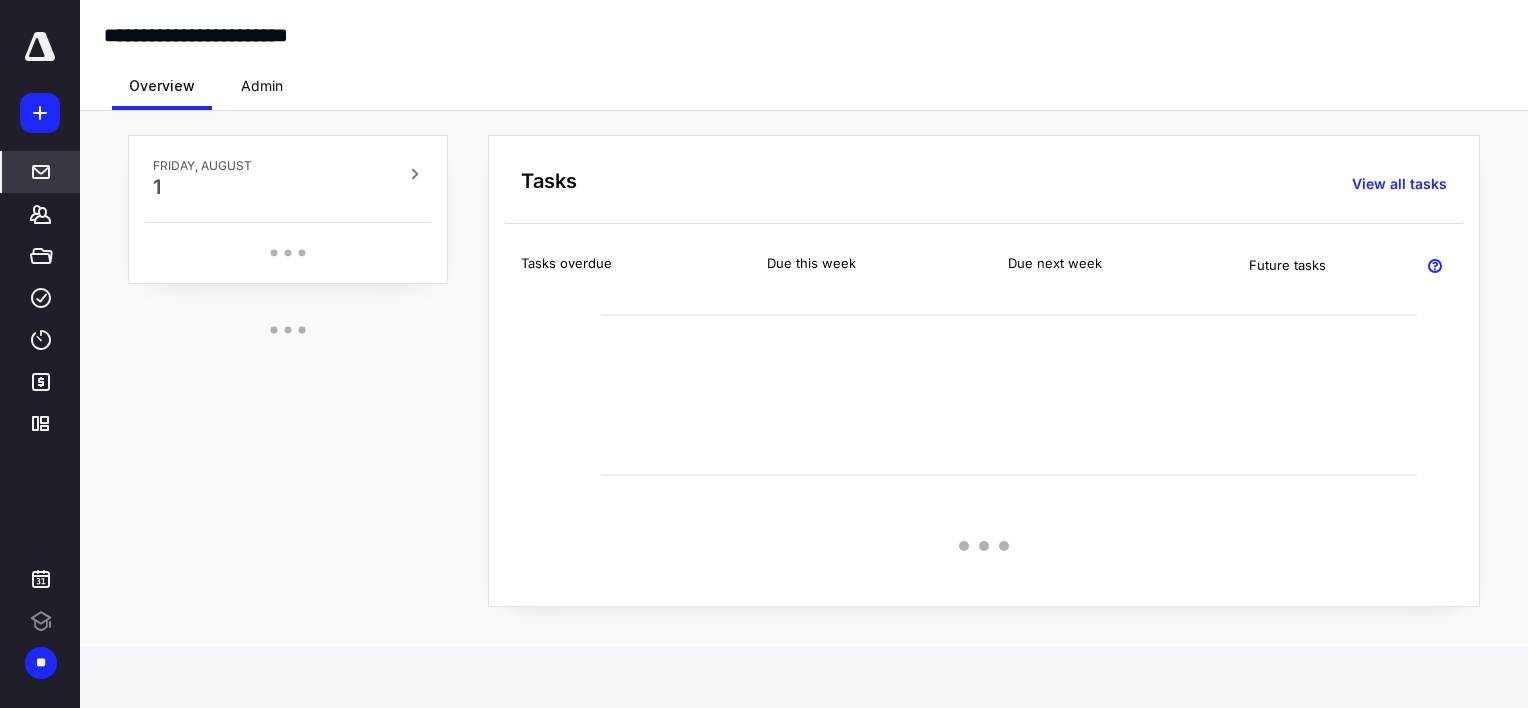 scroll, scrollTop: 0, scrollLeft: 0, axis: both 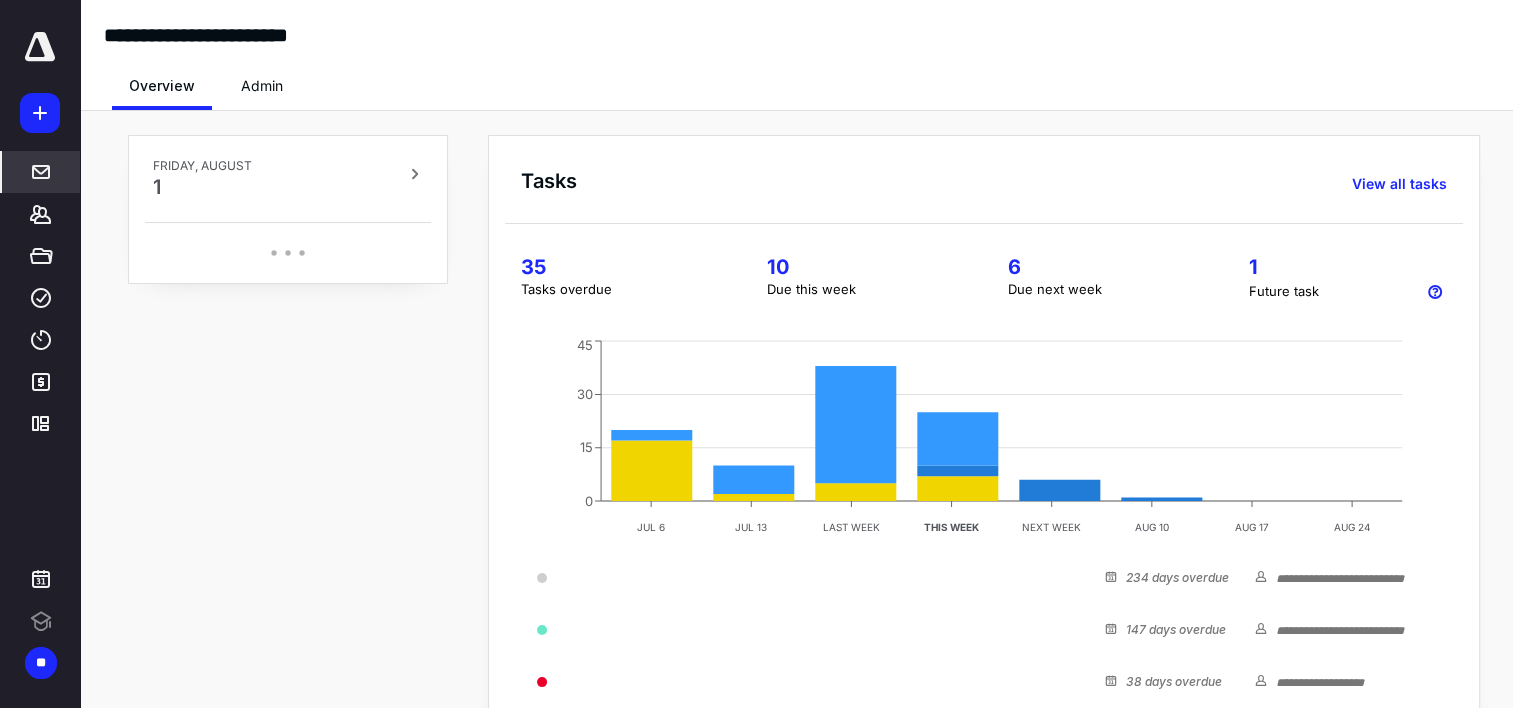 click 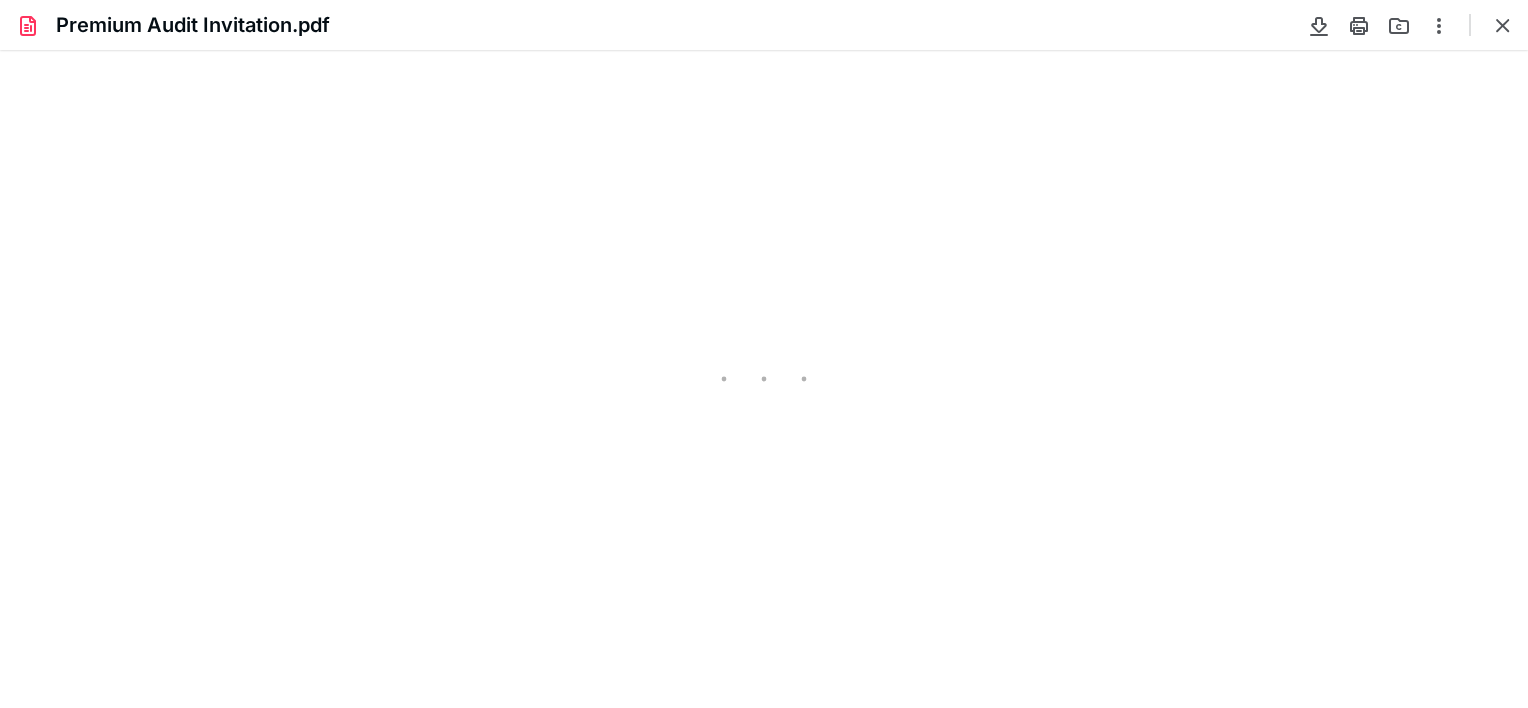 scroll, scrollTop: 0, scrollLeft: 0, axis: both 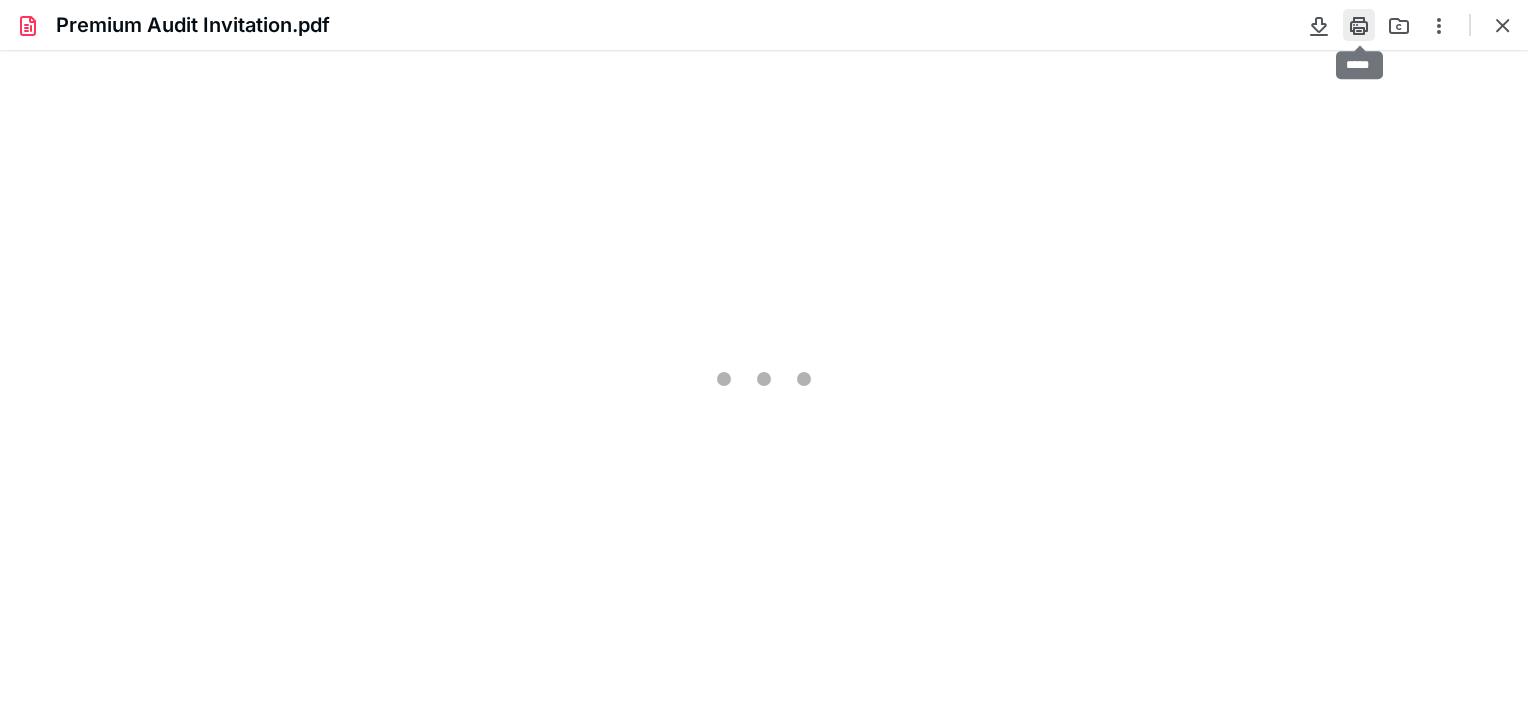 click at bounding box center (1359, 25) 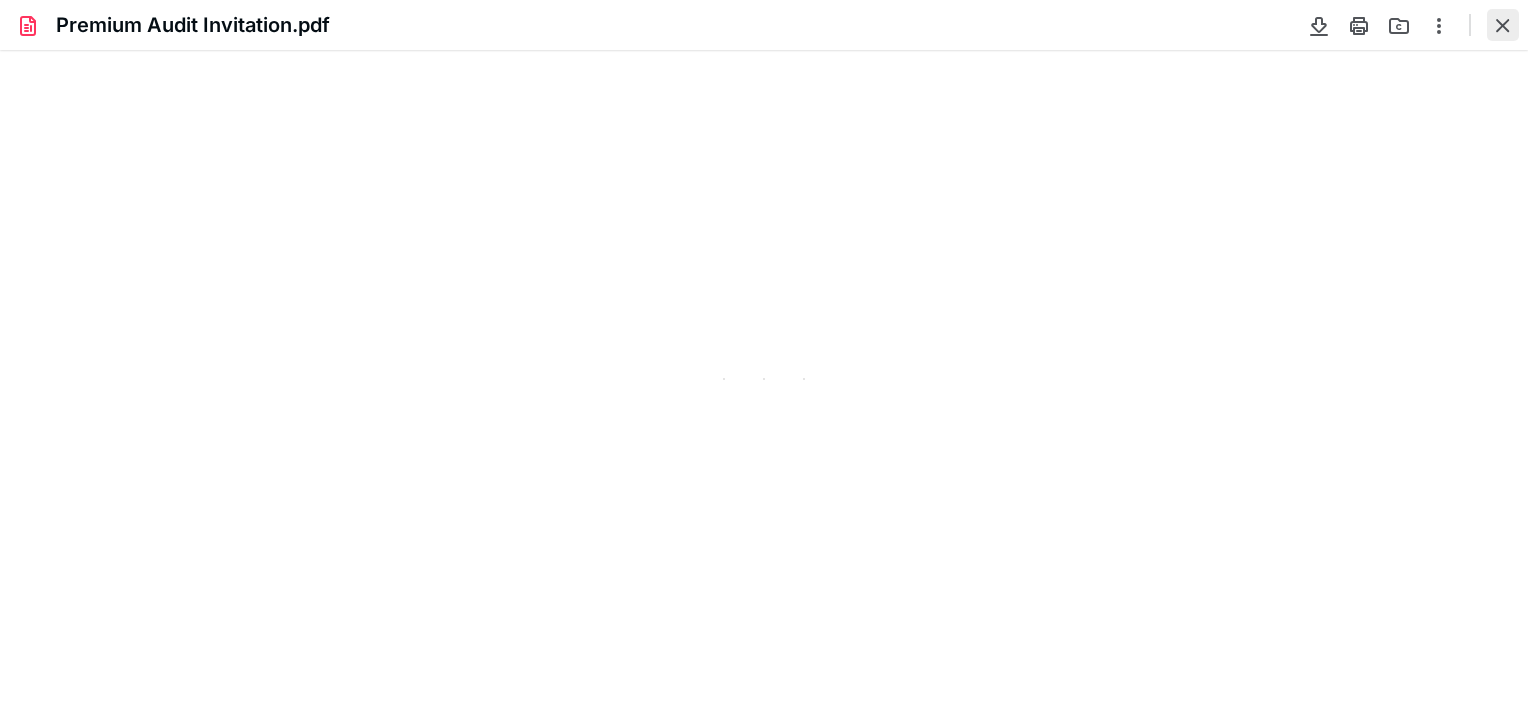 click at bounding box center [1503, 25] 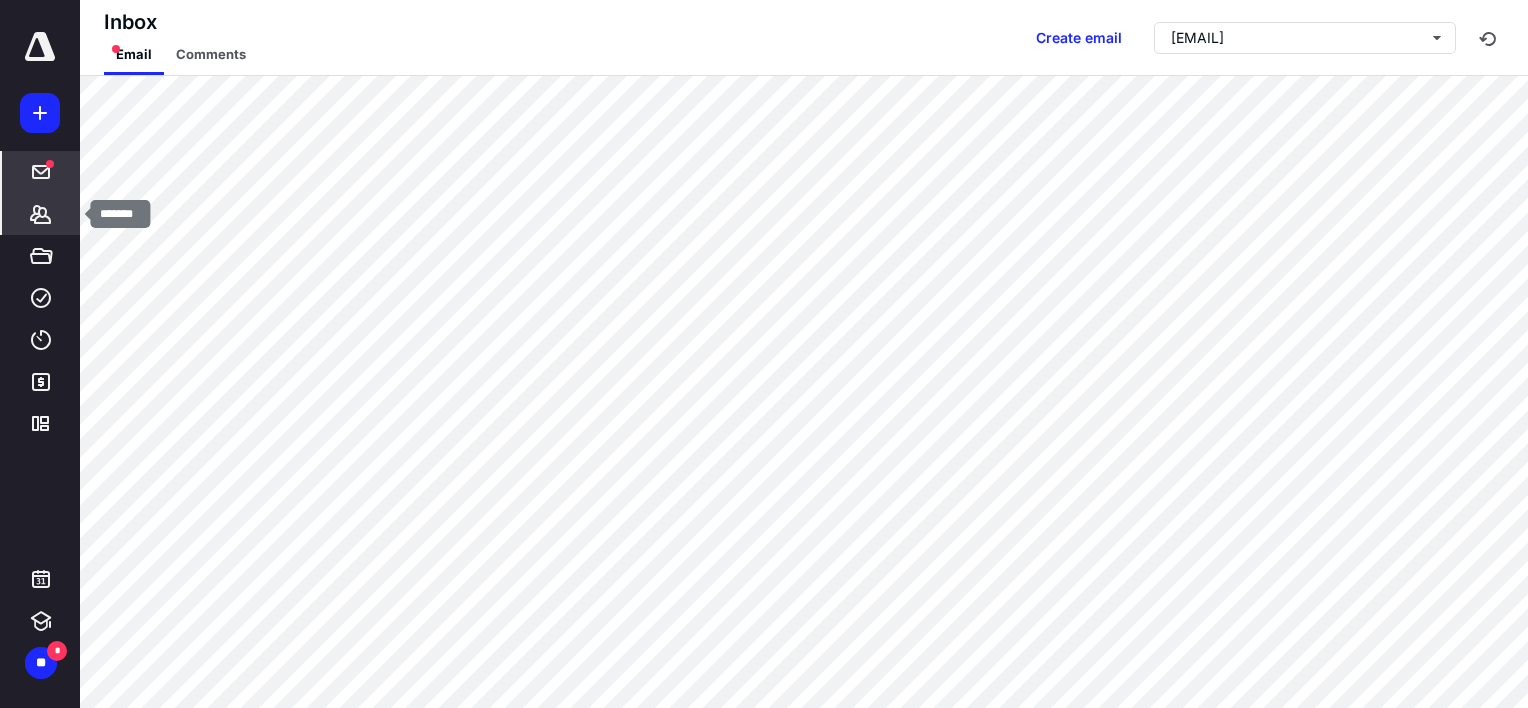 click 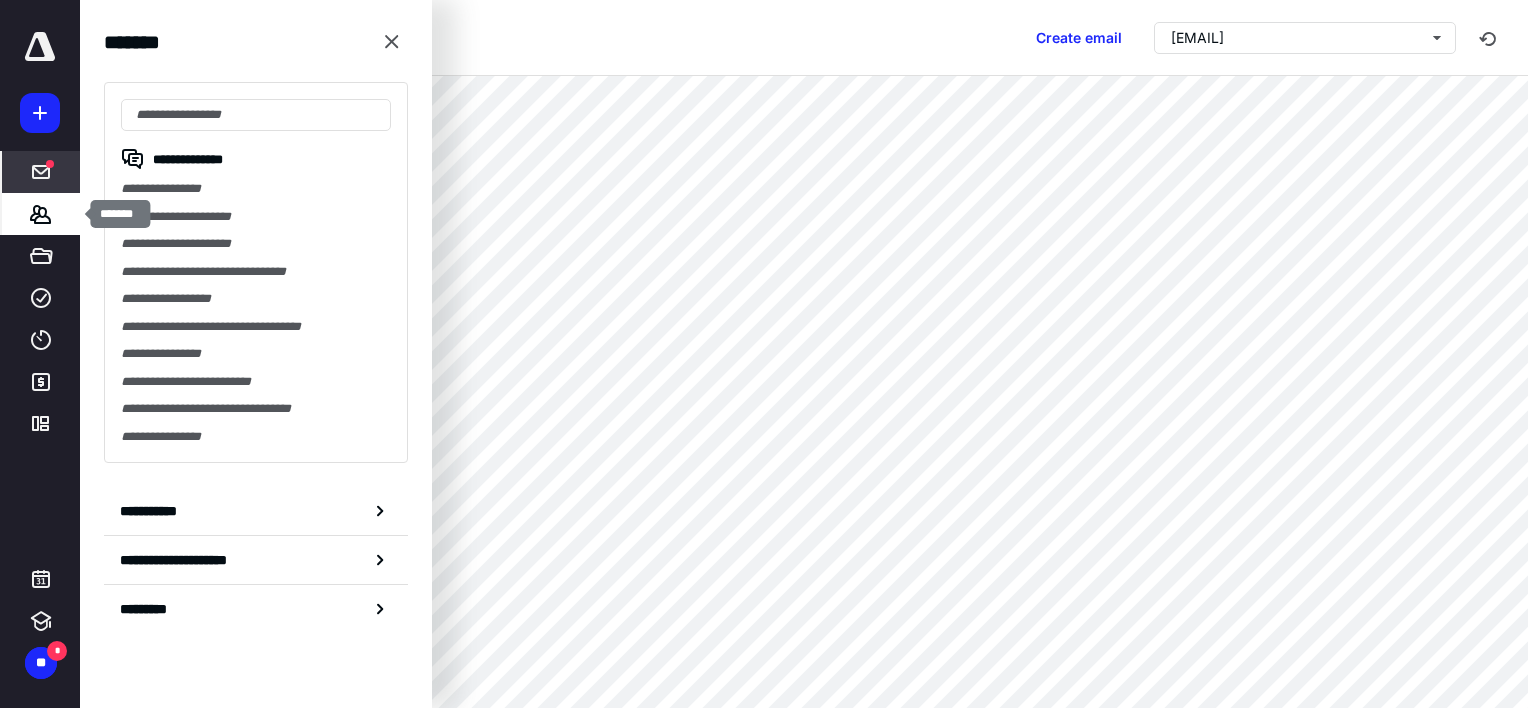 type on "*" 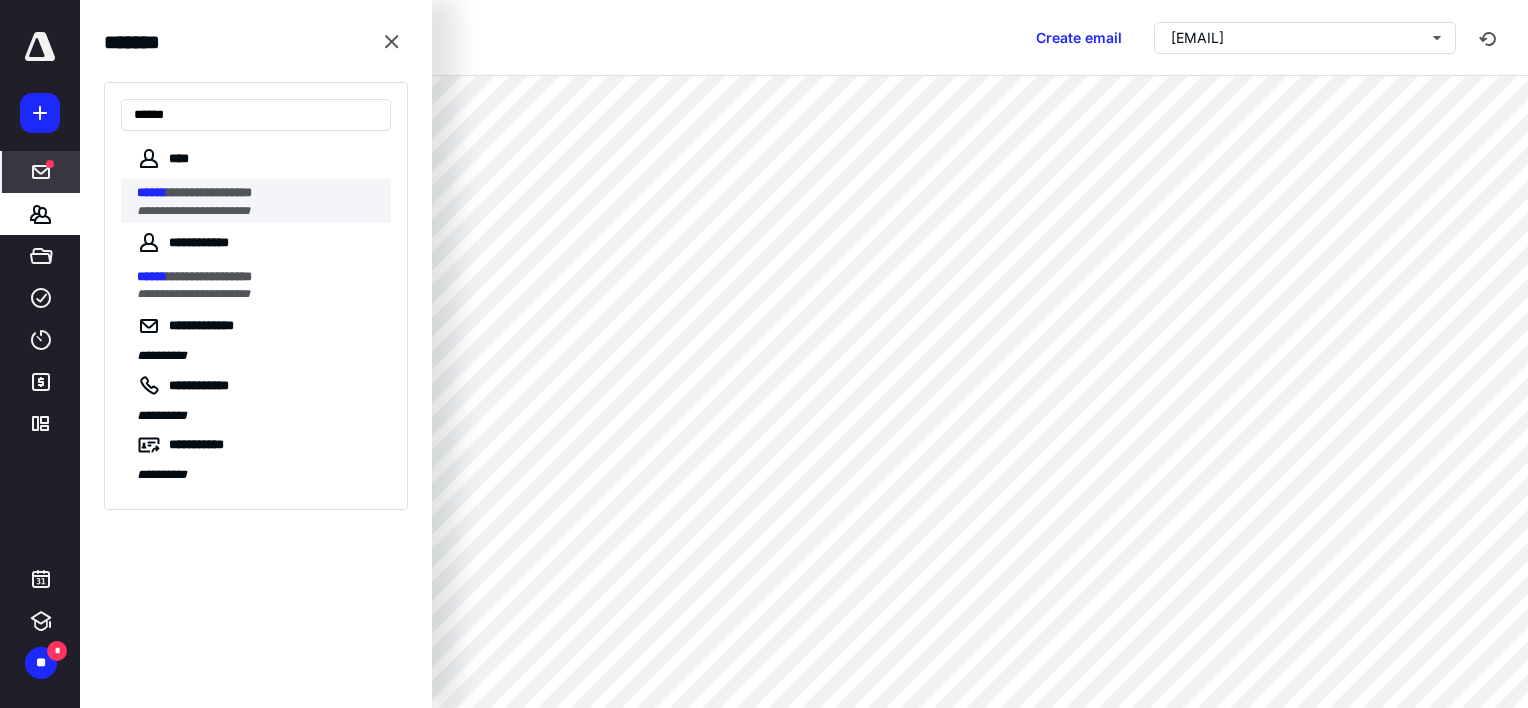 type on "******" 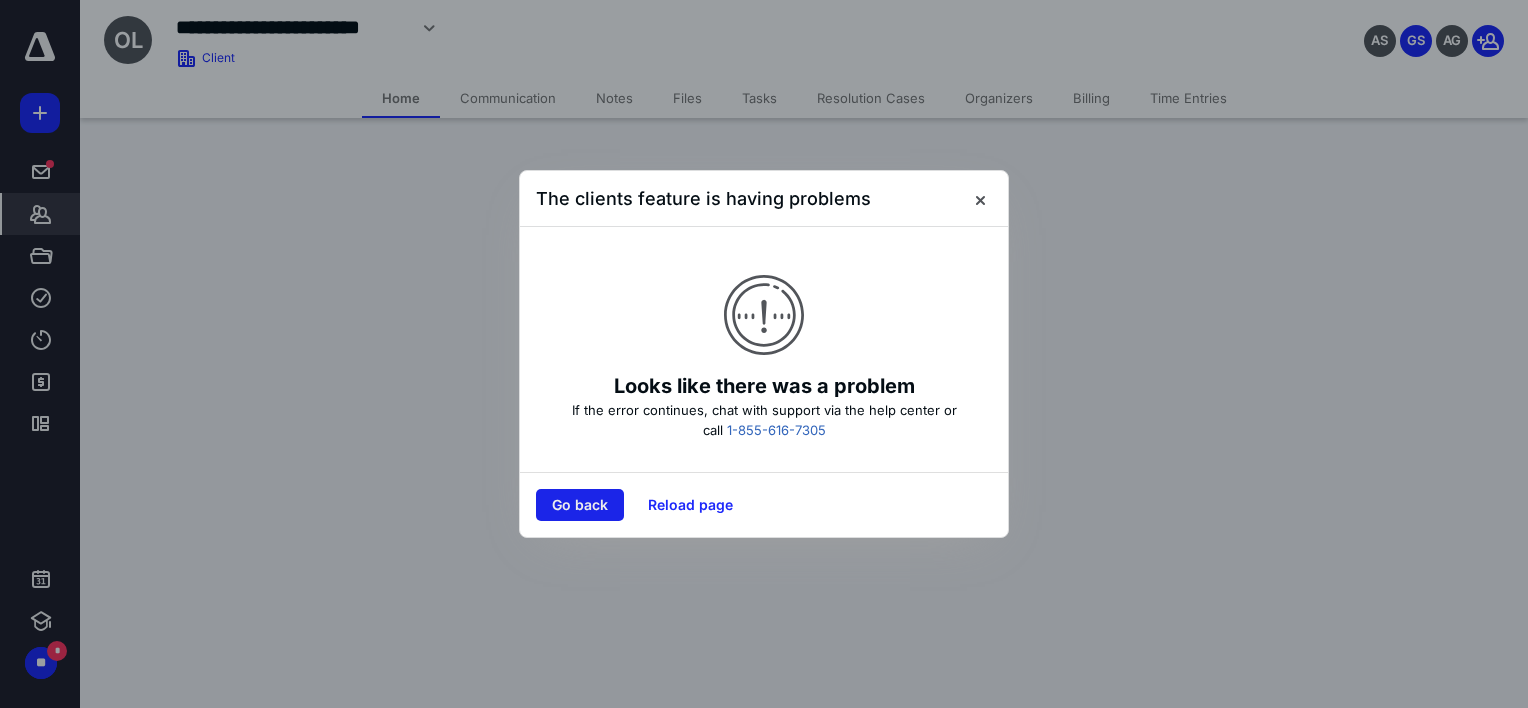 click on "Go back" at bounding box center [580, 505] 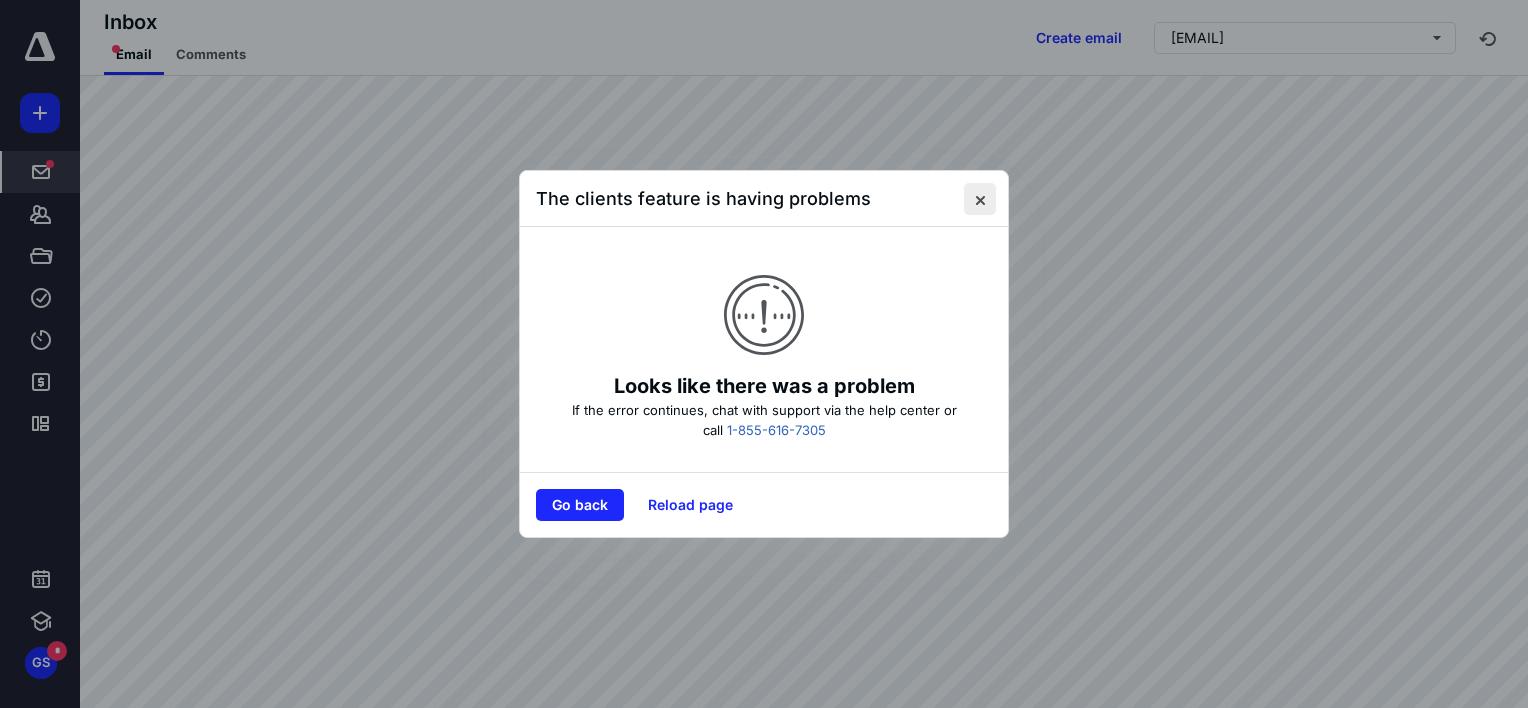 click at bounding box center (980, 199) 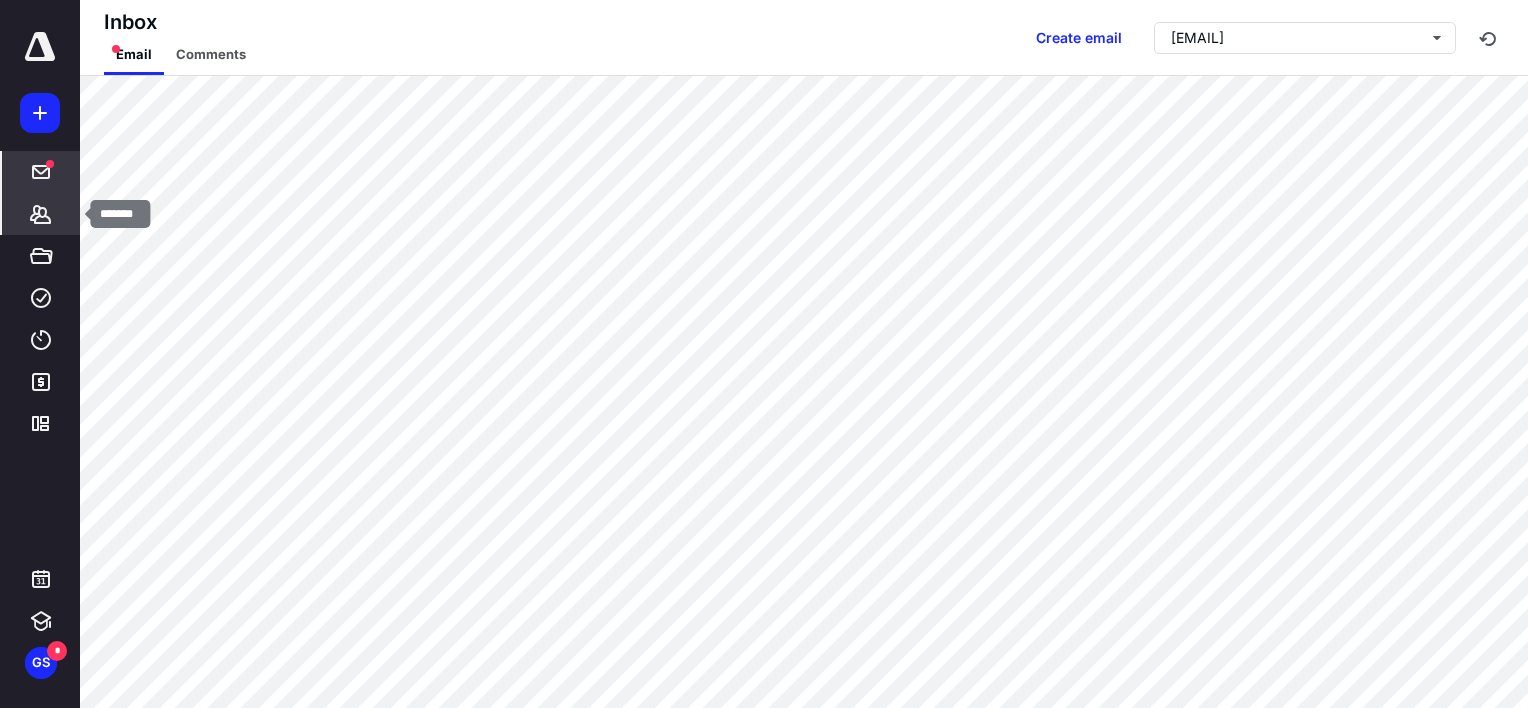 click on "*******" at bounding box center (41, 214) 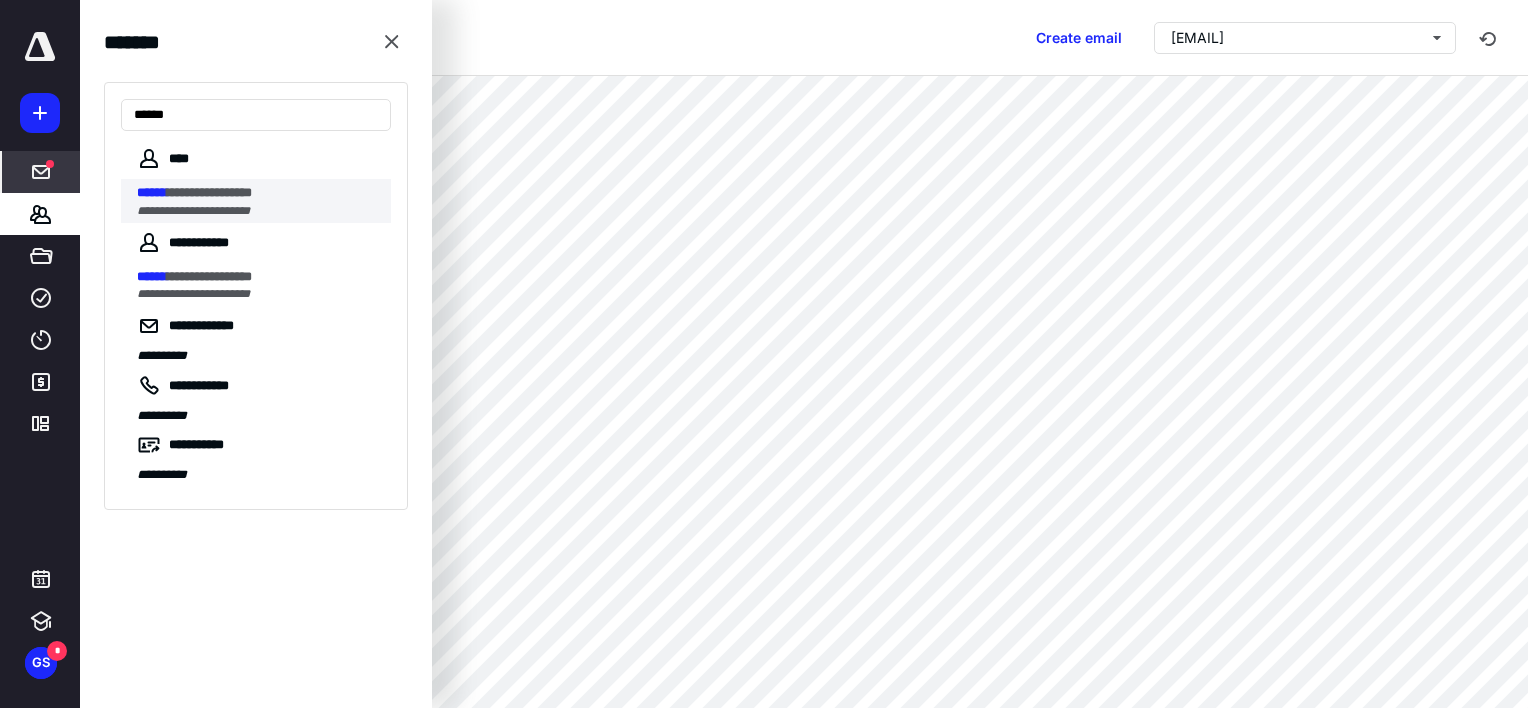 type on "******" 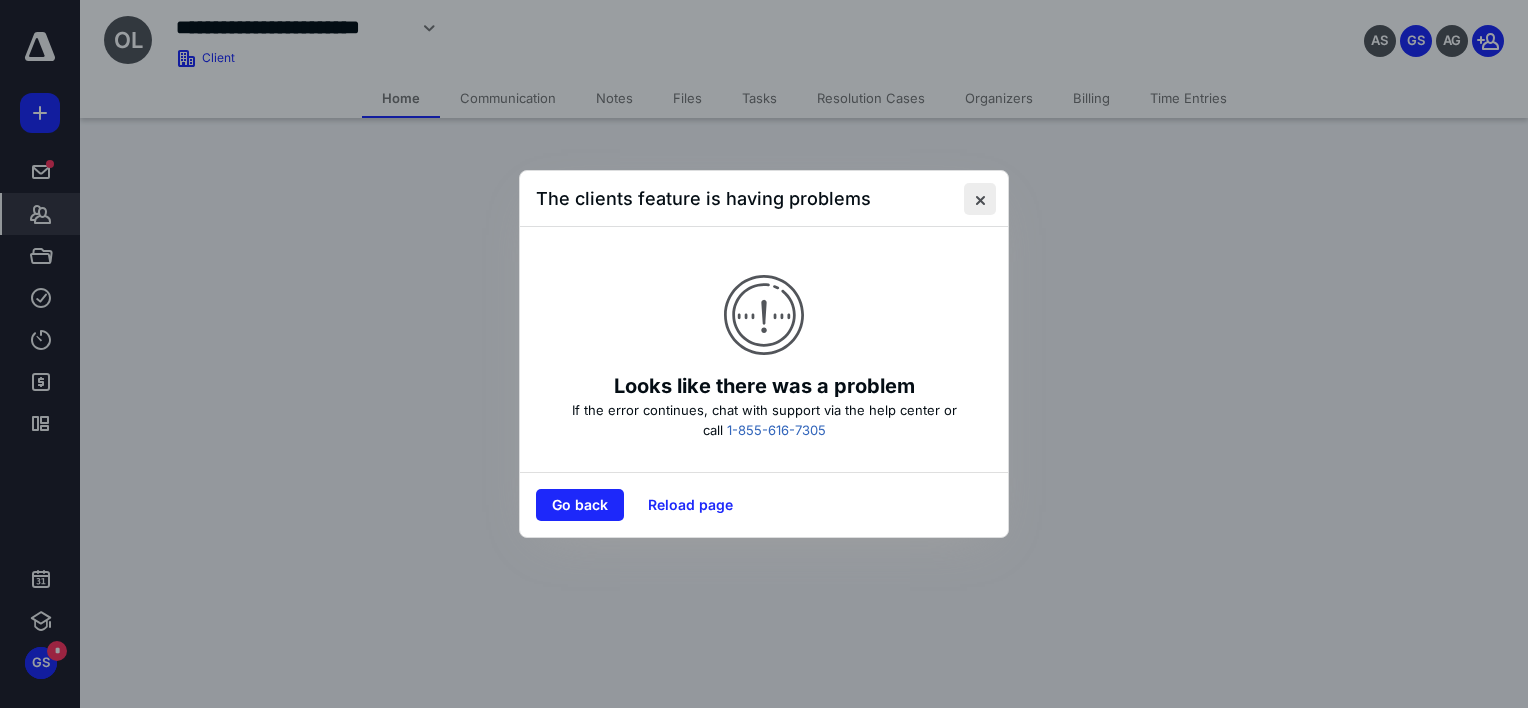 click at bounding box center [980, 199] 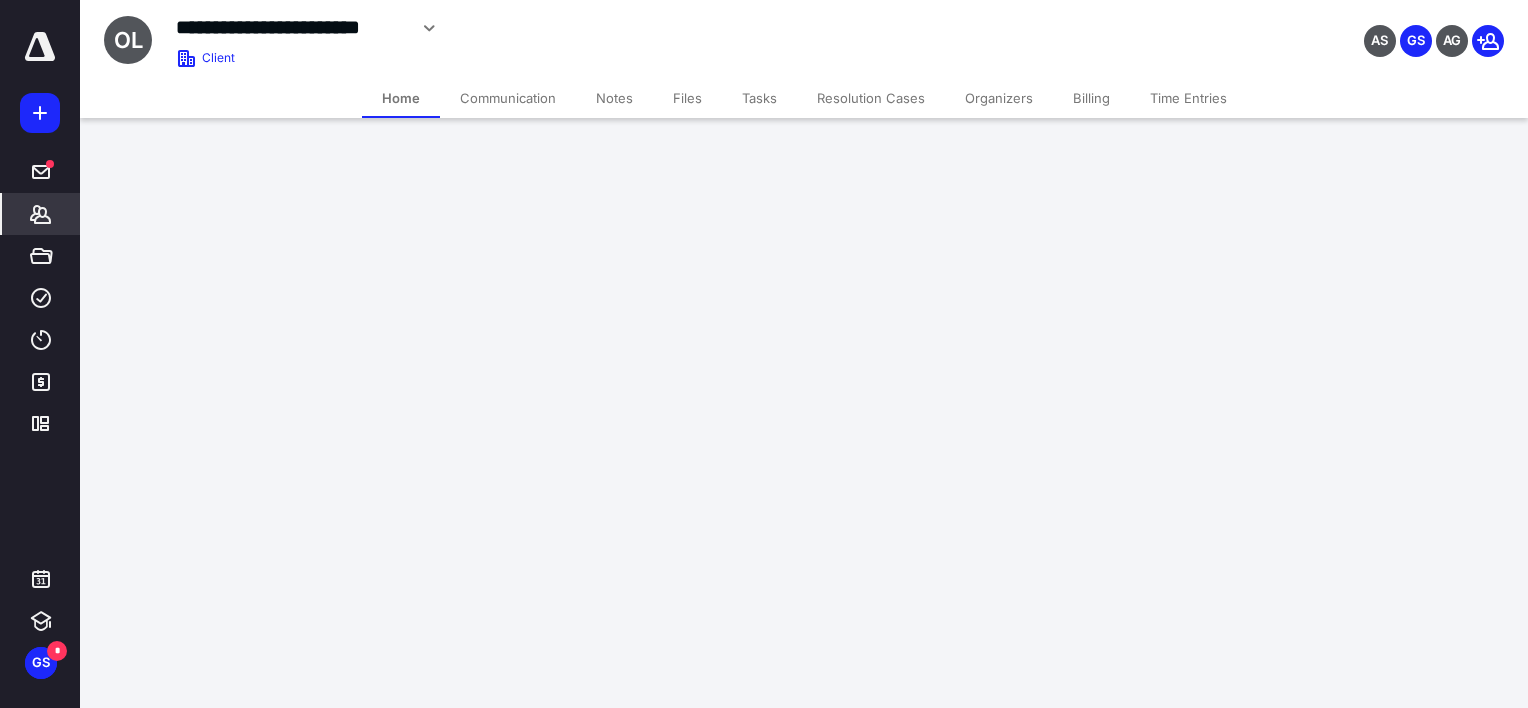 click on "*******" at bounding box center [41, 214] 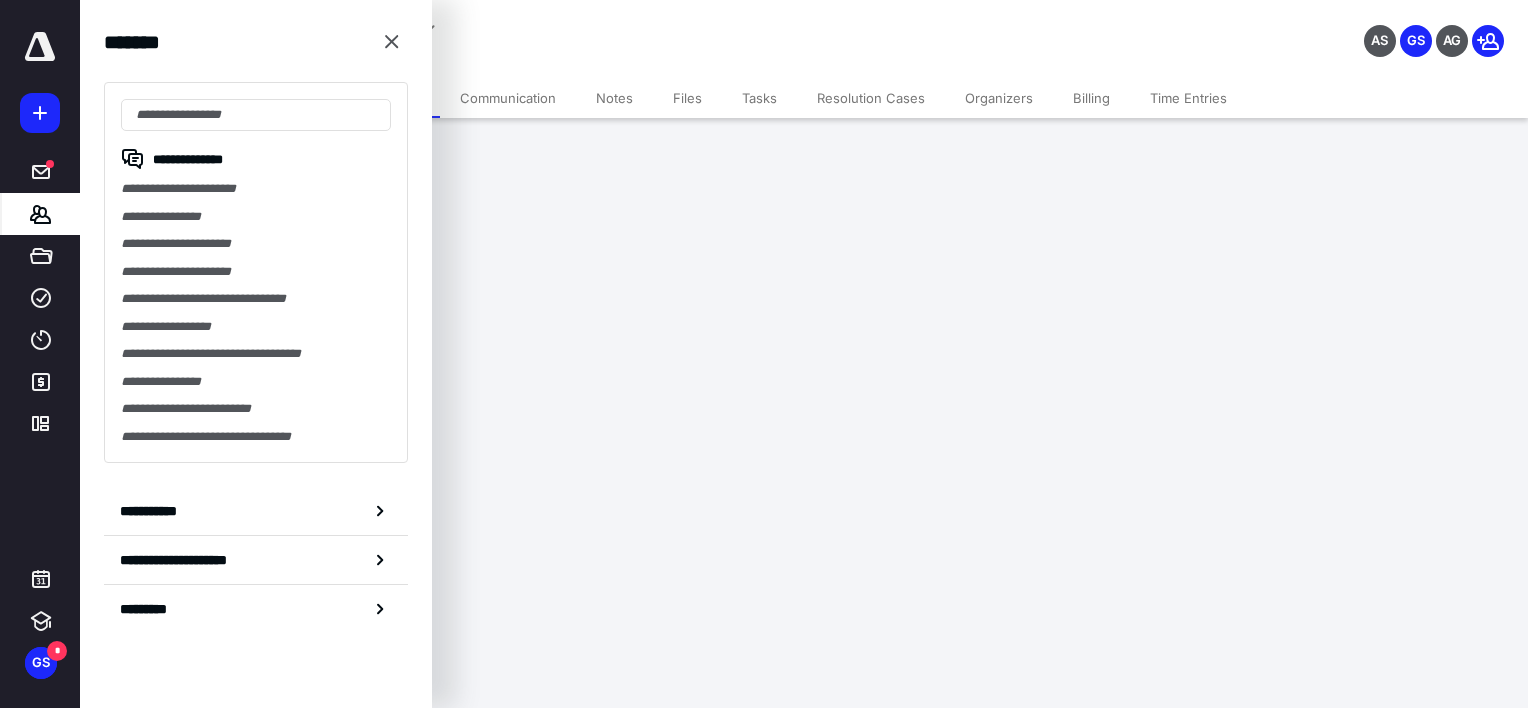 click on "**********" at bounding box center [256, 272] 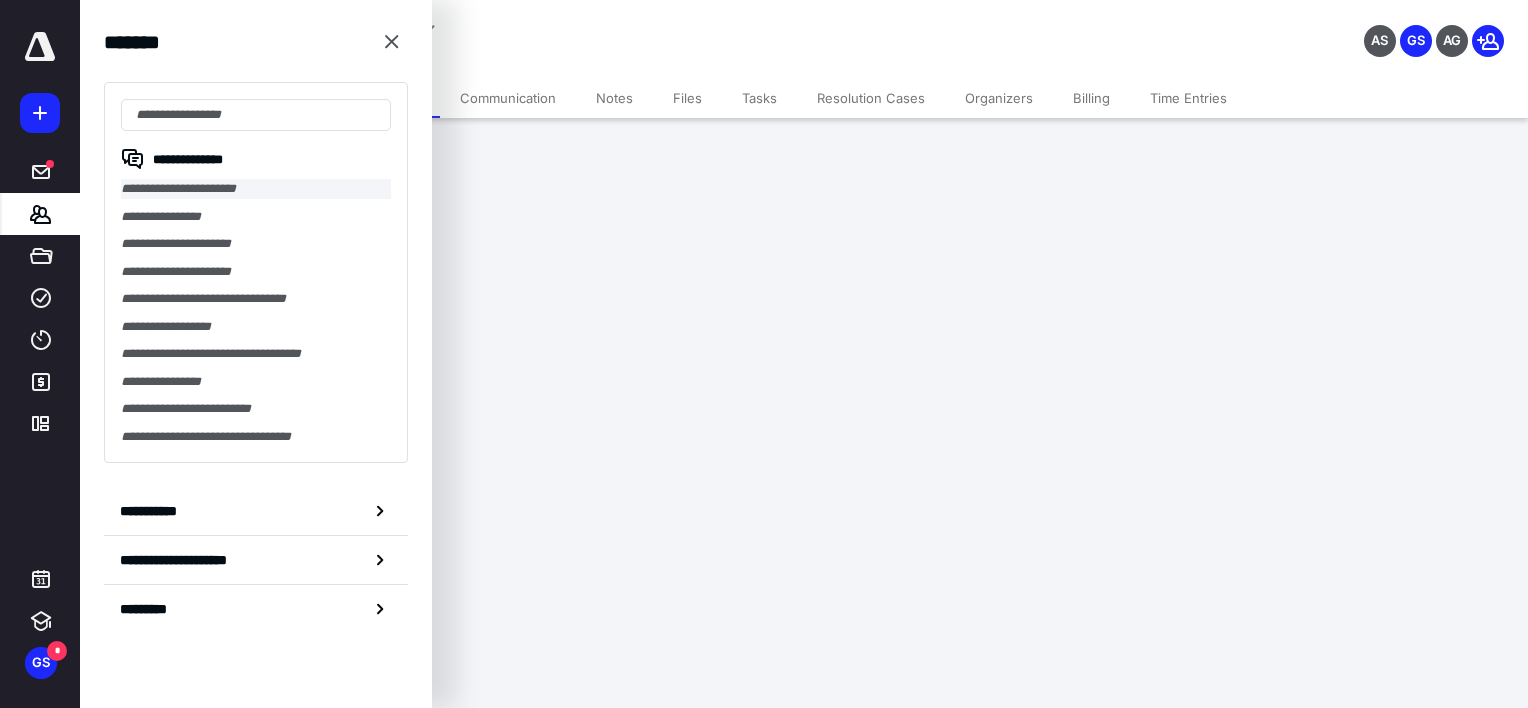 click on "**********" at bounding box center [256, 189] 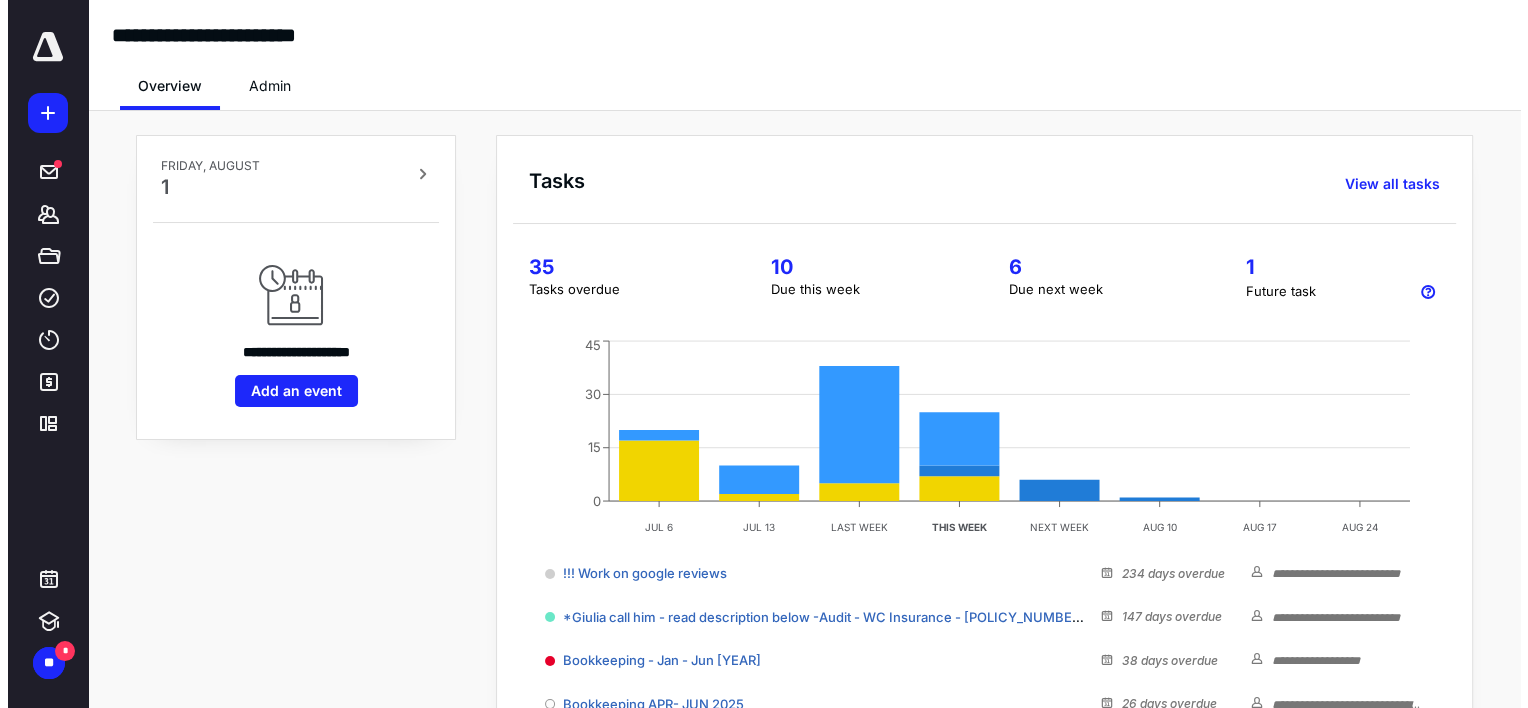 scroll, scrollTop: 0, scrollLeft: 0, axis: both 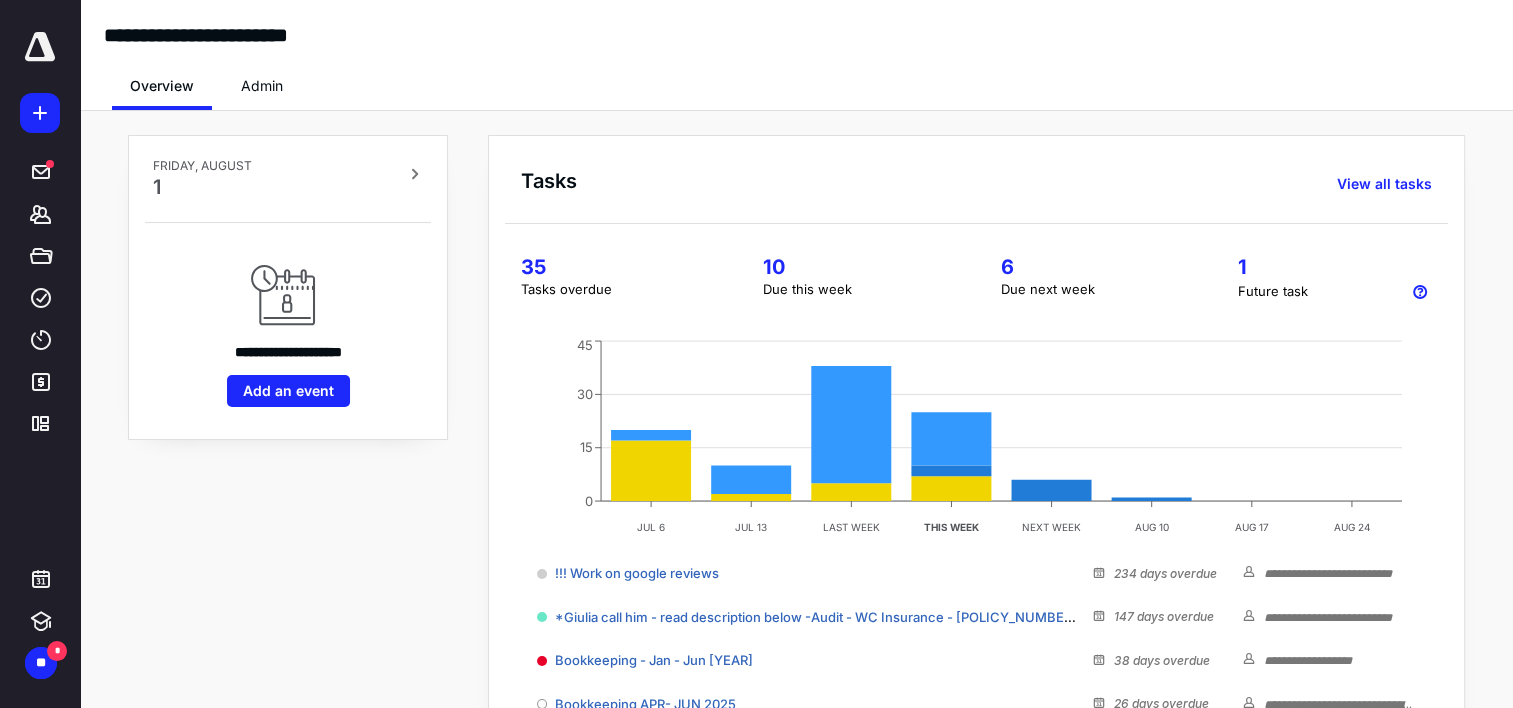 click on "Tasks View all tasks" at bounding box center (984, 176) 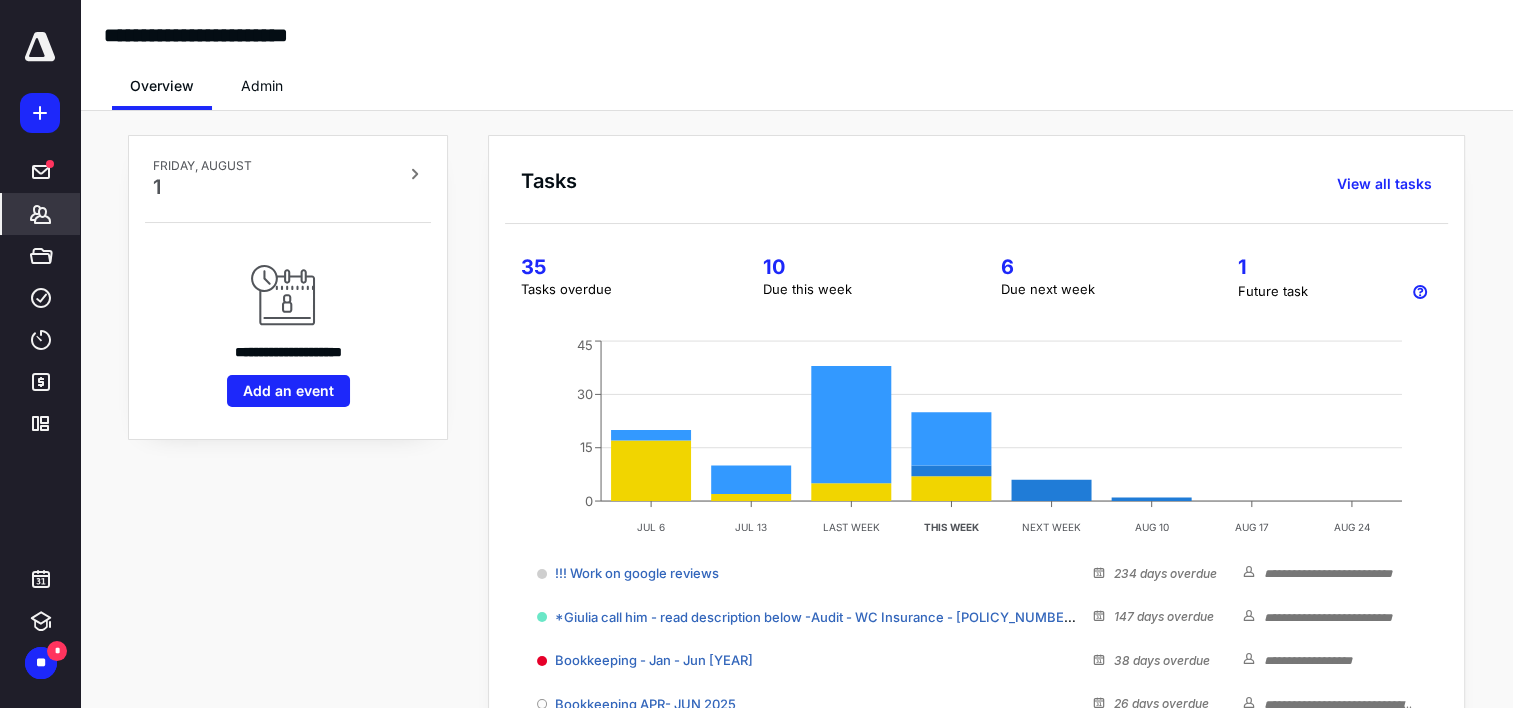 click on "*******" at bounding box center [41, 214] 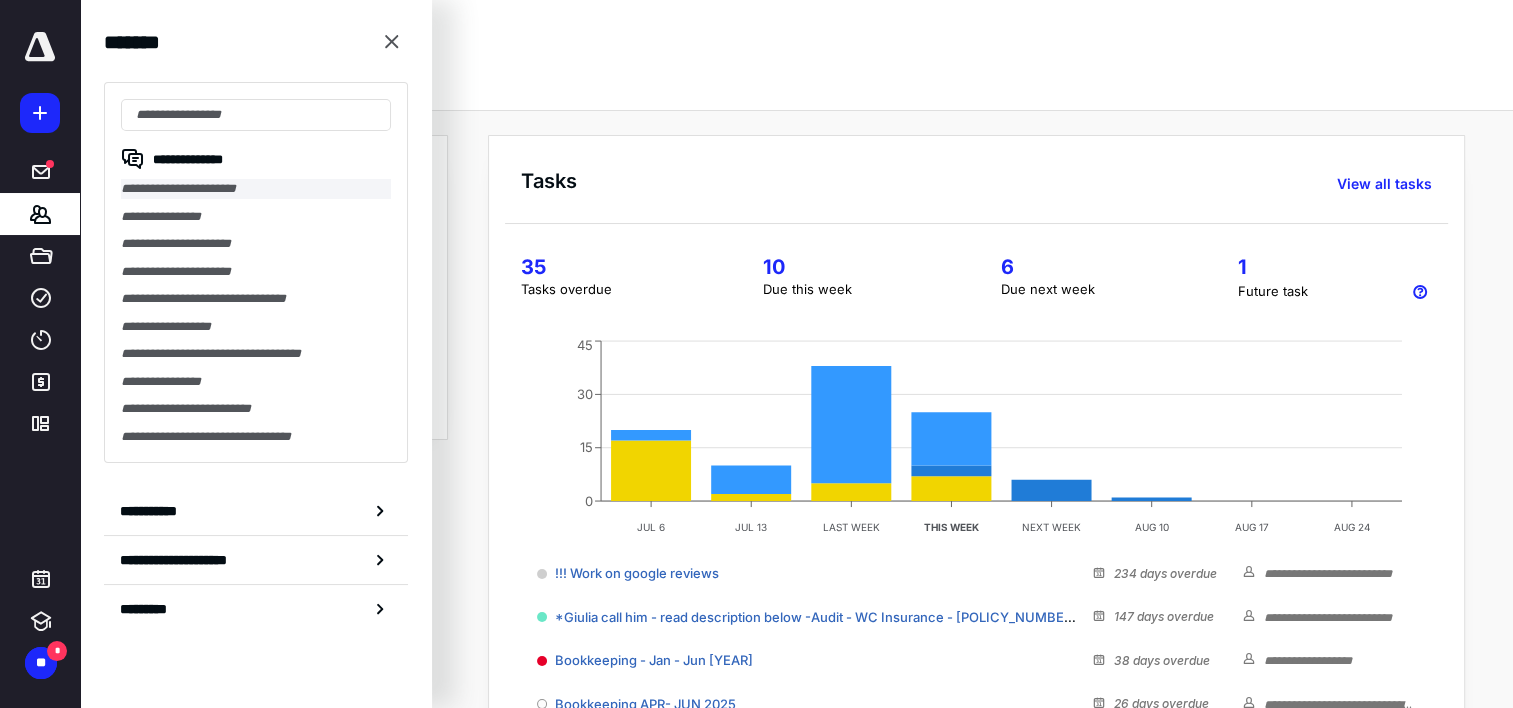 click on "**********" at bounding box center [256, 189] 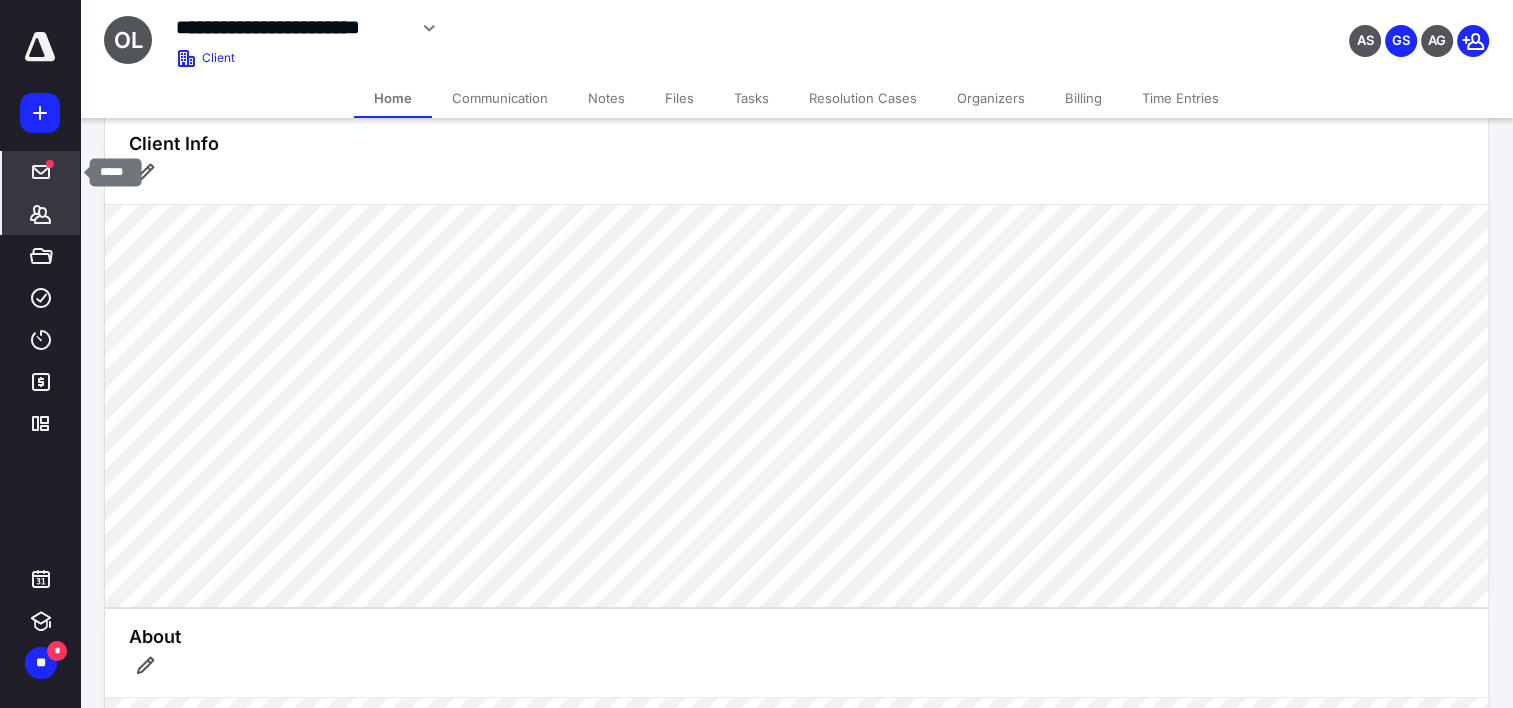 click at bounding box center [41, 172] 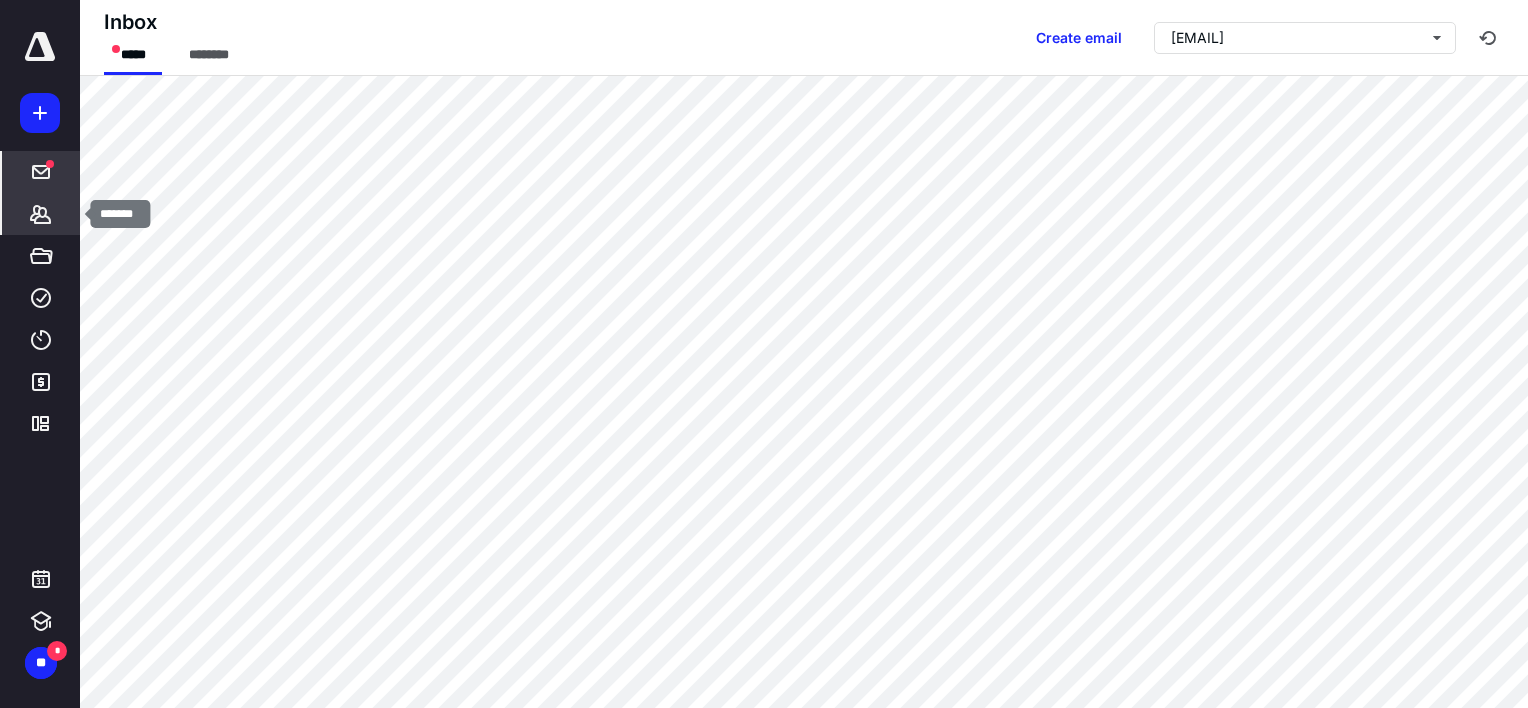 click 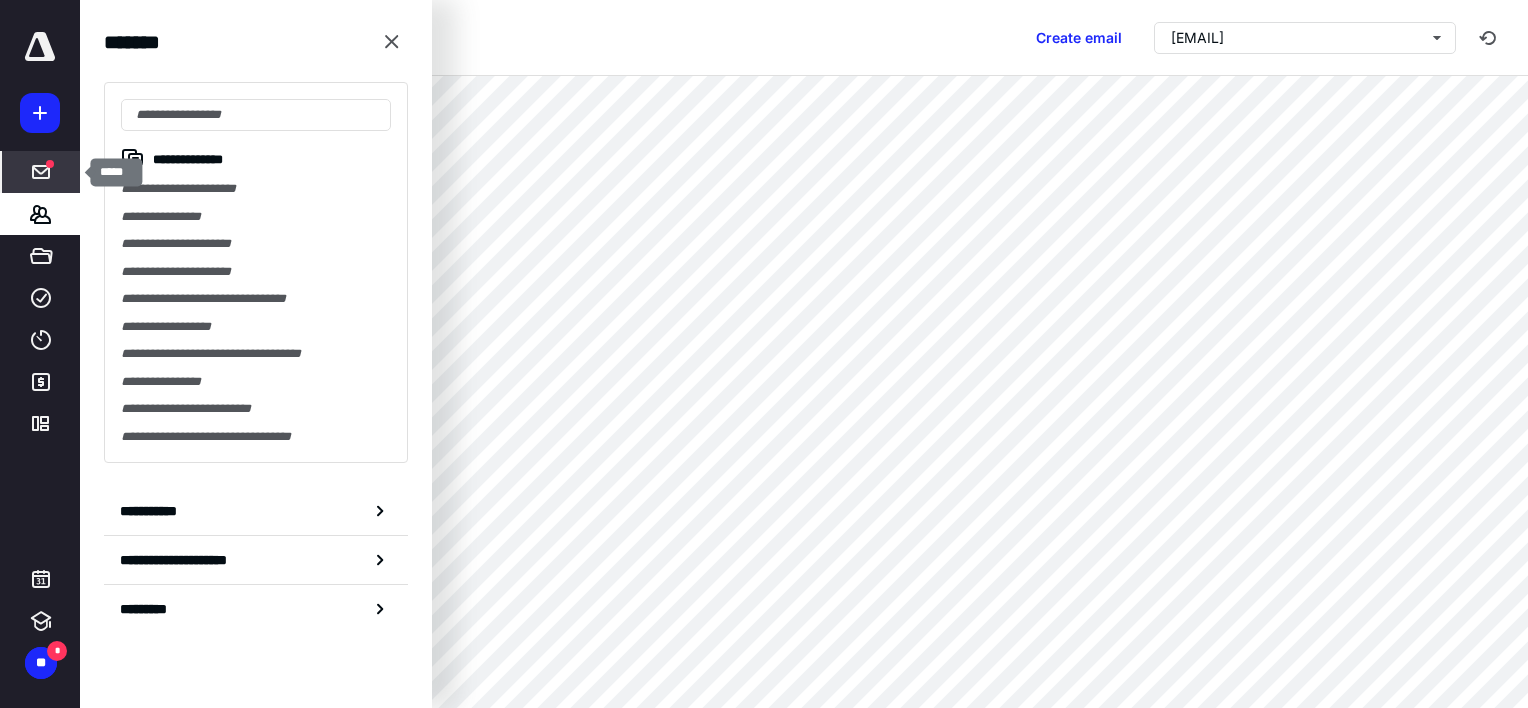 click on "*****" at bounding box center (41, 172) 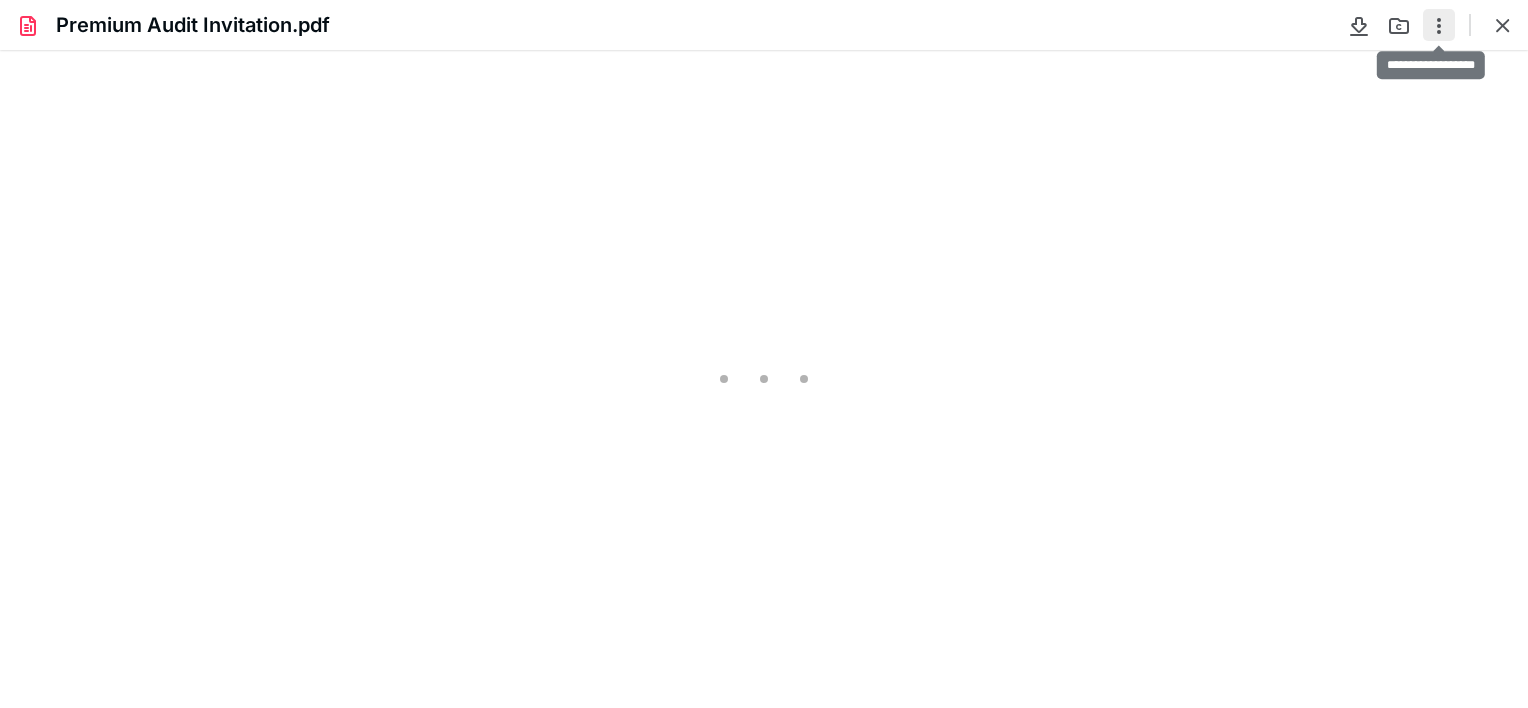 click at bounding box center [1439, 25] 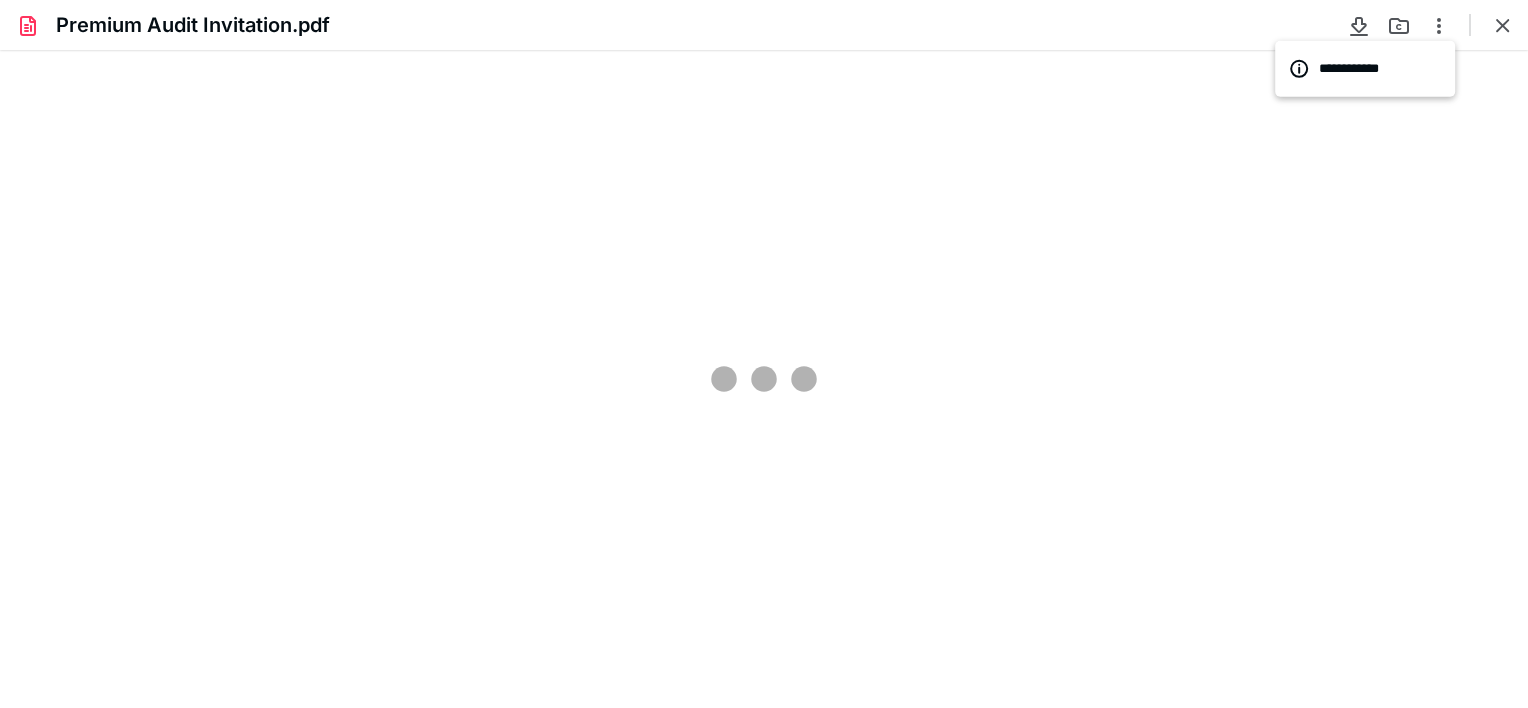 click at bounding box center (764, 379) 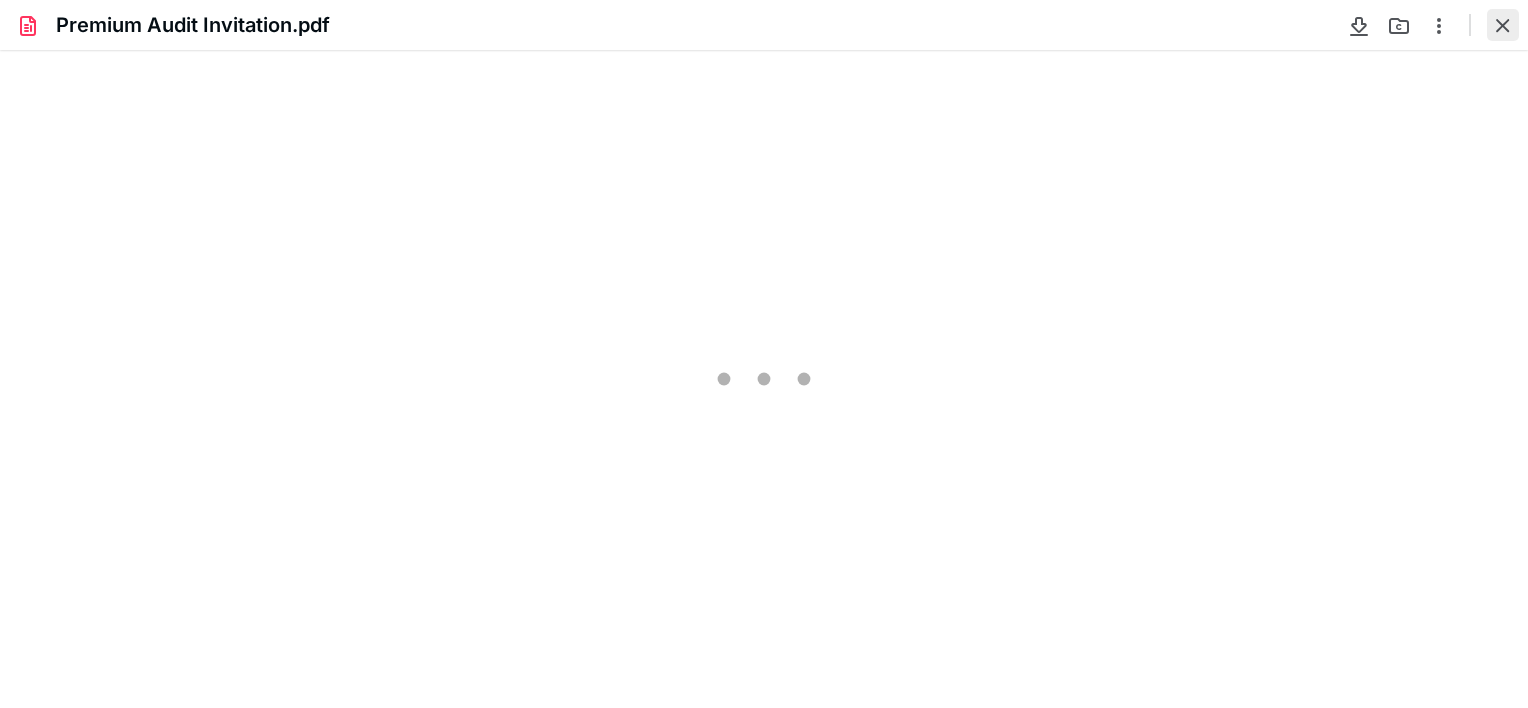 click at bounding box center (1503, 25) 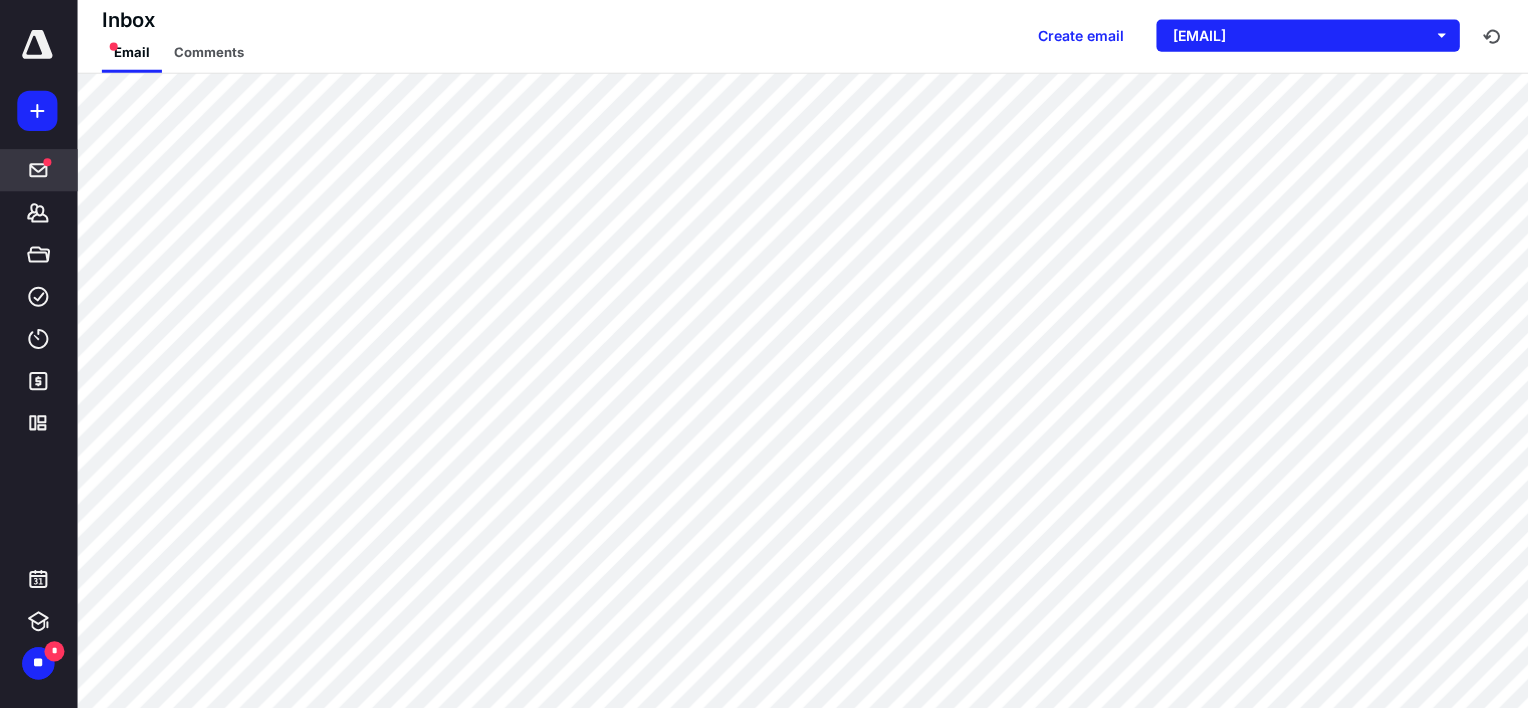 scroll, scrollTop: 0, scrollLeft: 0, axis: both 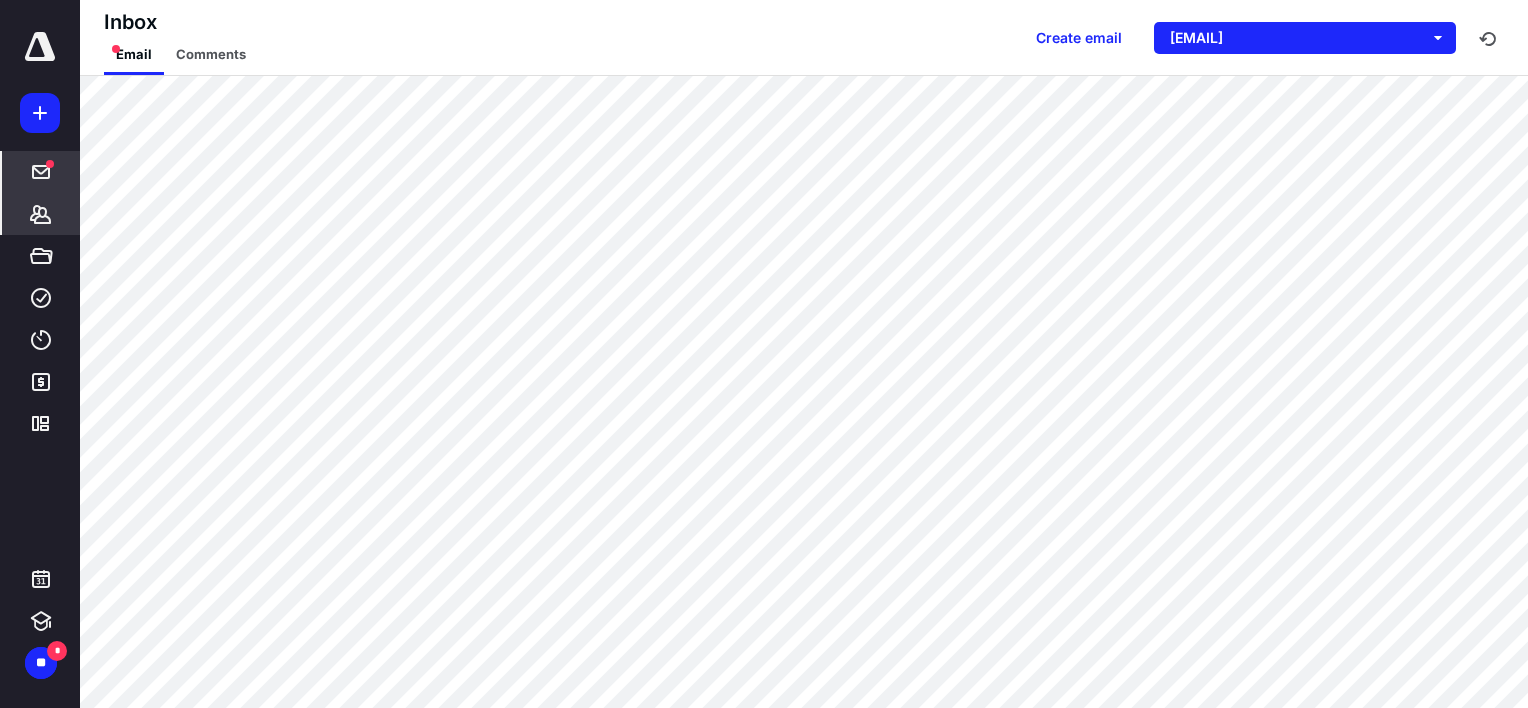 click 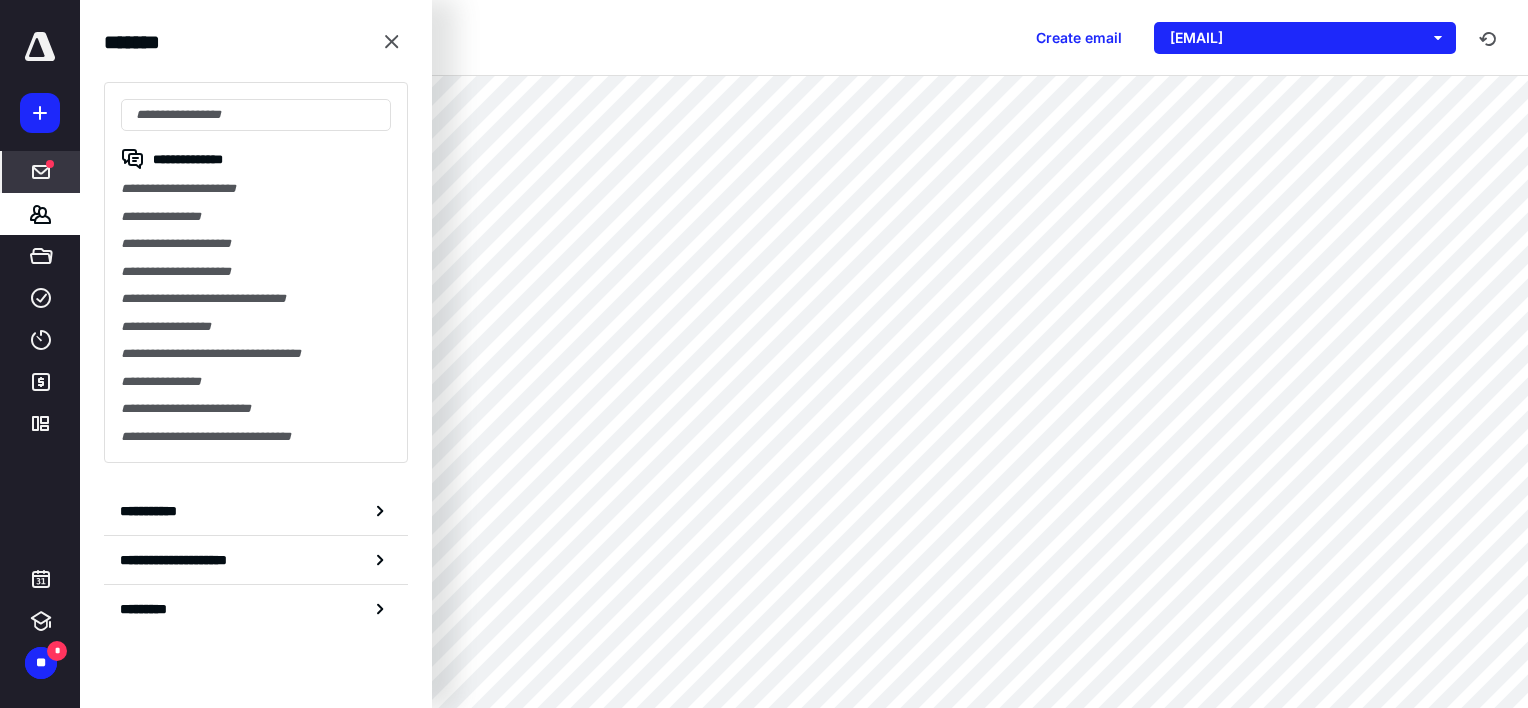 click on "**********" at bounding box center (256, 189) 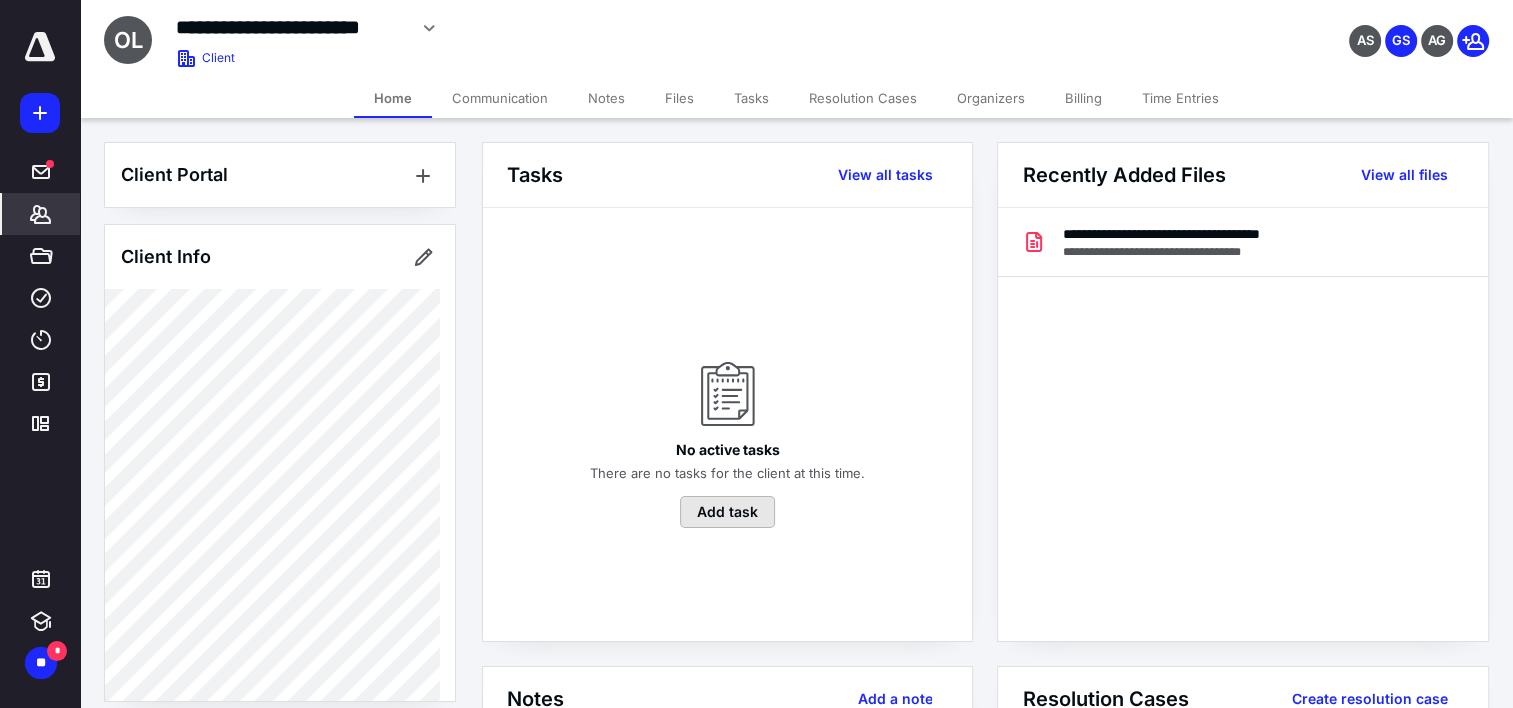 click on "Add task" at bounding box center [727, 512] 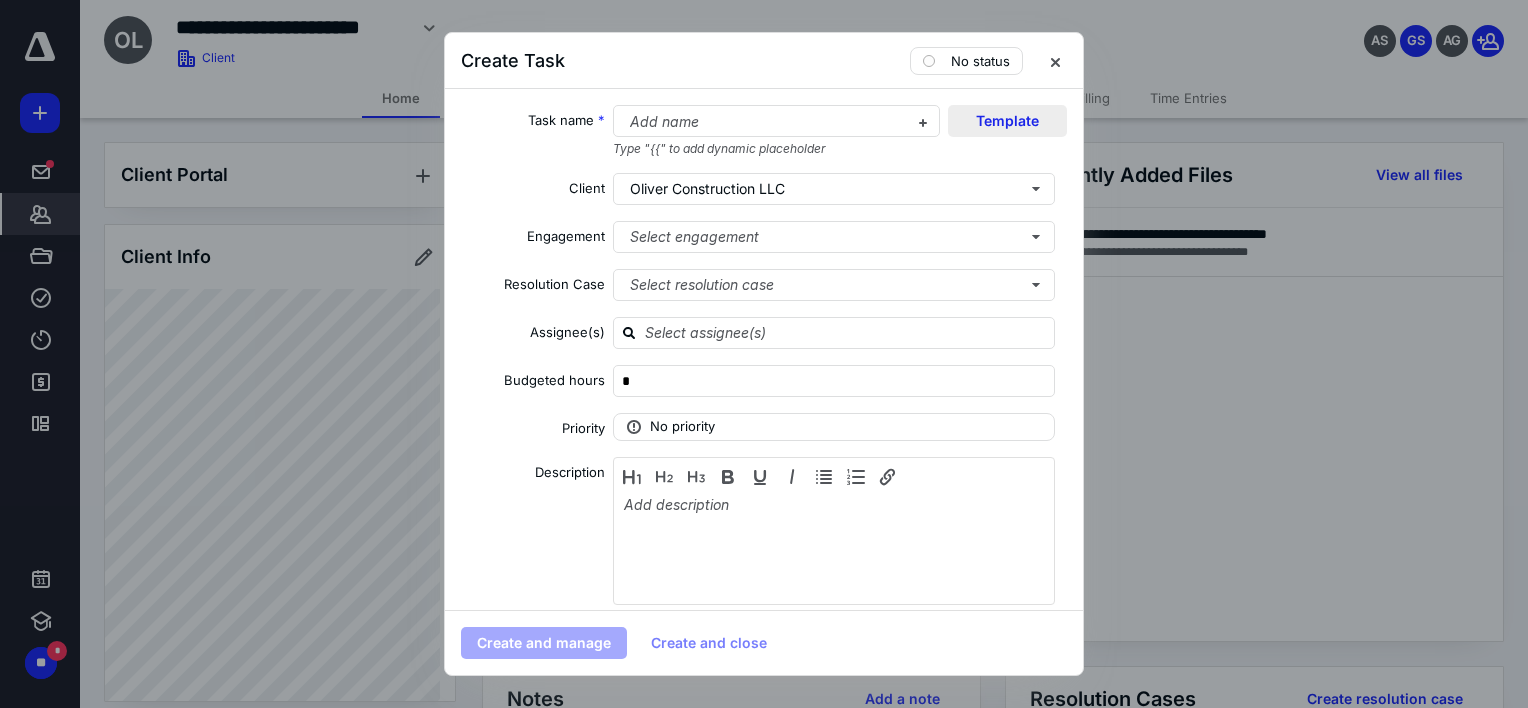 click on "Template" at bounding box center (1007, 121) 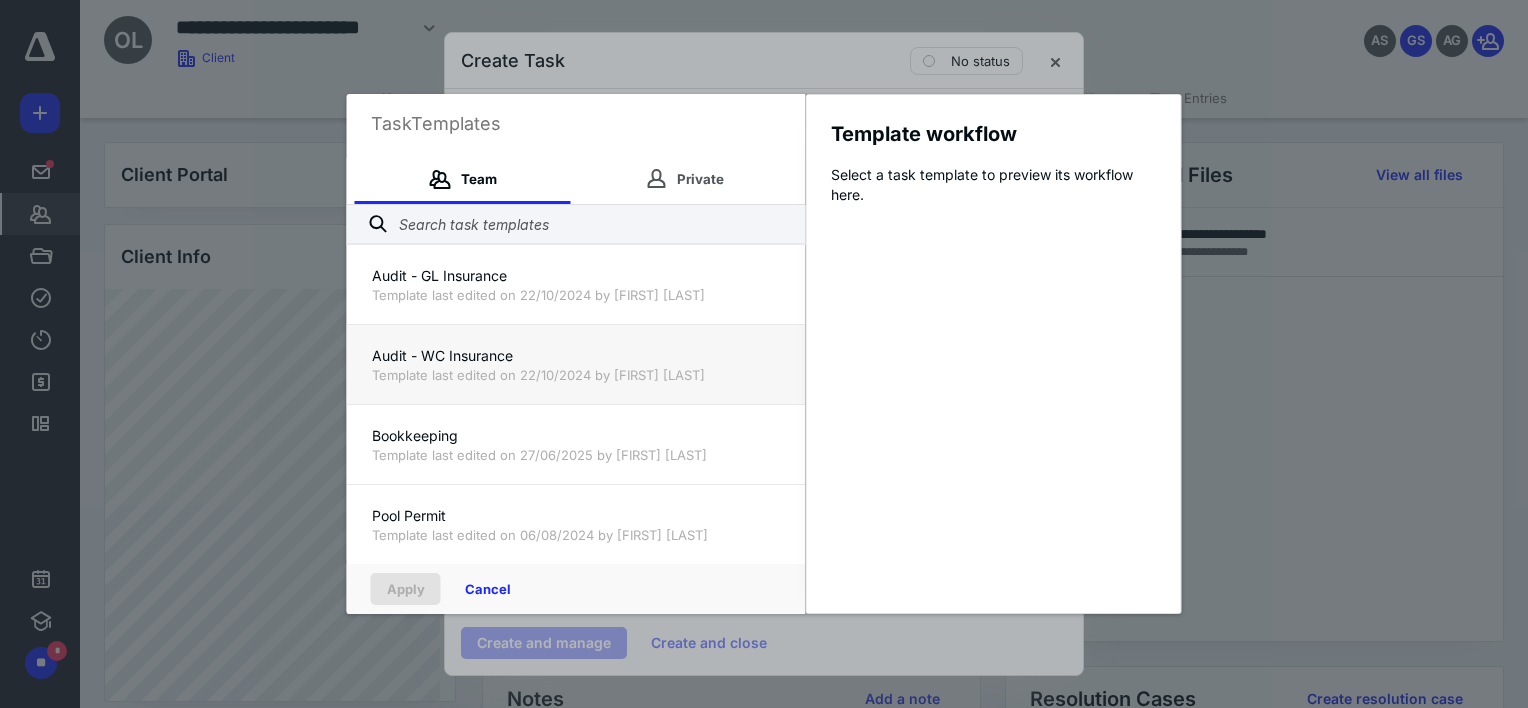 click on "Template last edited on 22/10/2024 by [FIRST] [LAST]" at bounding box center (576, 375) 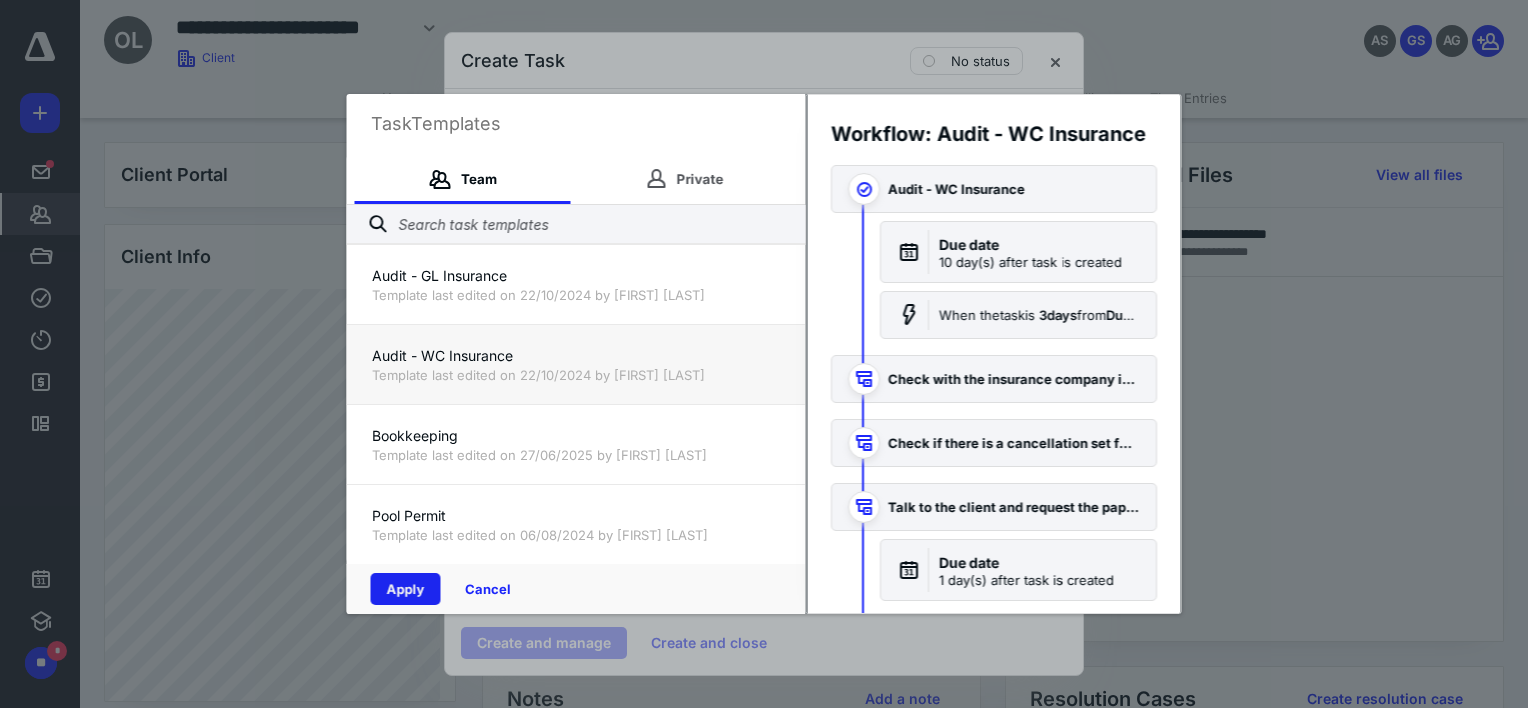 click on "Apply" at bounding box center (406, 589) 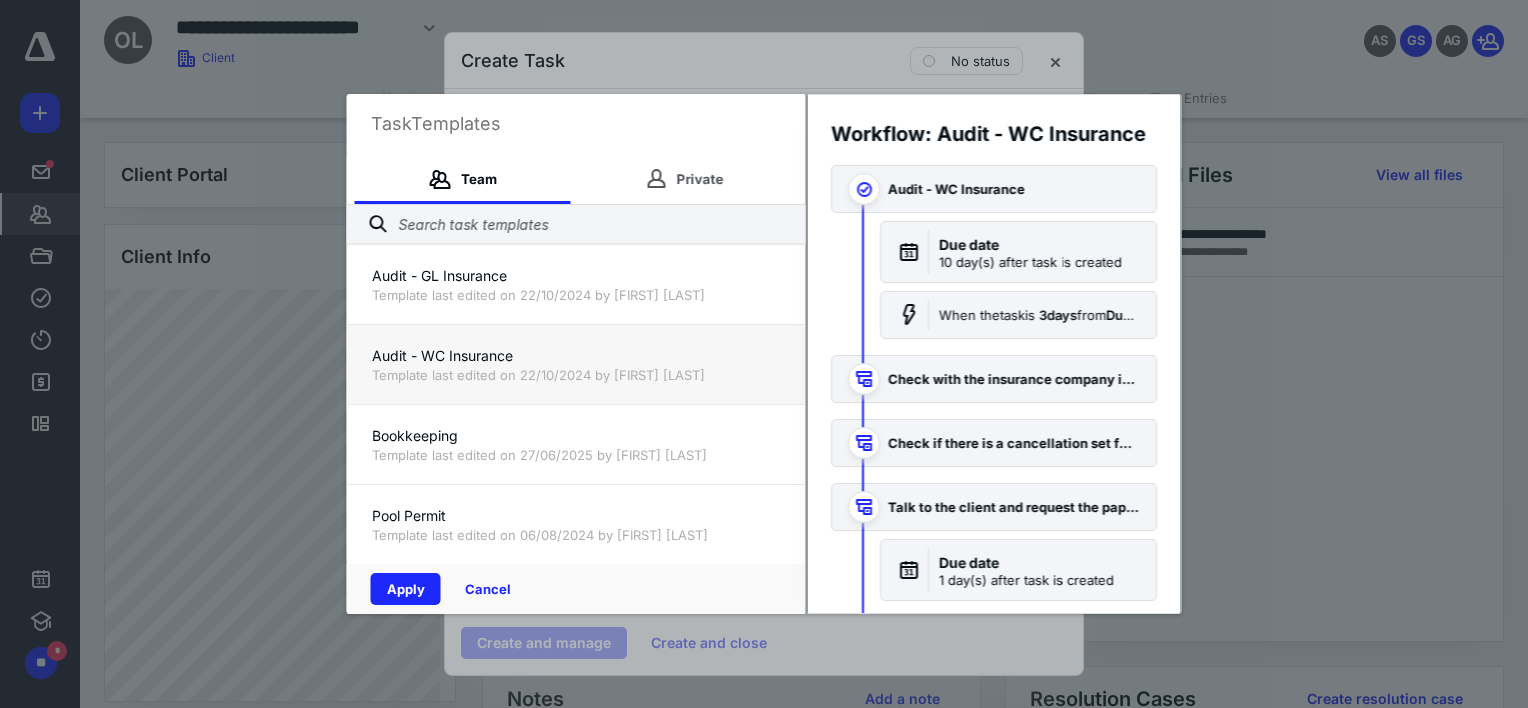 type on "*" 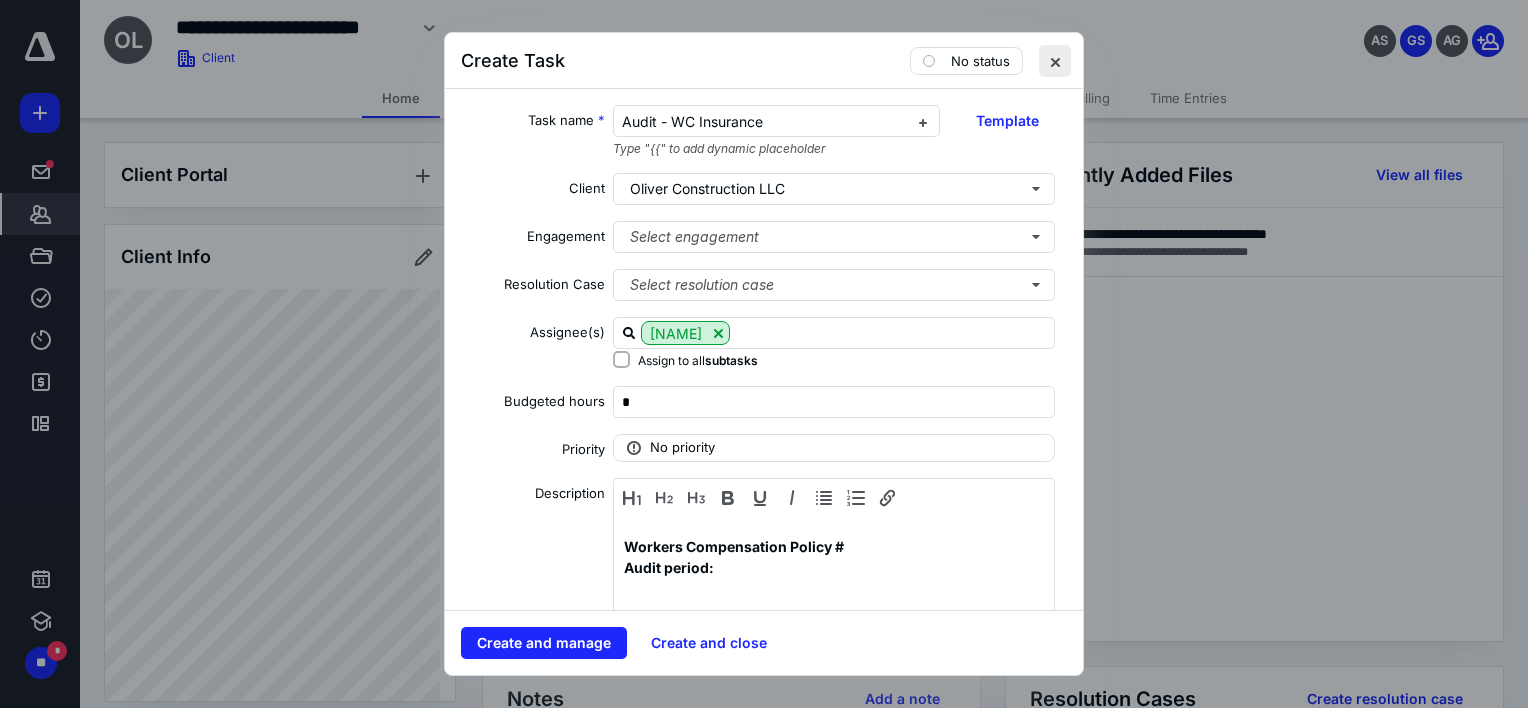 click at bounding box center [1055, 61] 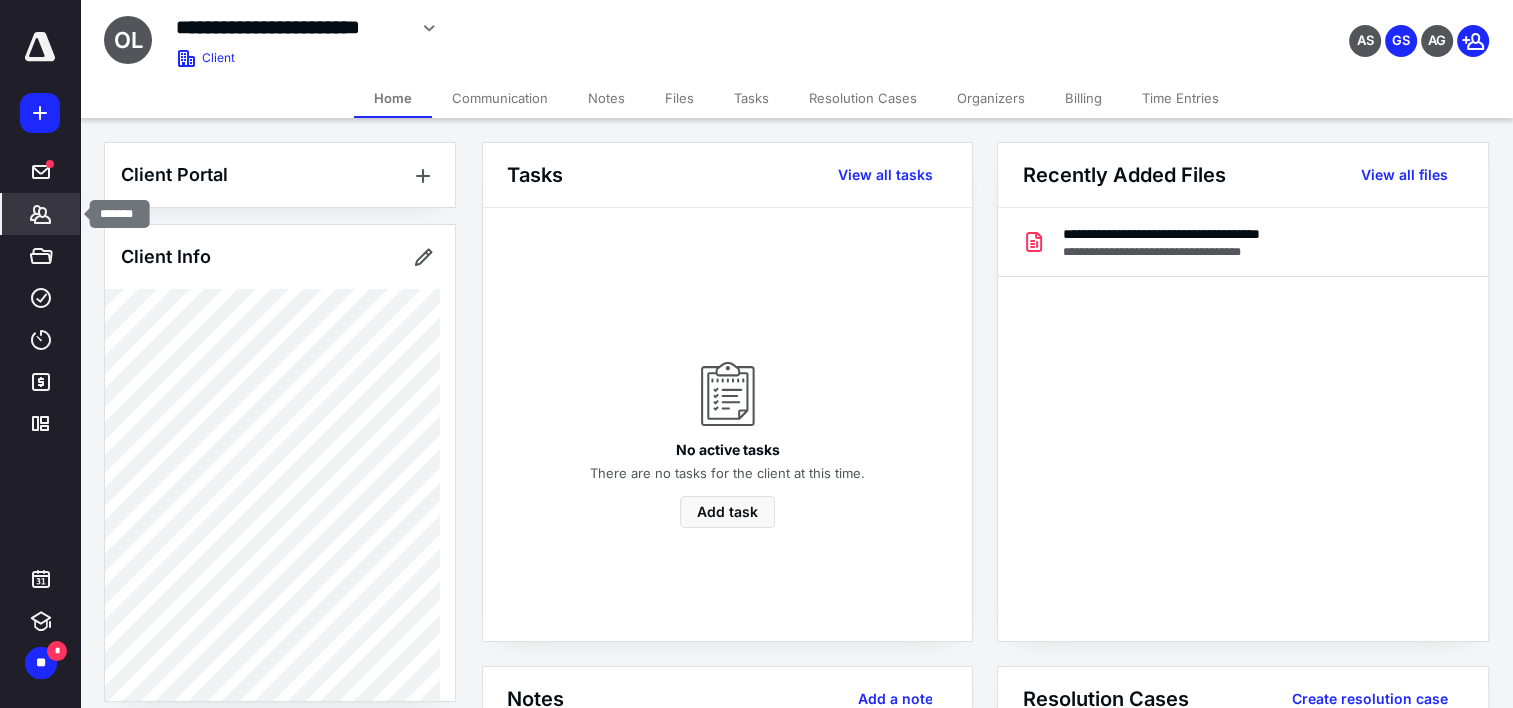 click 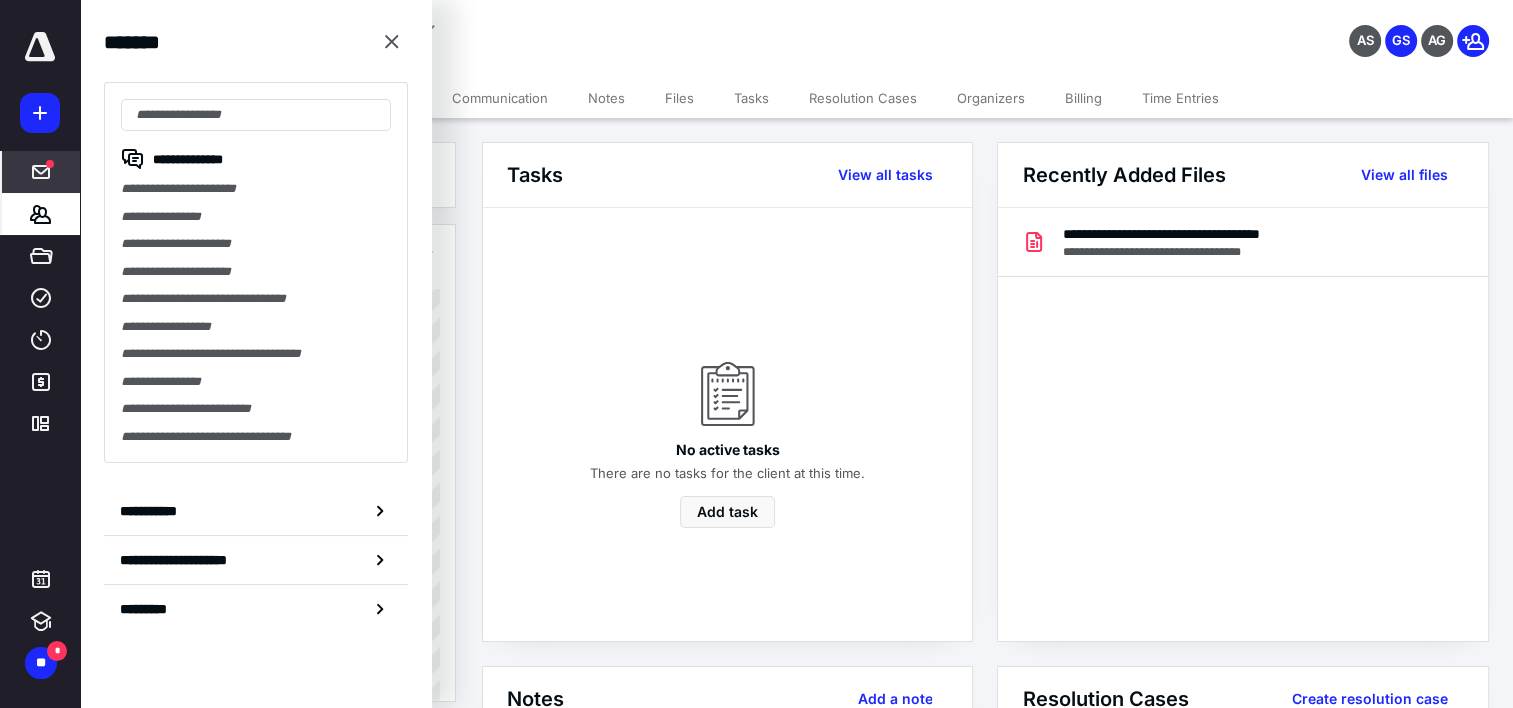 click on "*****" at bounding box center (41, 172) 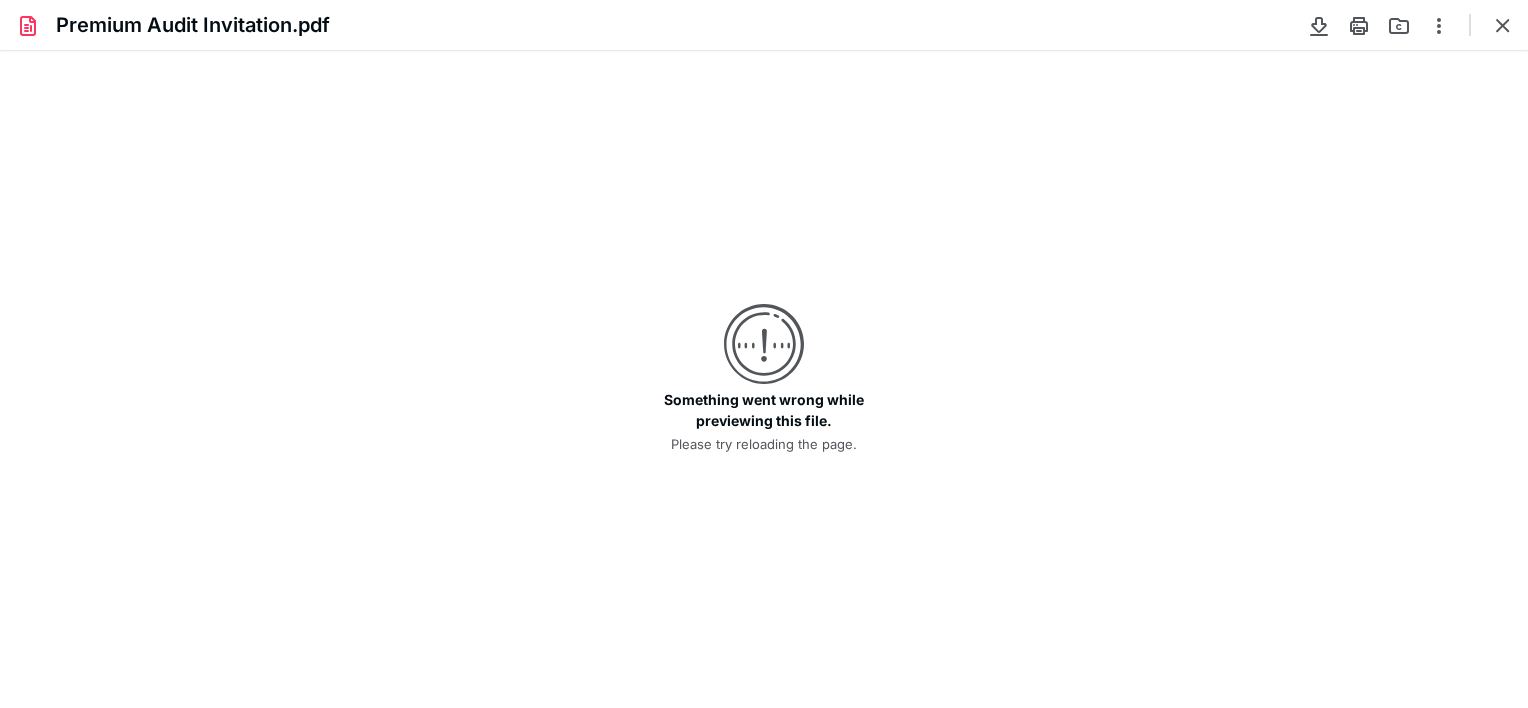 scroll, scrollTop: 0, scrollLeft: 0, axis: both 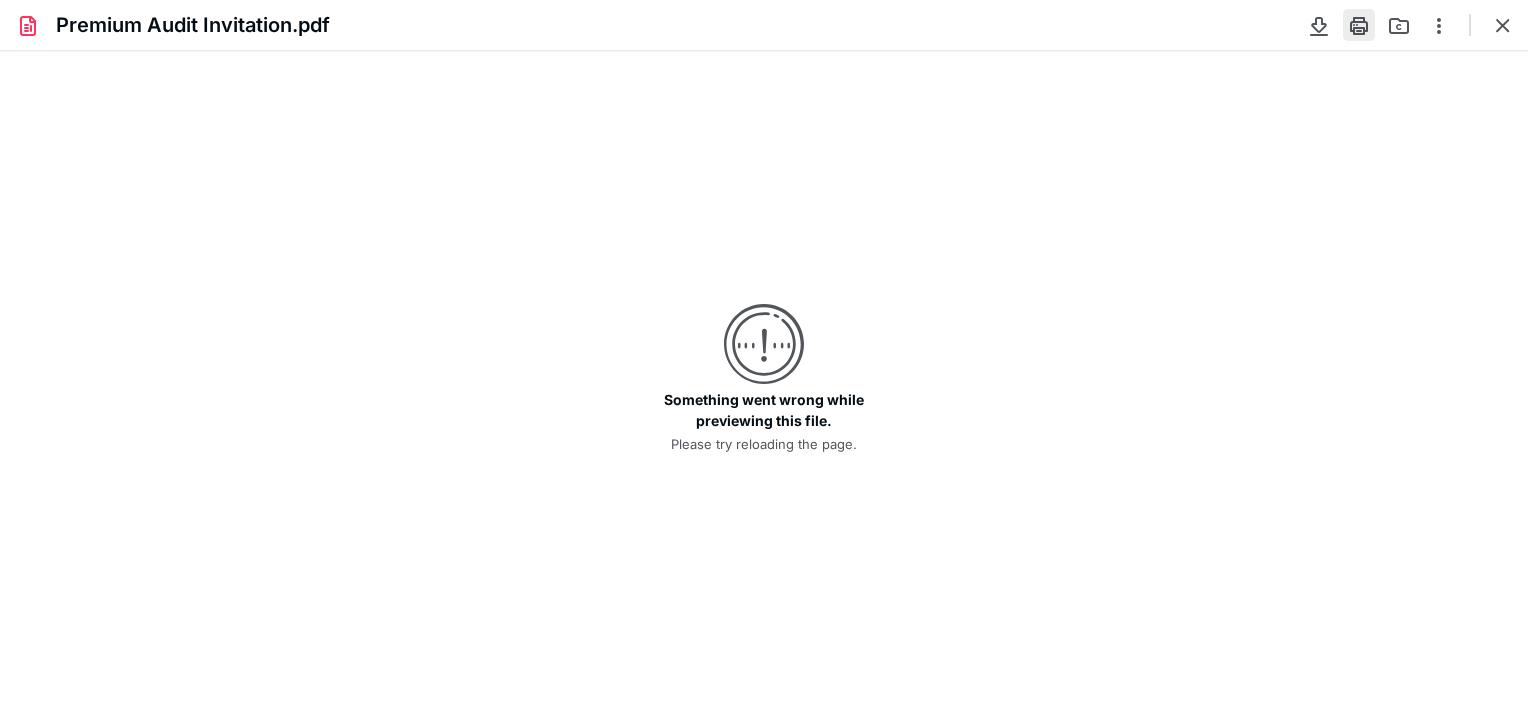 click at bounding box center (1359, 25) 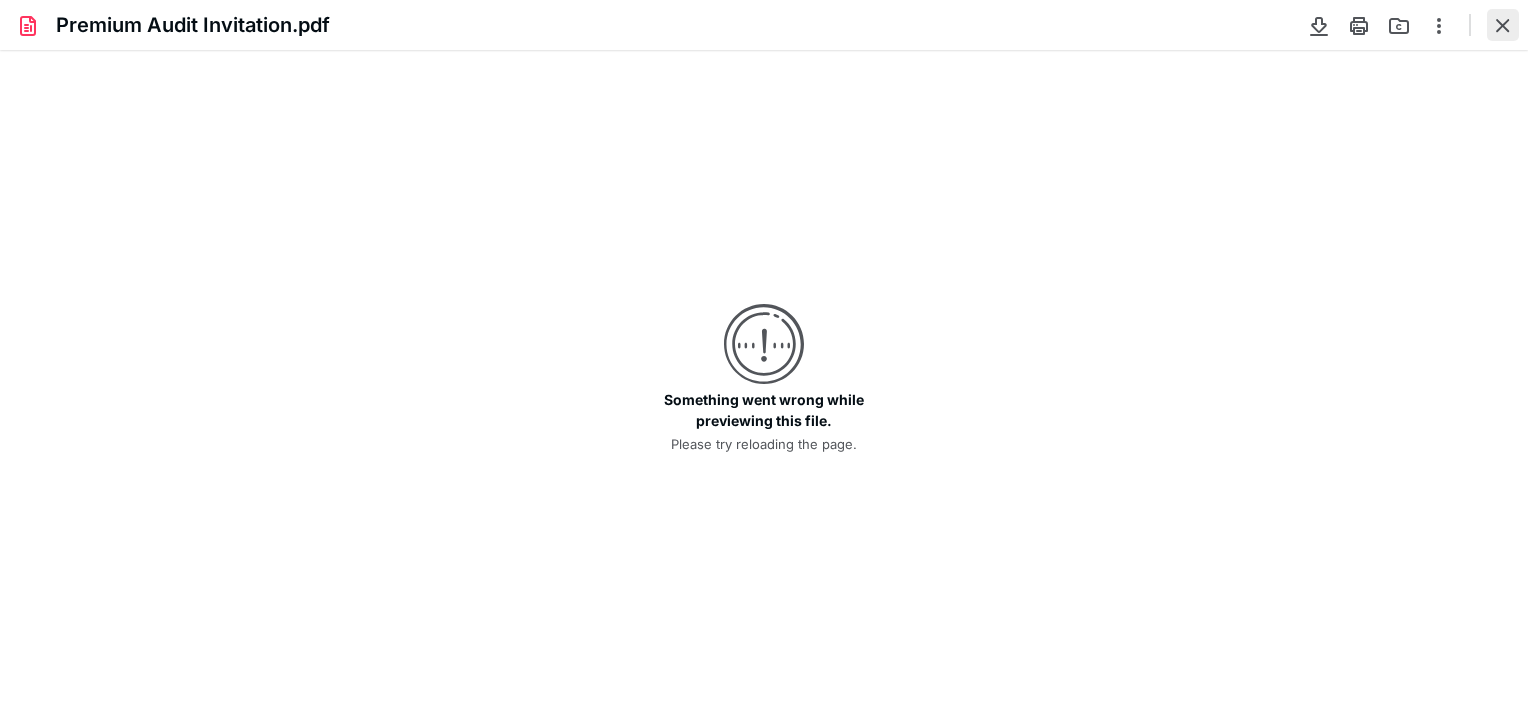 click at bounding box center (1503, 25) 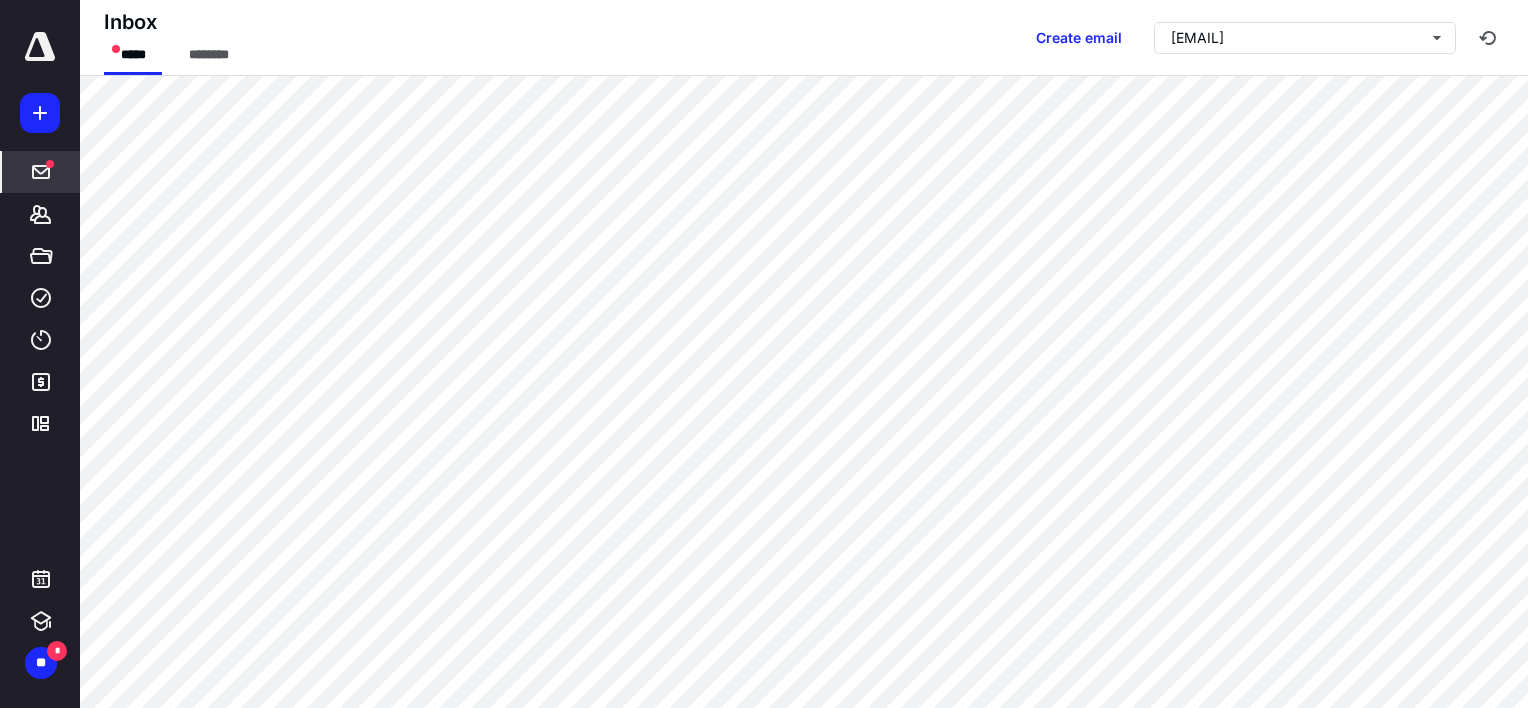 click 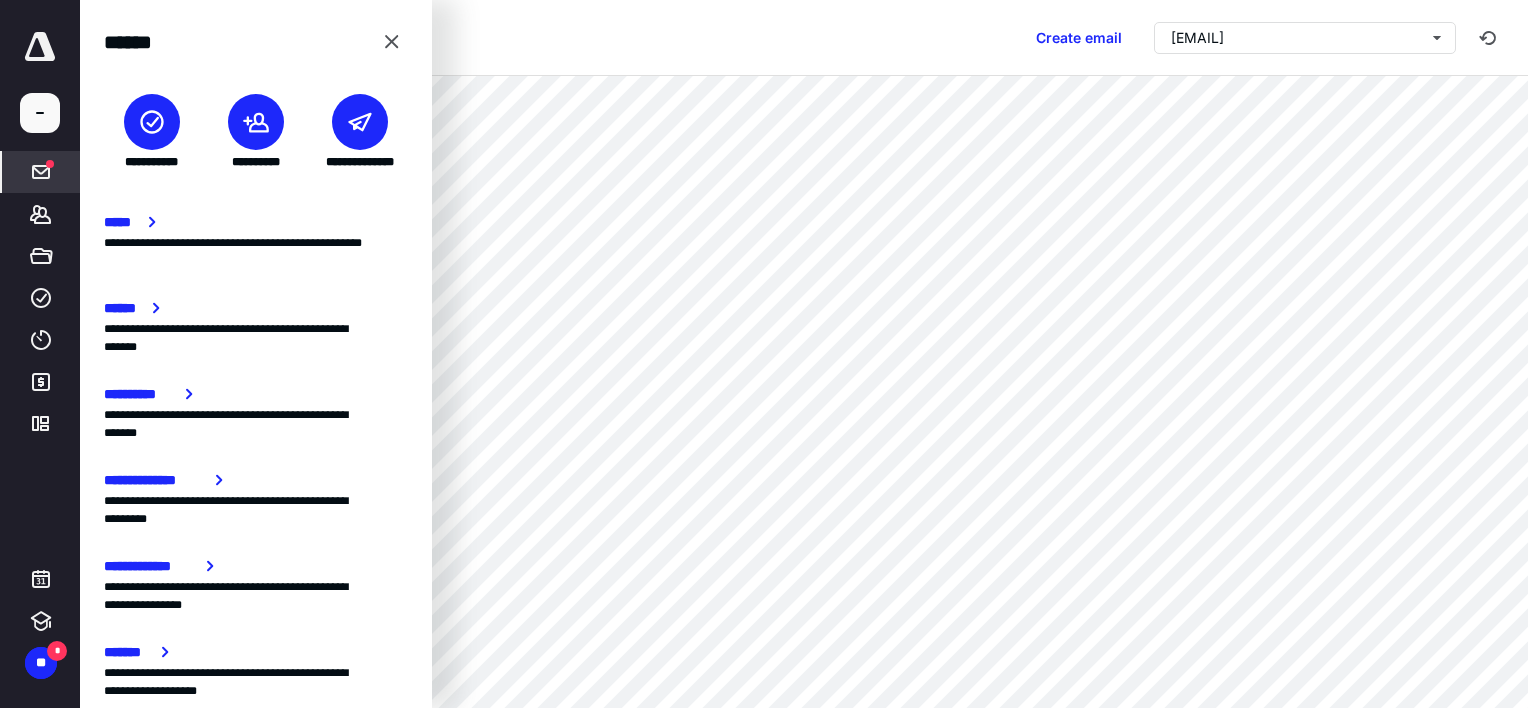 click at bounding box center (152, 122) 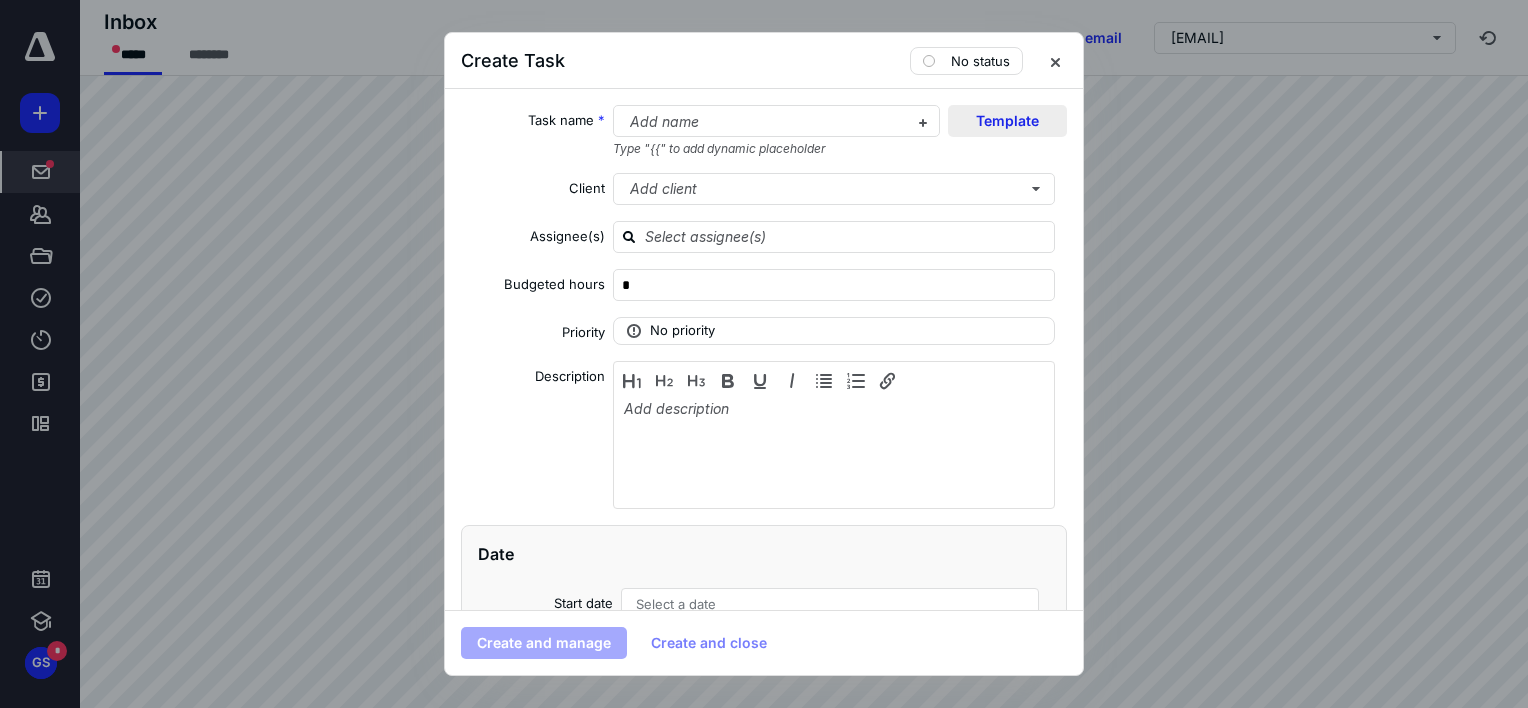 click on "Template" at bounding box center (1007, 121) 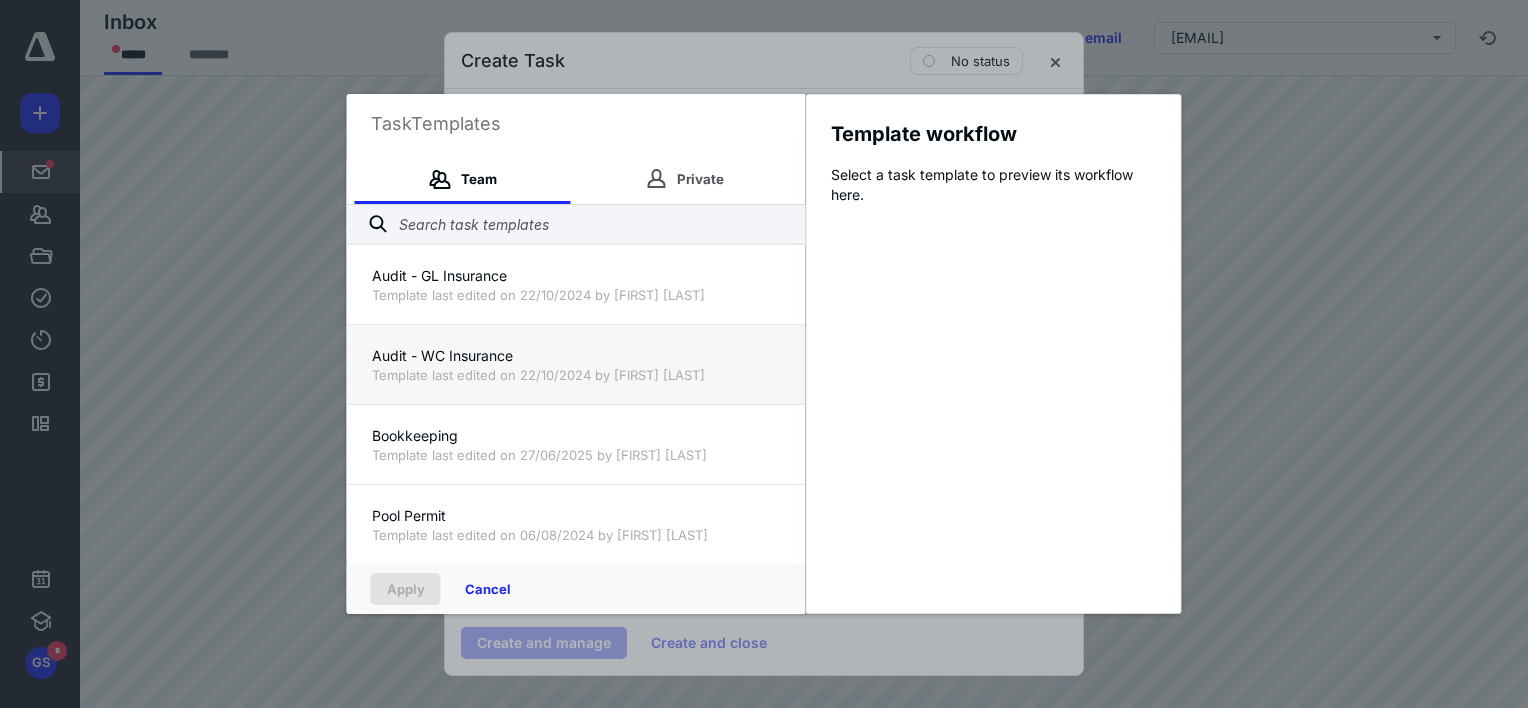 click on "Audit - WC Insurance" at bounding box center [576, 356] 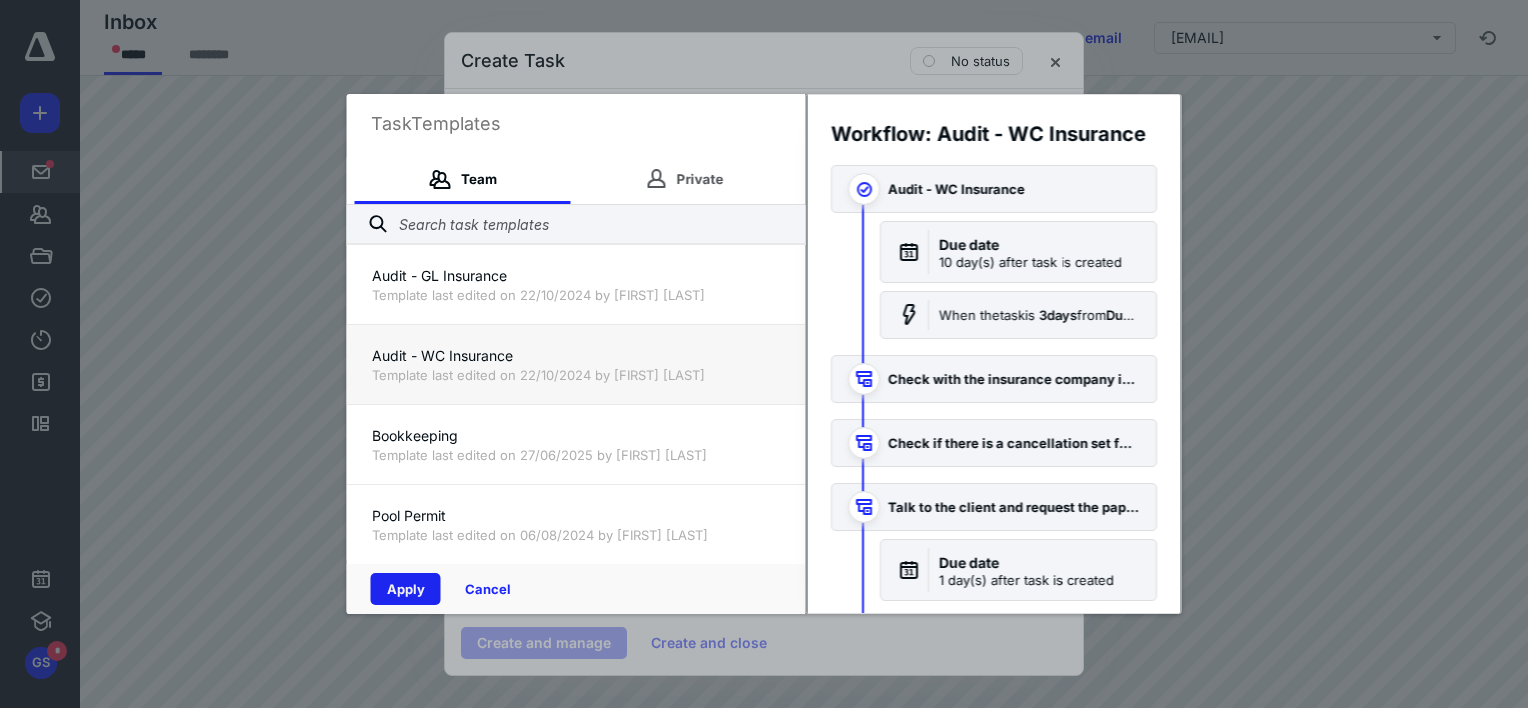 click on "Apply" at bounding box center [406, 589] 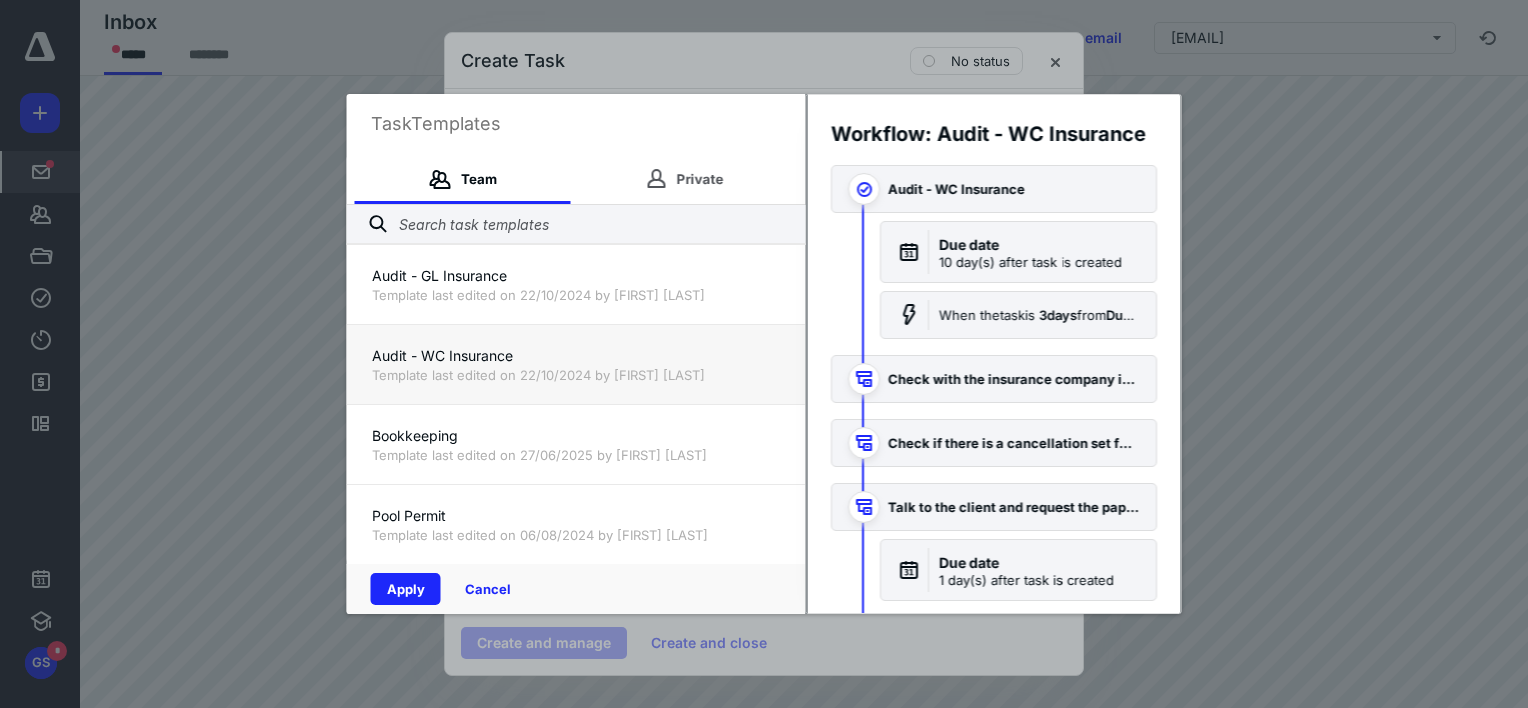 type on "*" 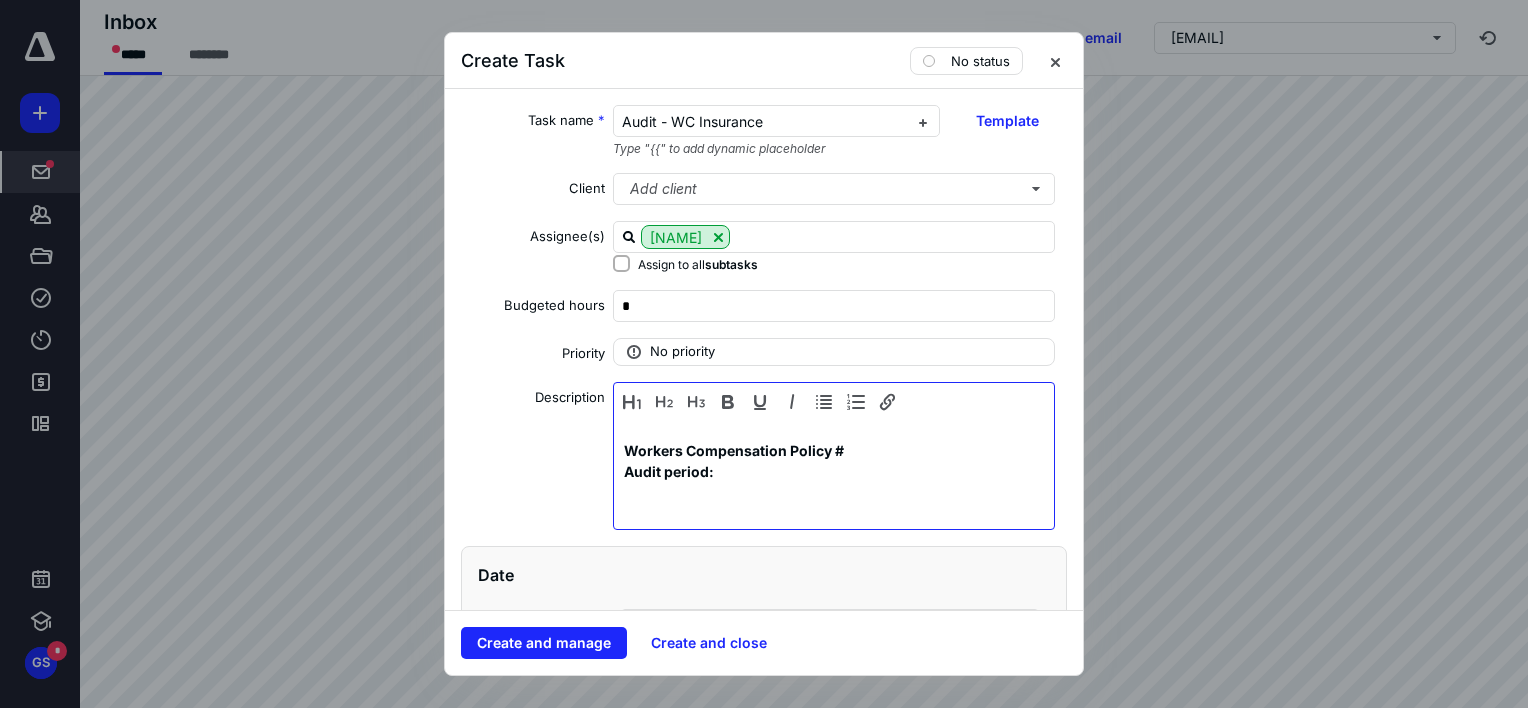 click at bounding box center (834, 492) 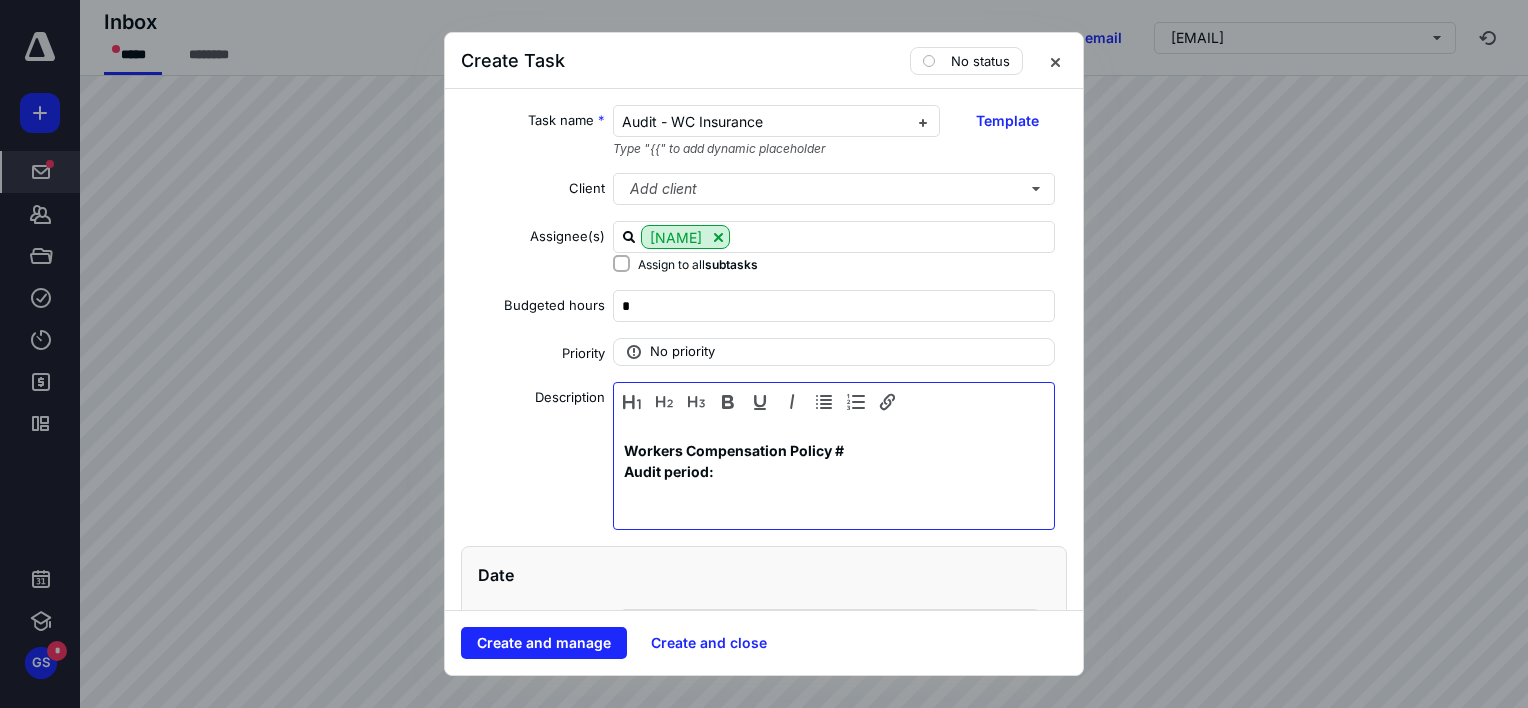 click at bounding box center [834, 492] 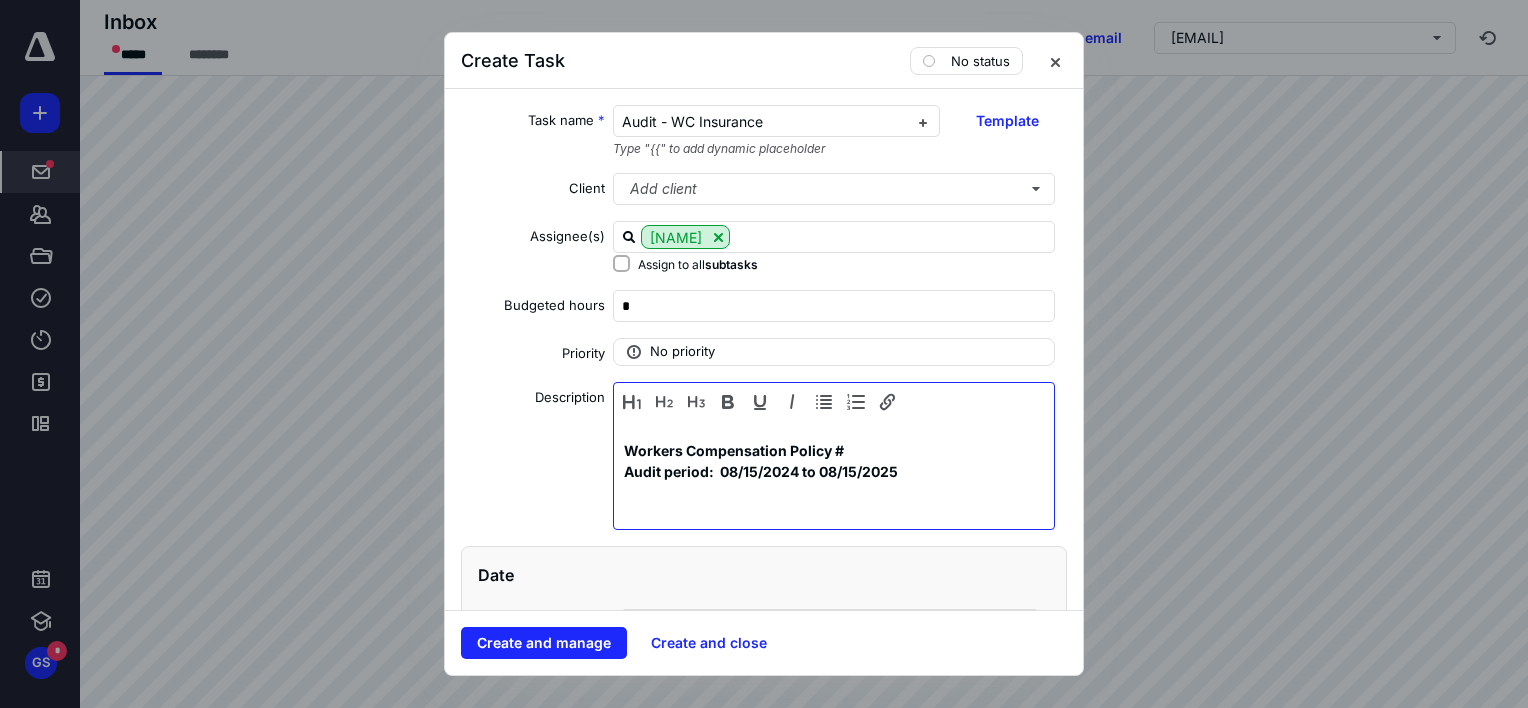 click on "Workers Compensation Policy #" at bounding box center (834, 450) 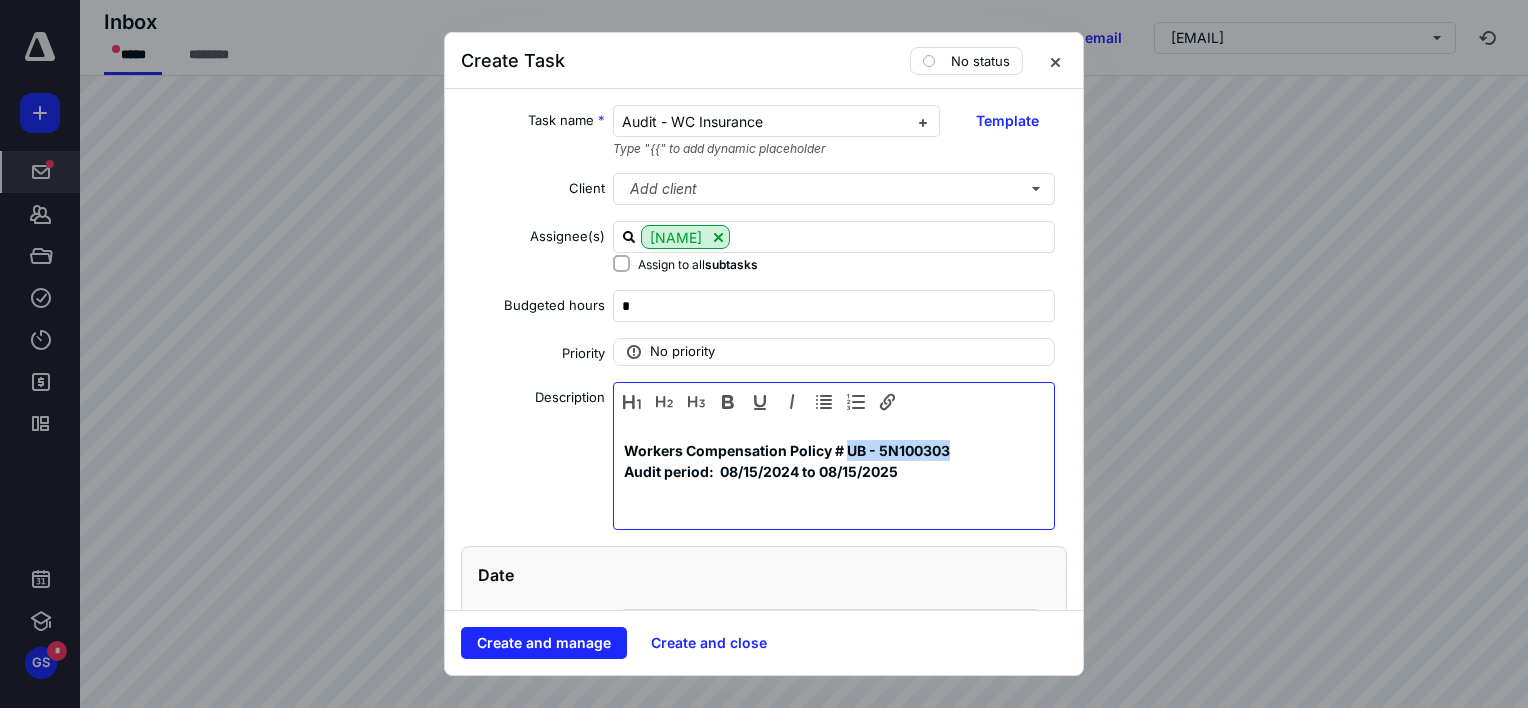 drag, startPoint x: 844, startPoint y: 452, endPoint x: 946, endPoint y: 449, distance: 102.044106 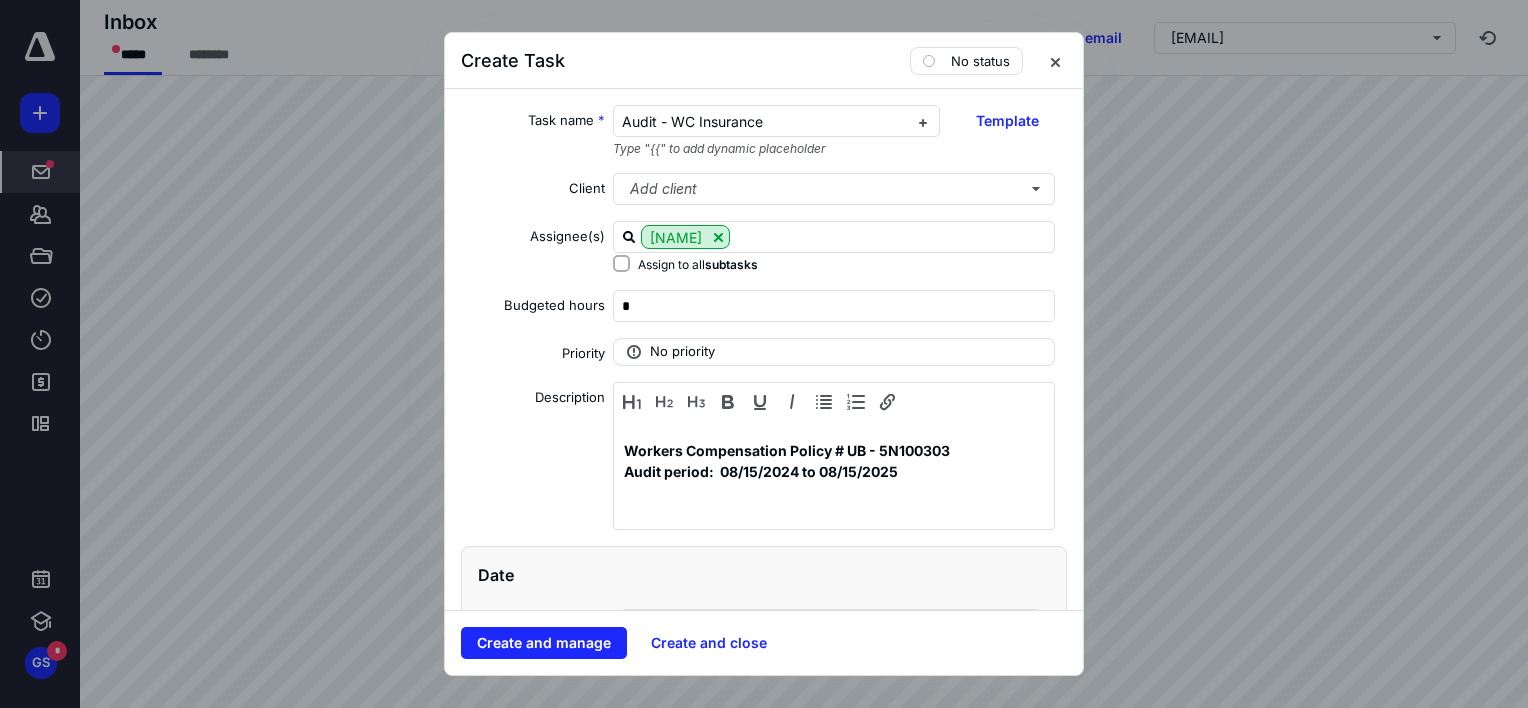 click on "Type "{{" to add dynamic placeholder" at bounding box center [777, 149] 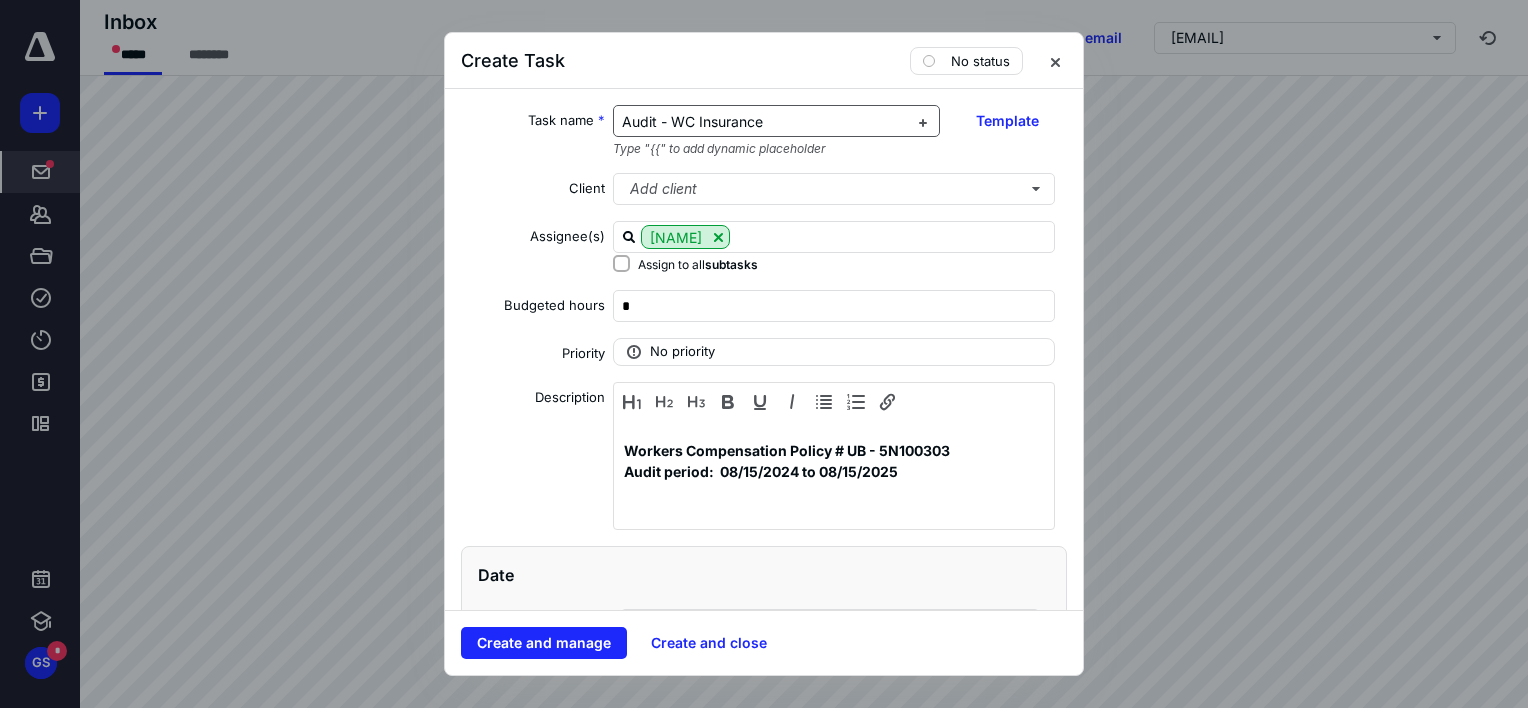 click on "Audit - WC Insurance" at bounding box center (765, 122) 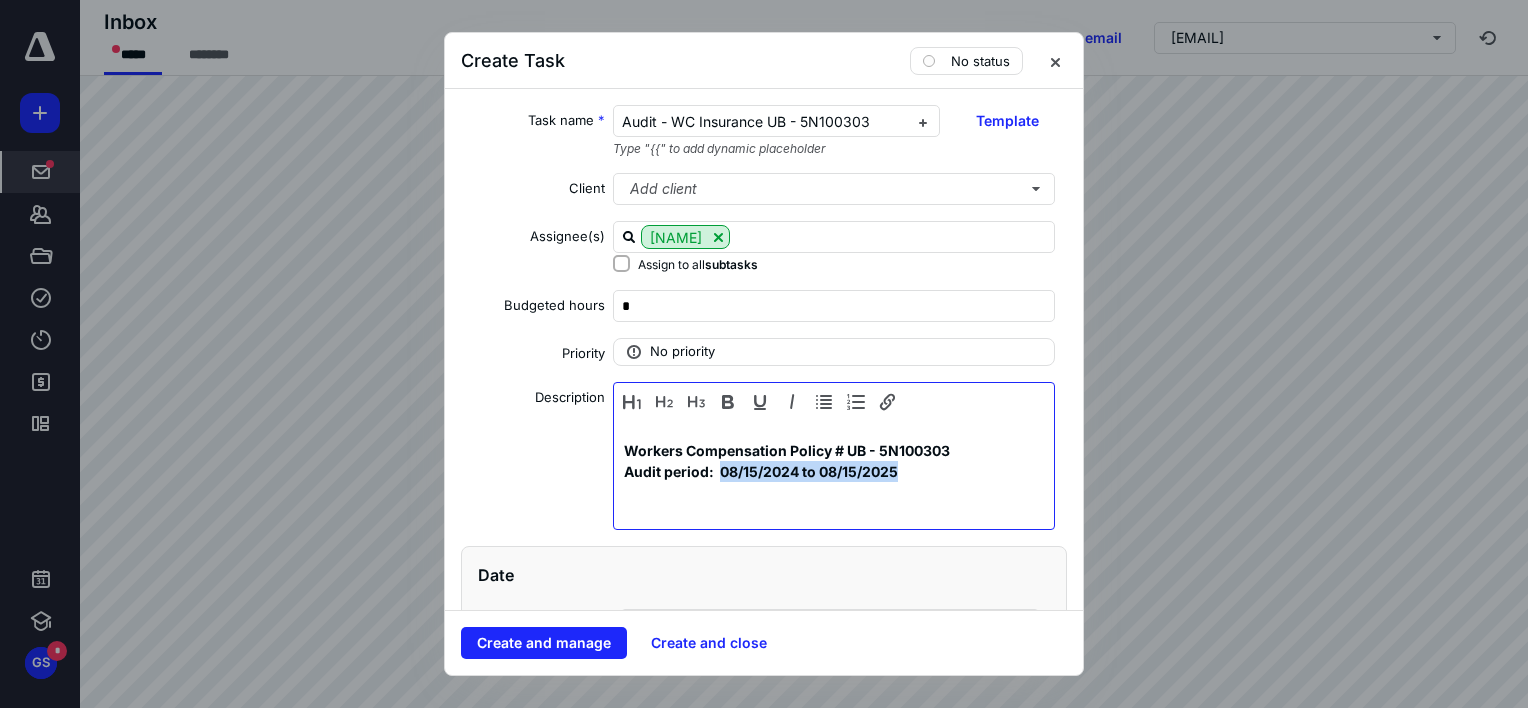 drag, startPoint x: 719, startPoint y: 475, endPoint x: 896, endPoint y: 473, distance: 177.01129 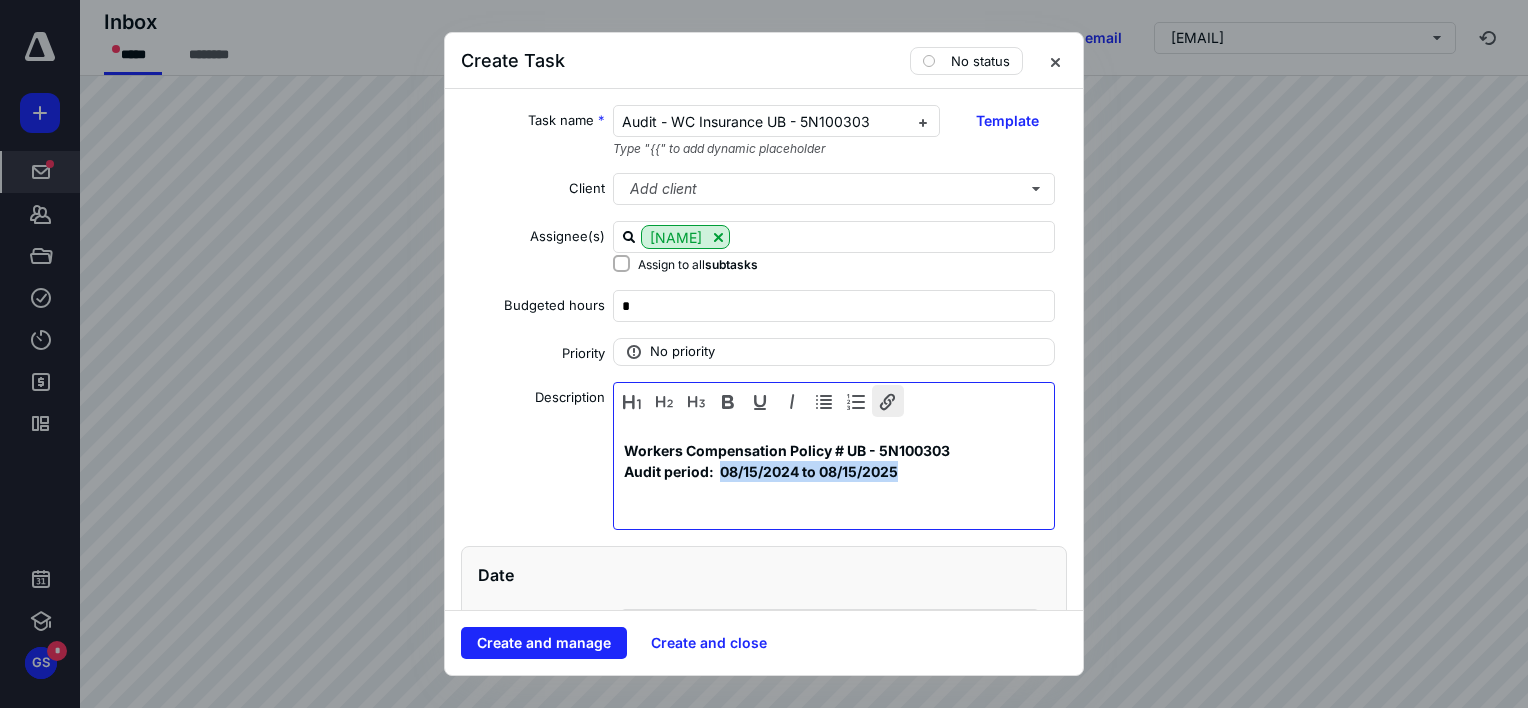 copy on "[DATE] to [DATE]" 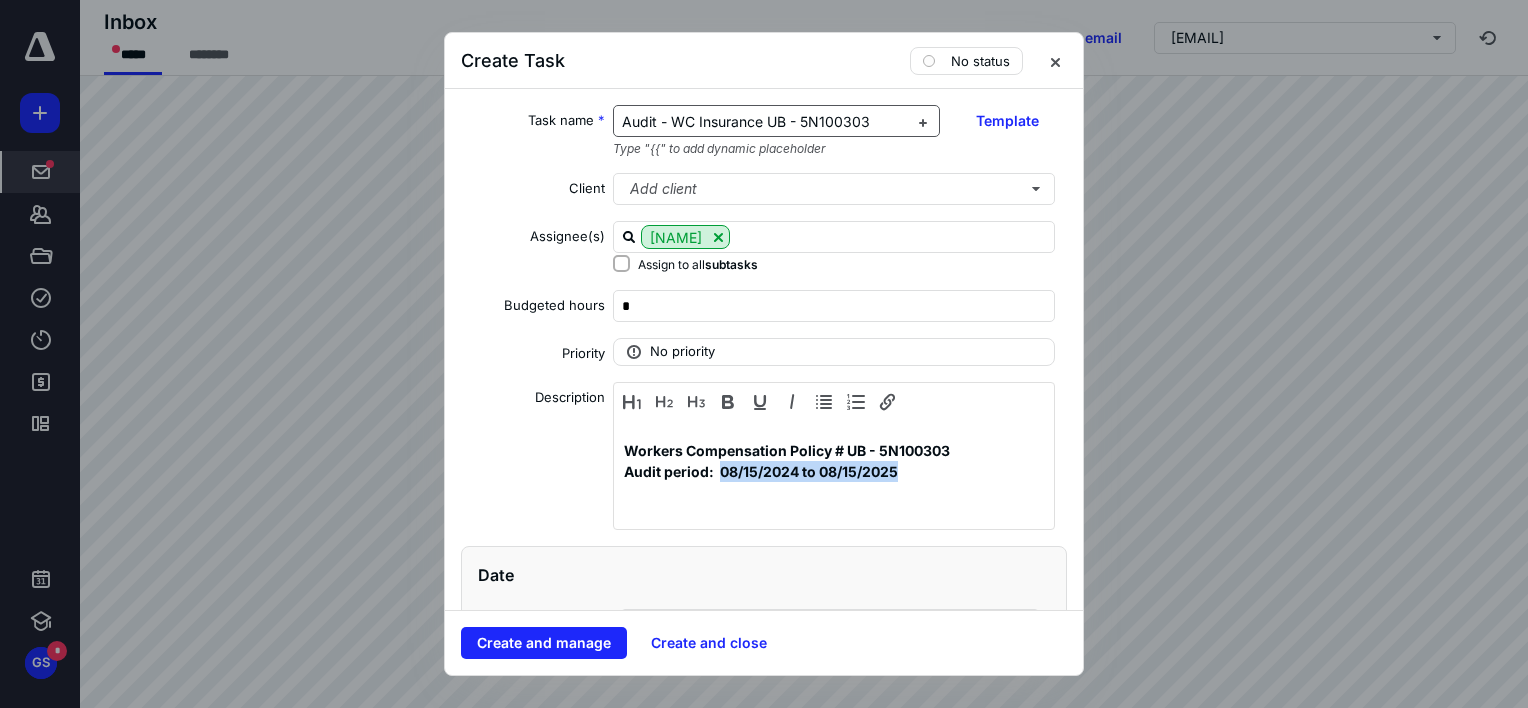click on "Audit - WC Insurance UB - 5N100303" at bounding box center (765, 122) 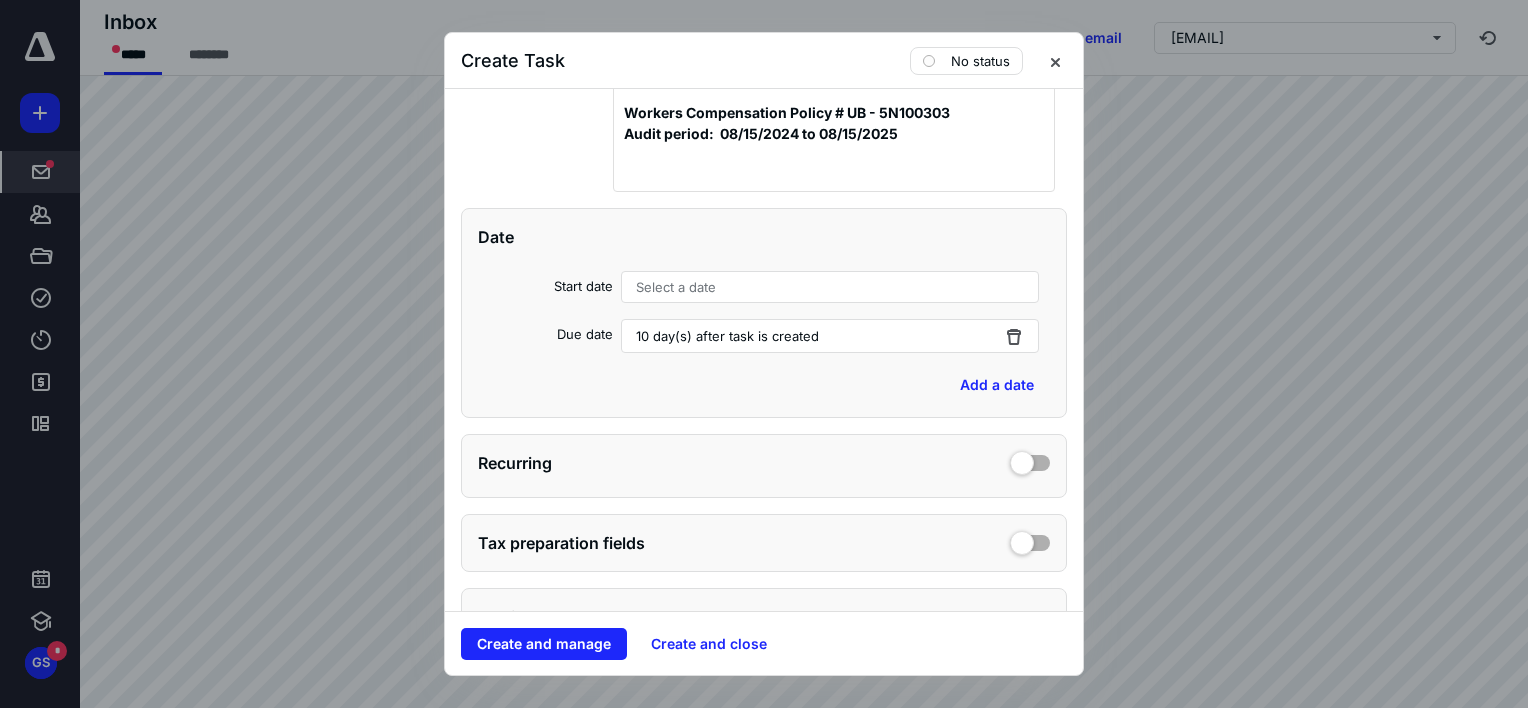 scroll, scrollTop: 400, scrollLeft: 0, axis: vertical 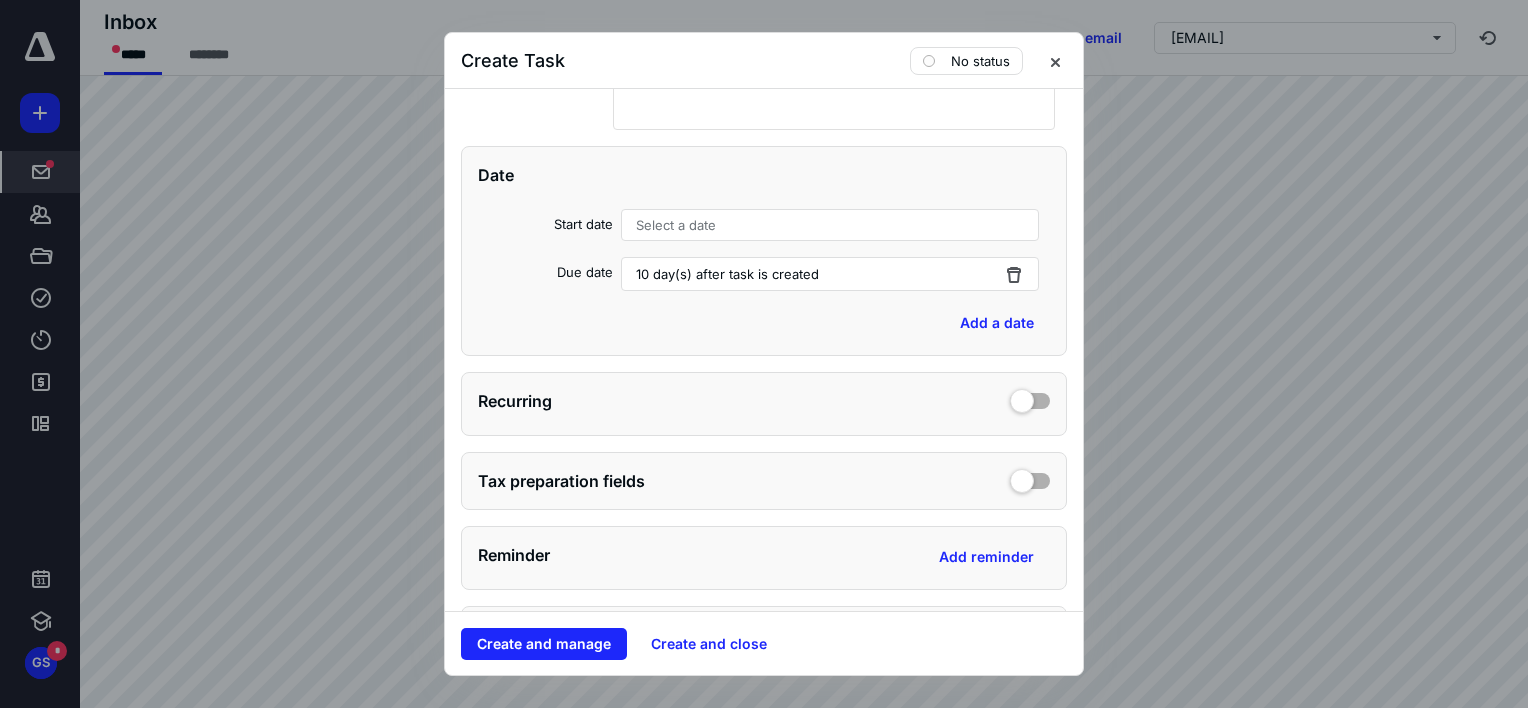 click on "Select a date" at bounding box center [830, 225] 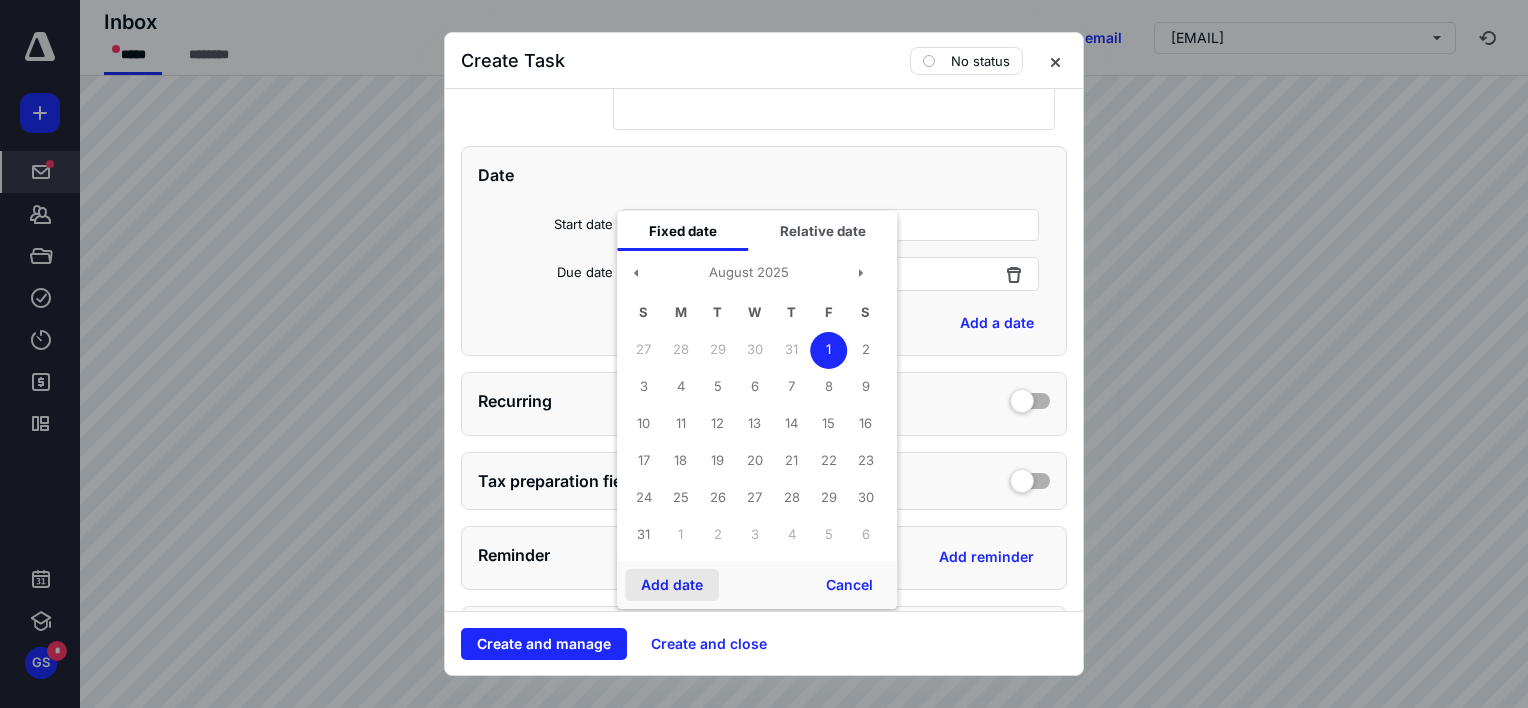 click on "Add date" at bounding box center (672, 585) 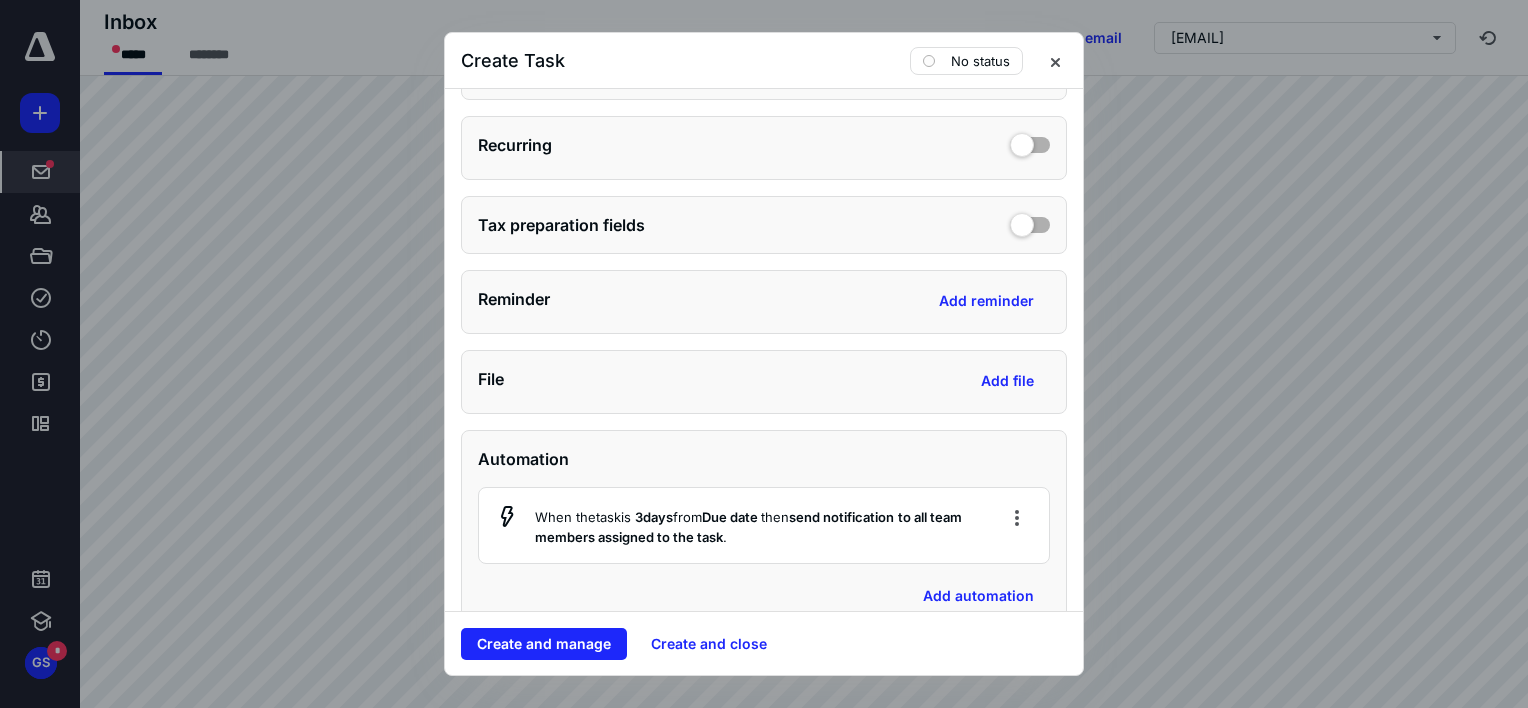 scroll, scrollTop: 700, scrollLeft: 0, axis: vertical 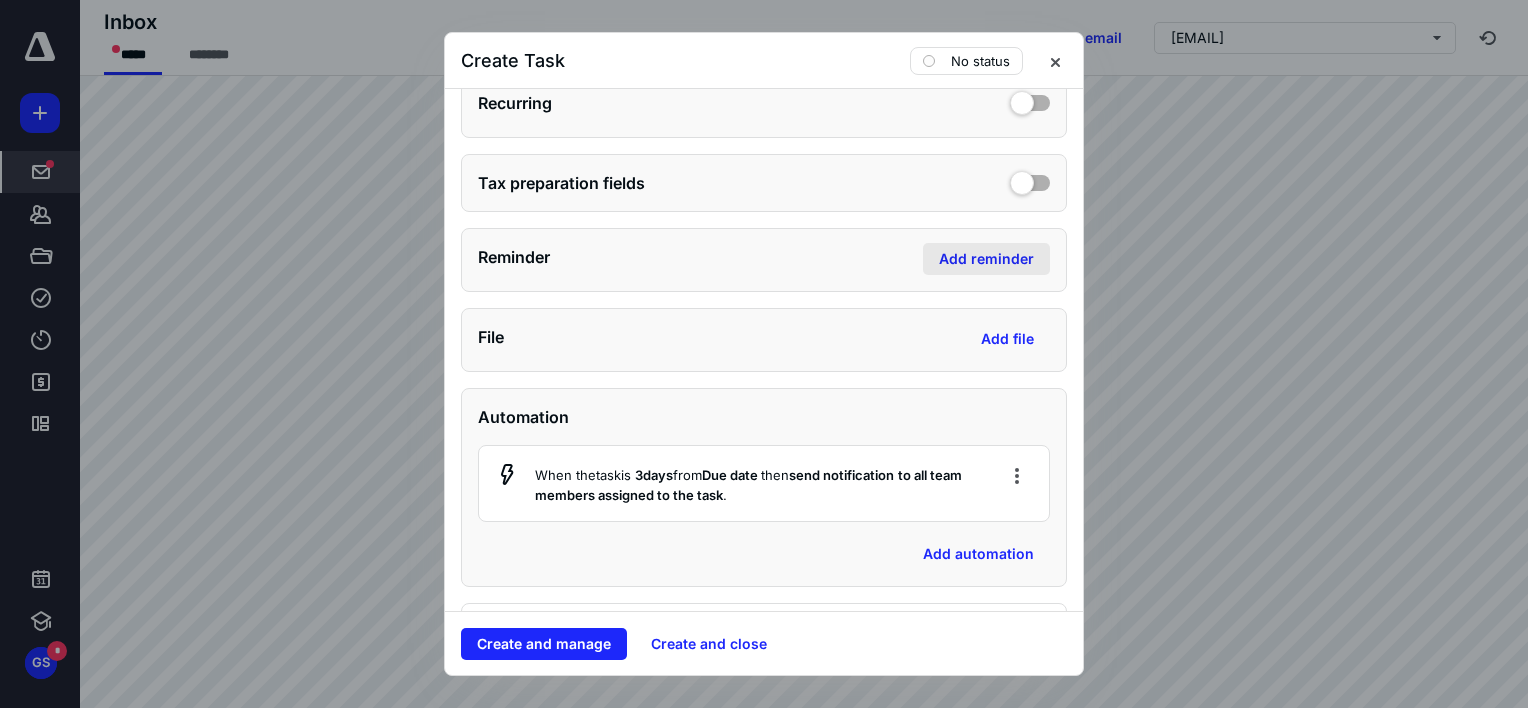 click on "Add reminder" at bounding box center [986, 259] 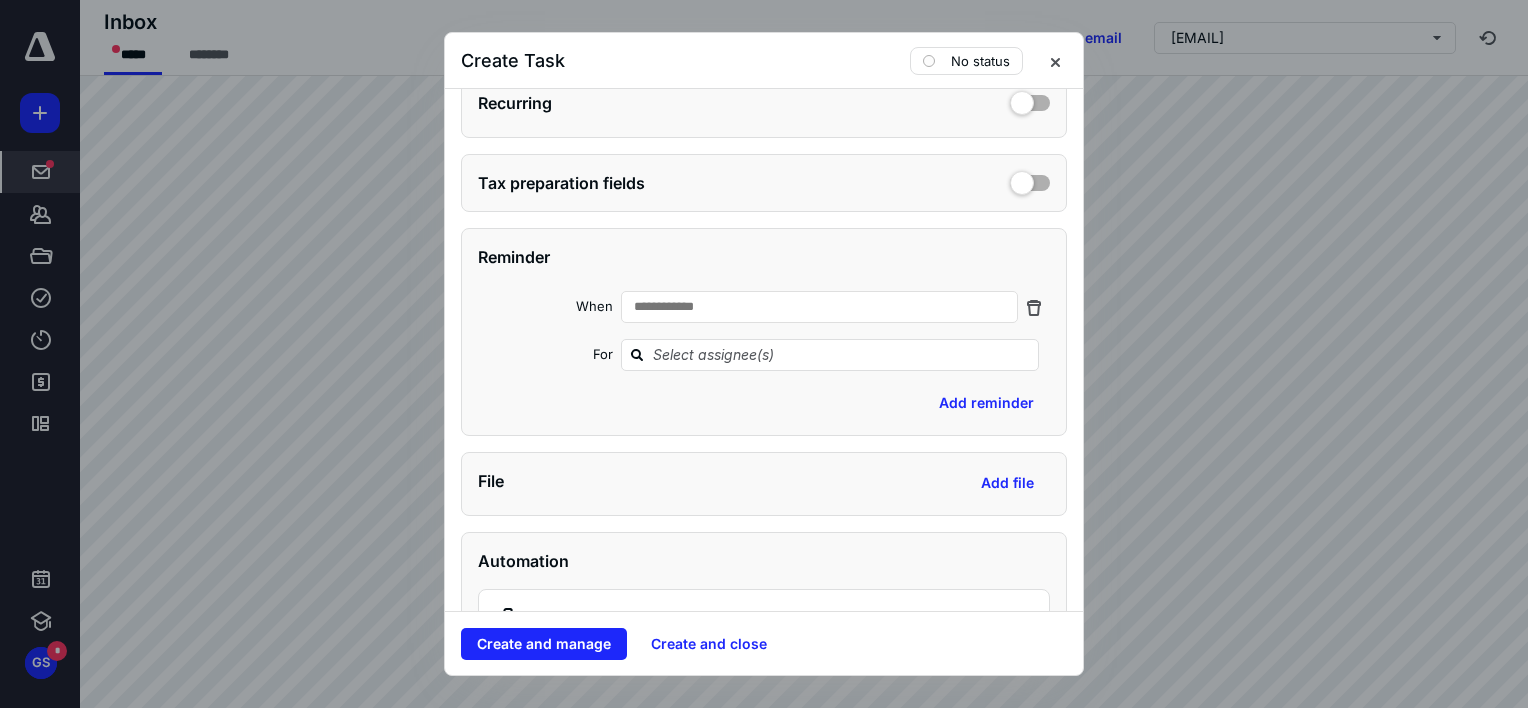 click on "**********" at bounding box center (764, 331) 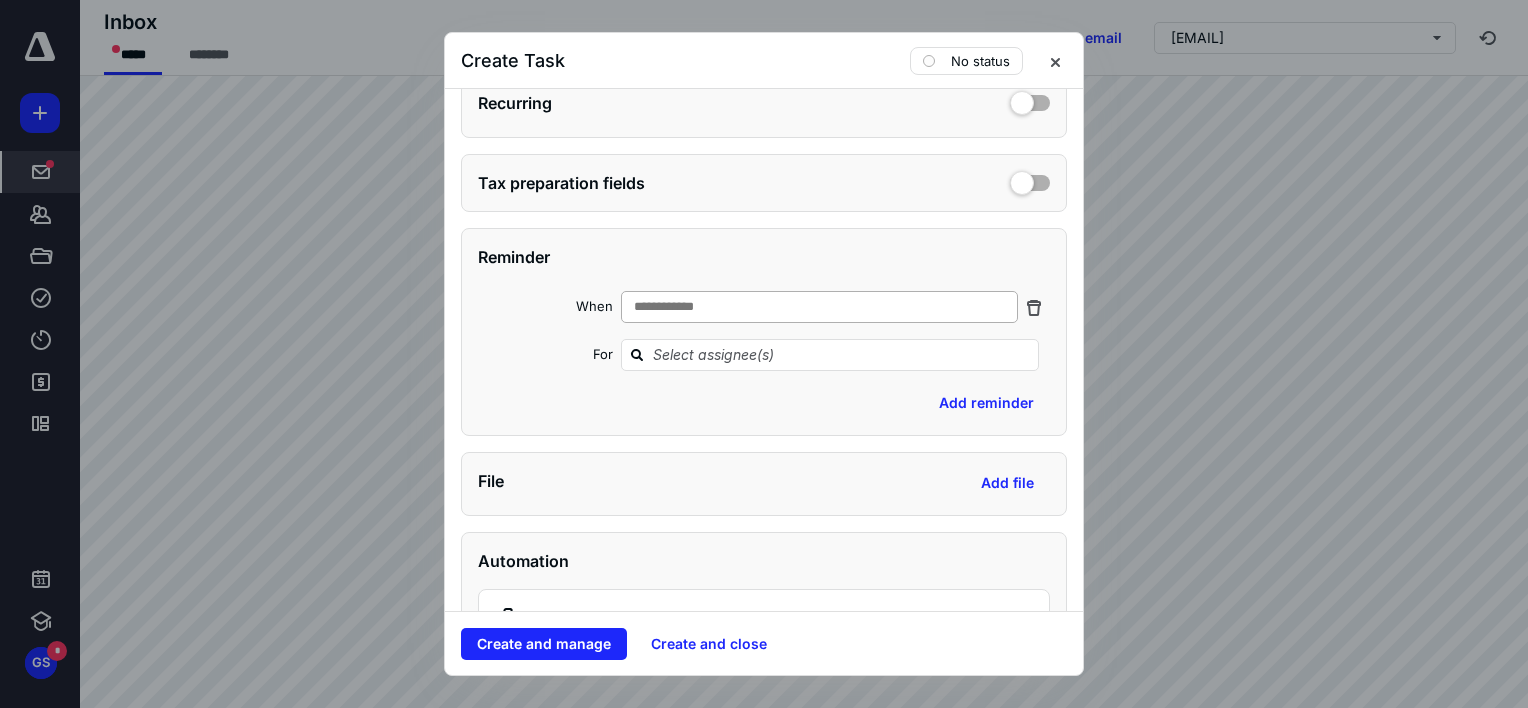 click on "**********" at bounding box center [819, 307] 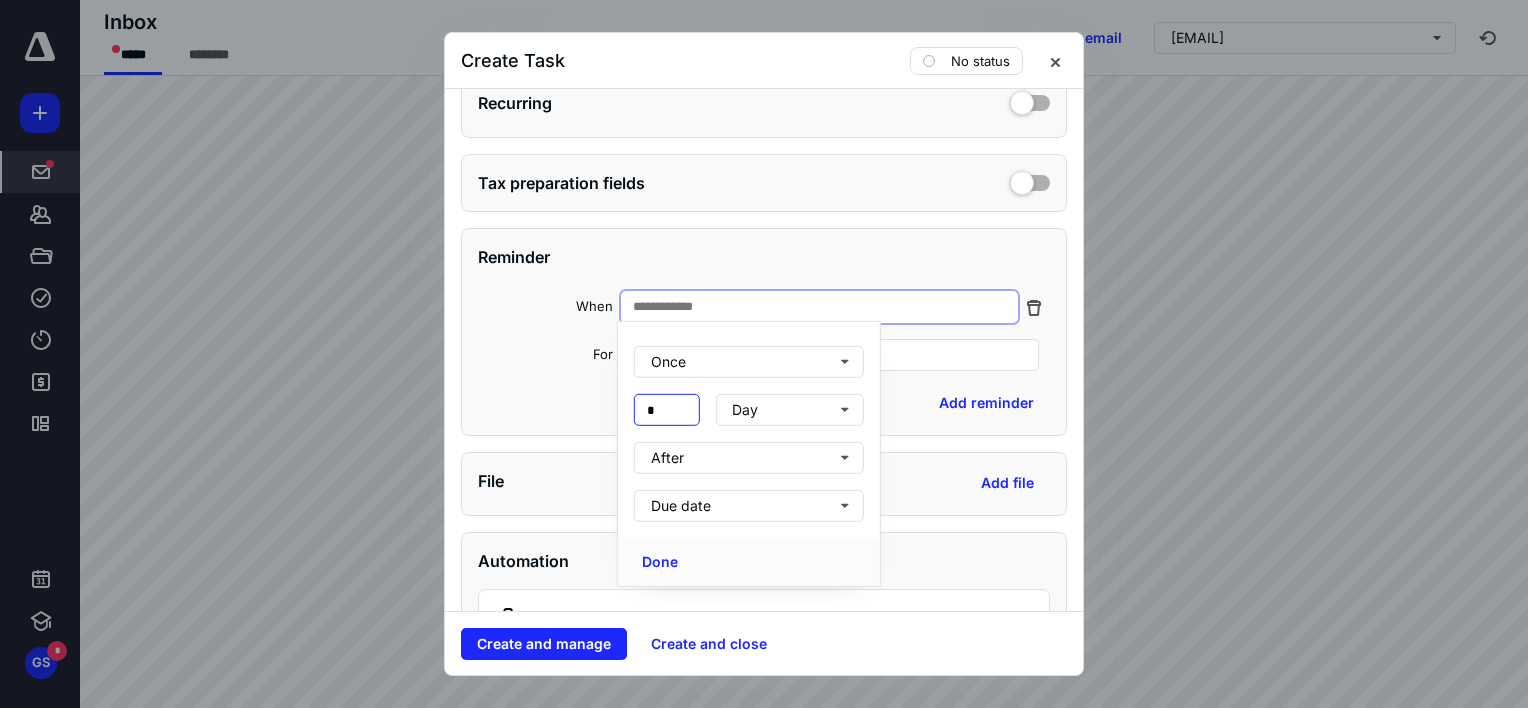 click on "*" at bounding box center [667, 410] 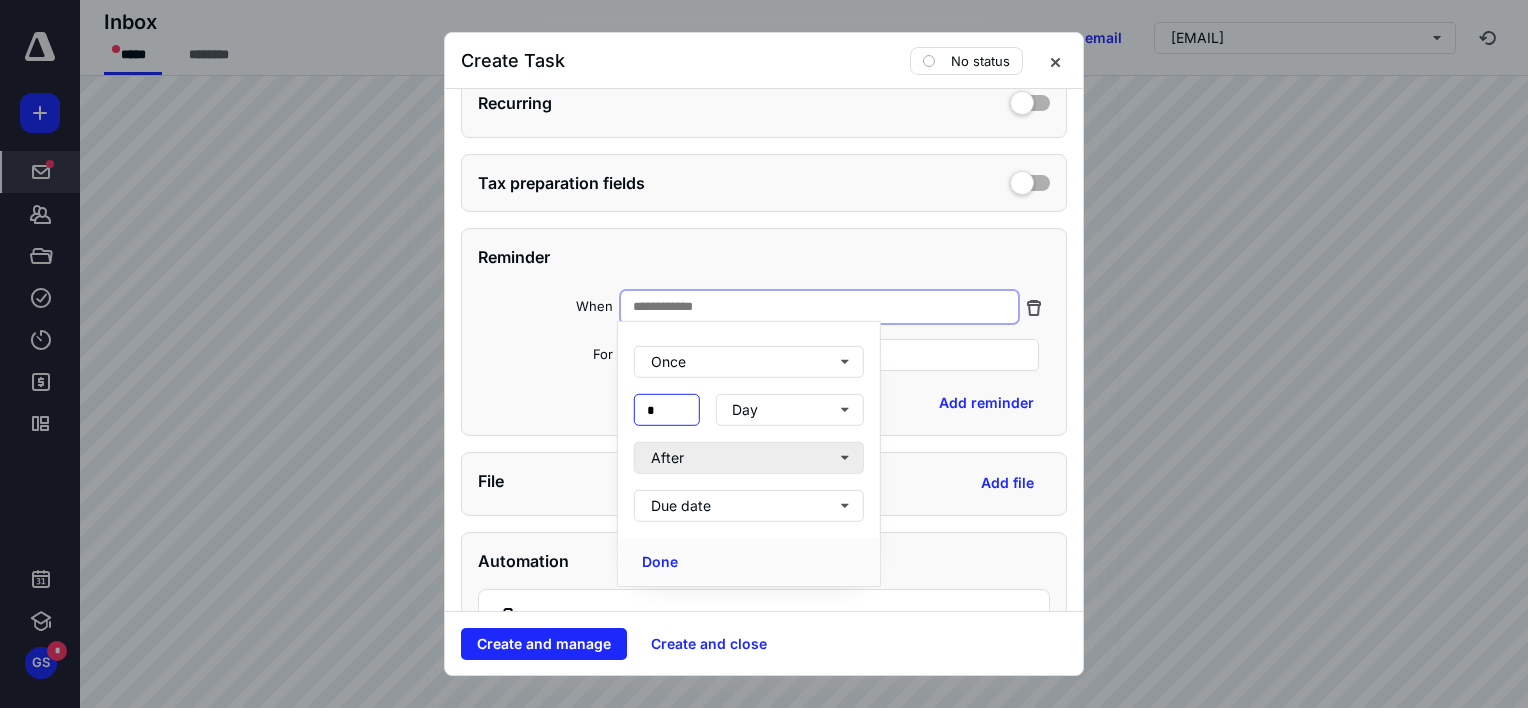 type on "*" 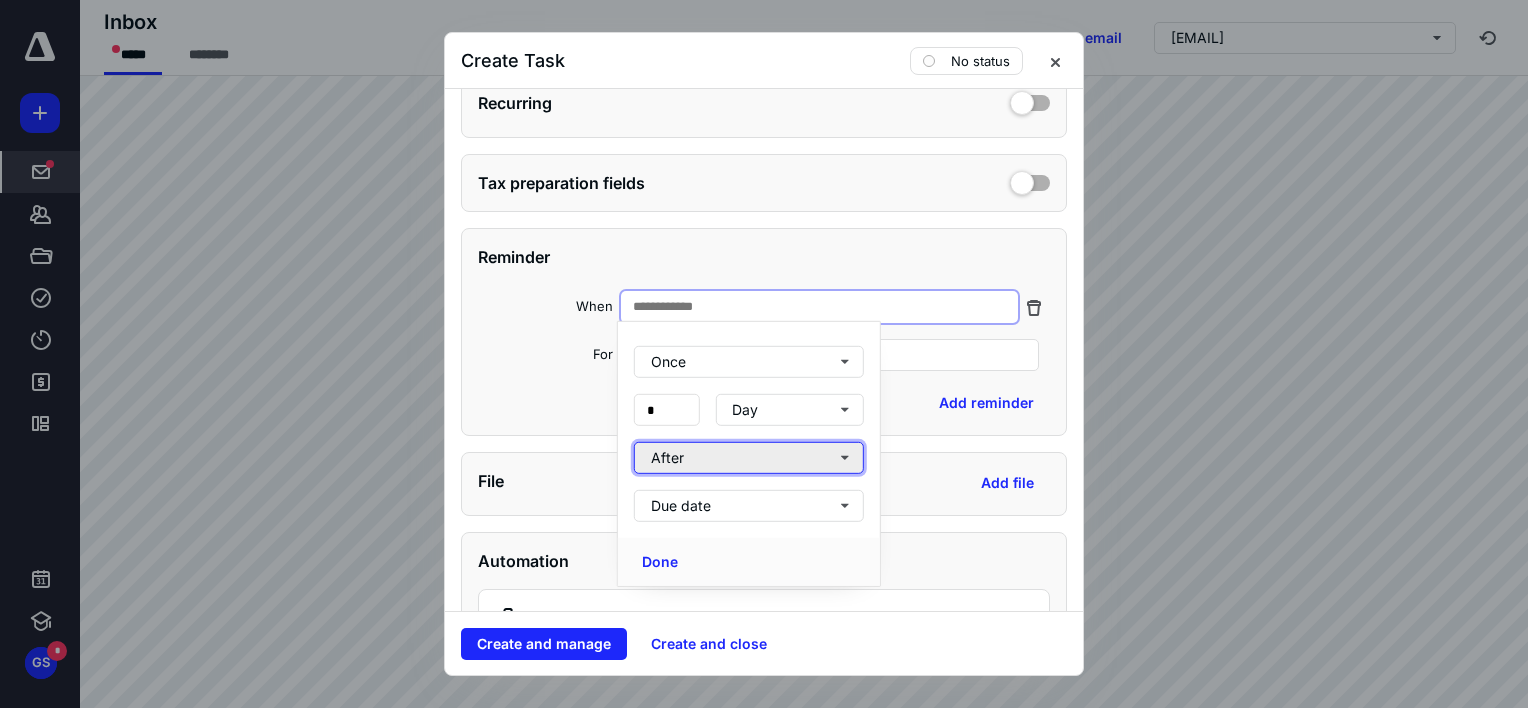 click on "After" at bounding box center [749, 458] 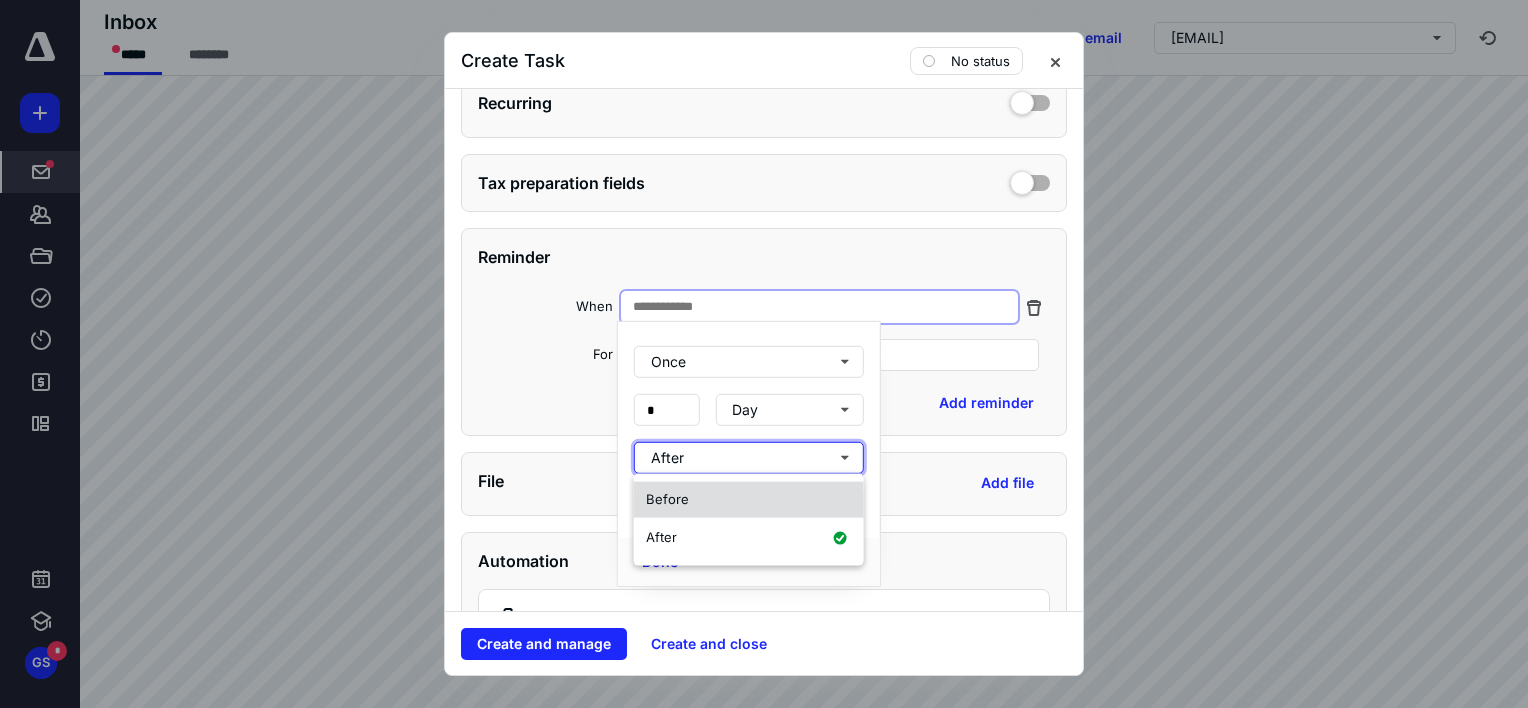 click on "Before" at bounding box center (749, 499) 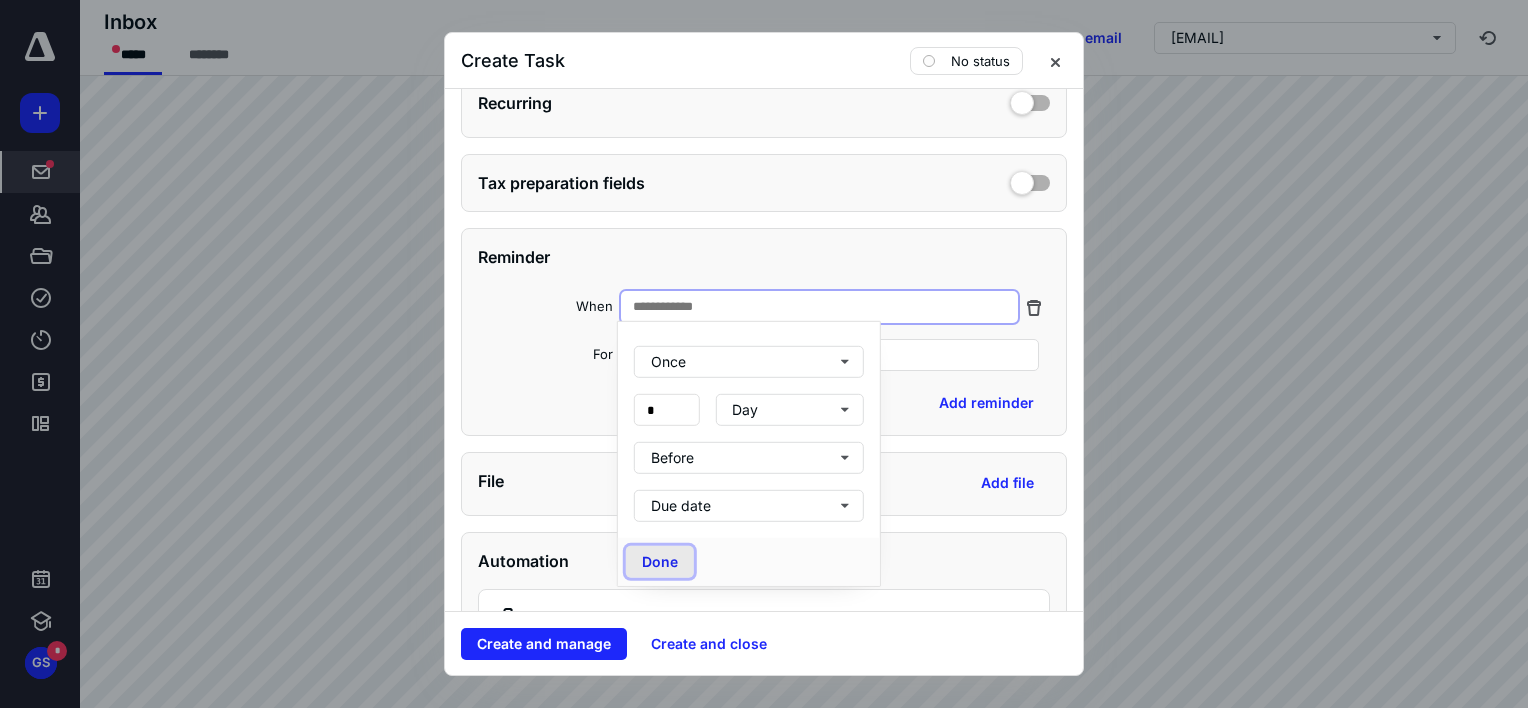 click on "Done" at bounding box center [660, 562] 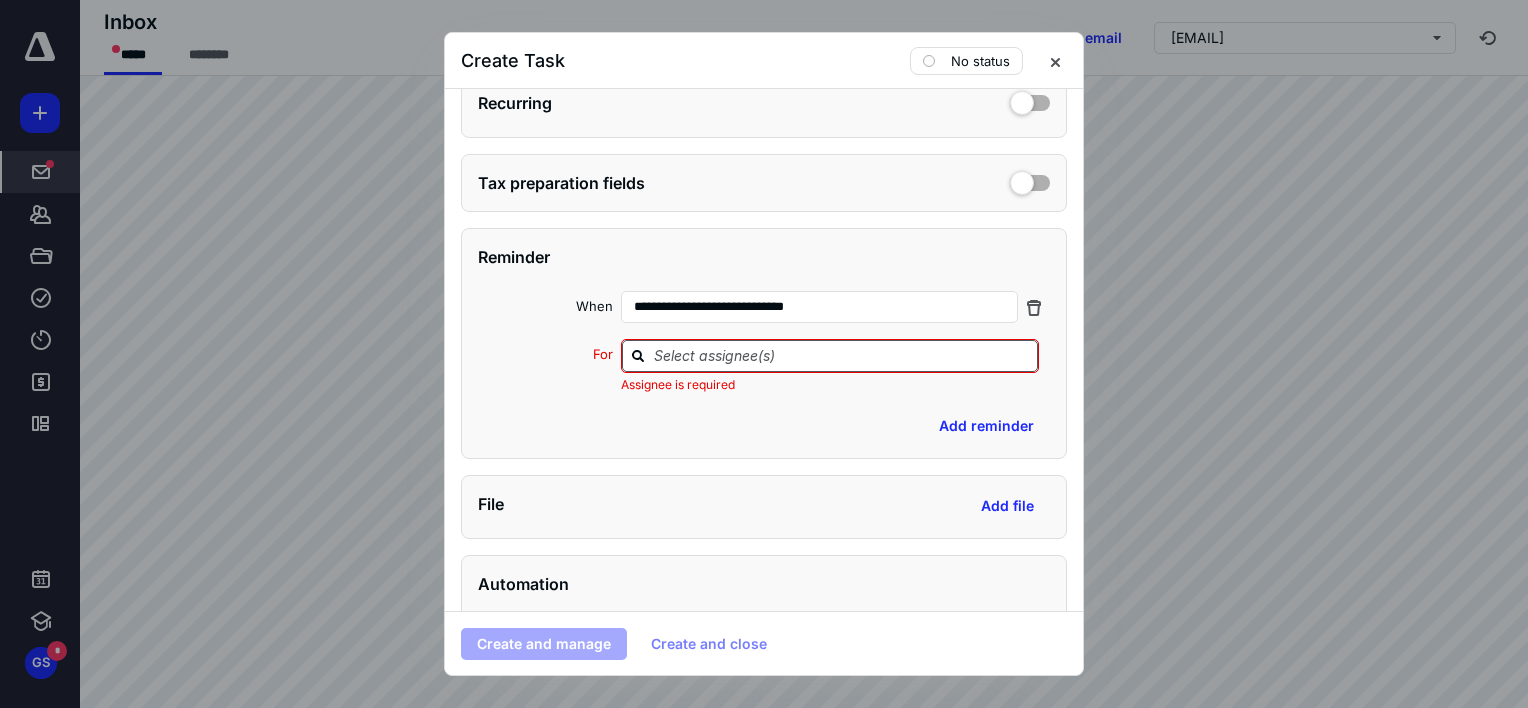 click at bounding box center (830, 356) 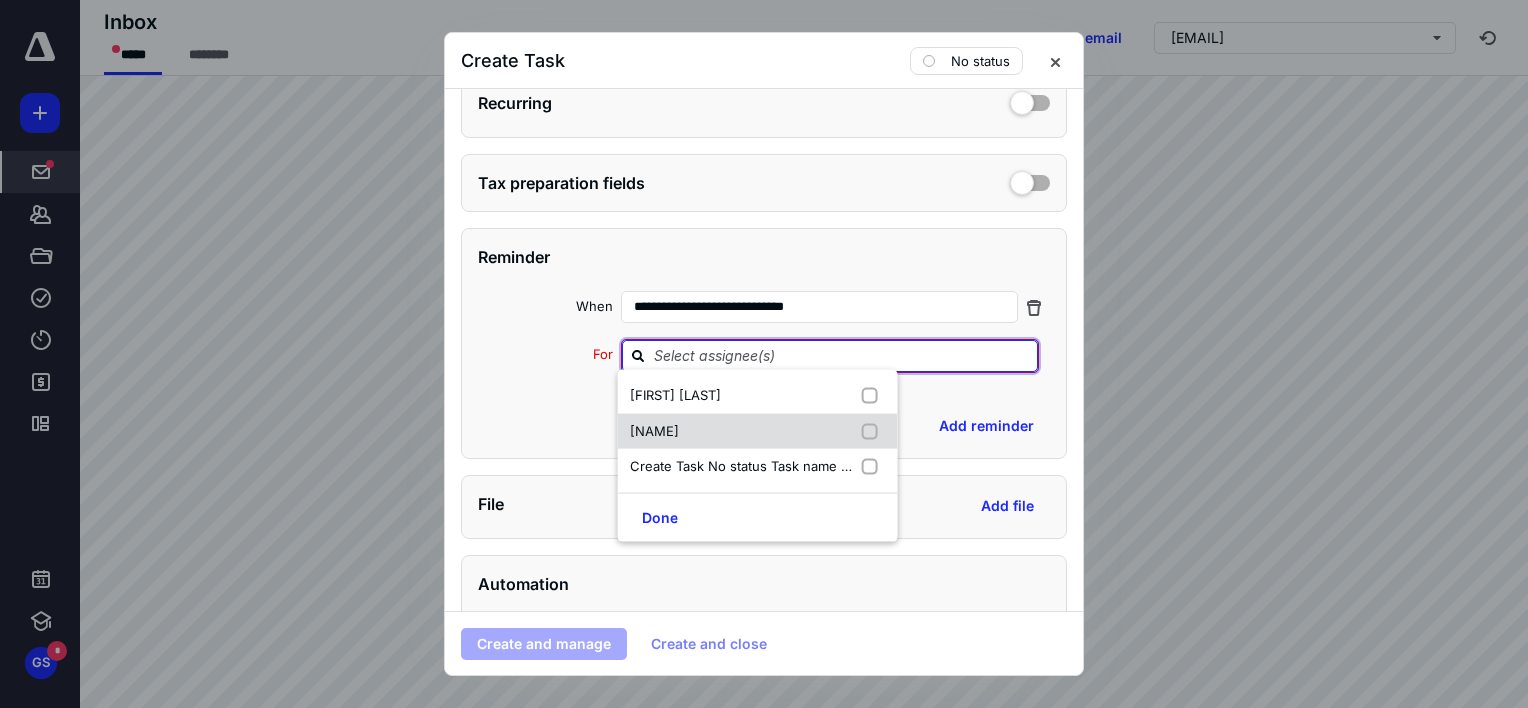 click on "[NAME]" at bounding box center (654, 430) 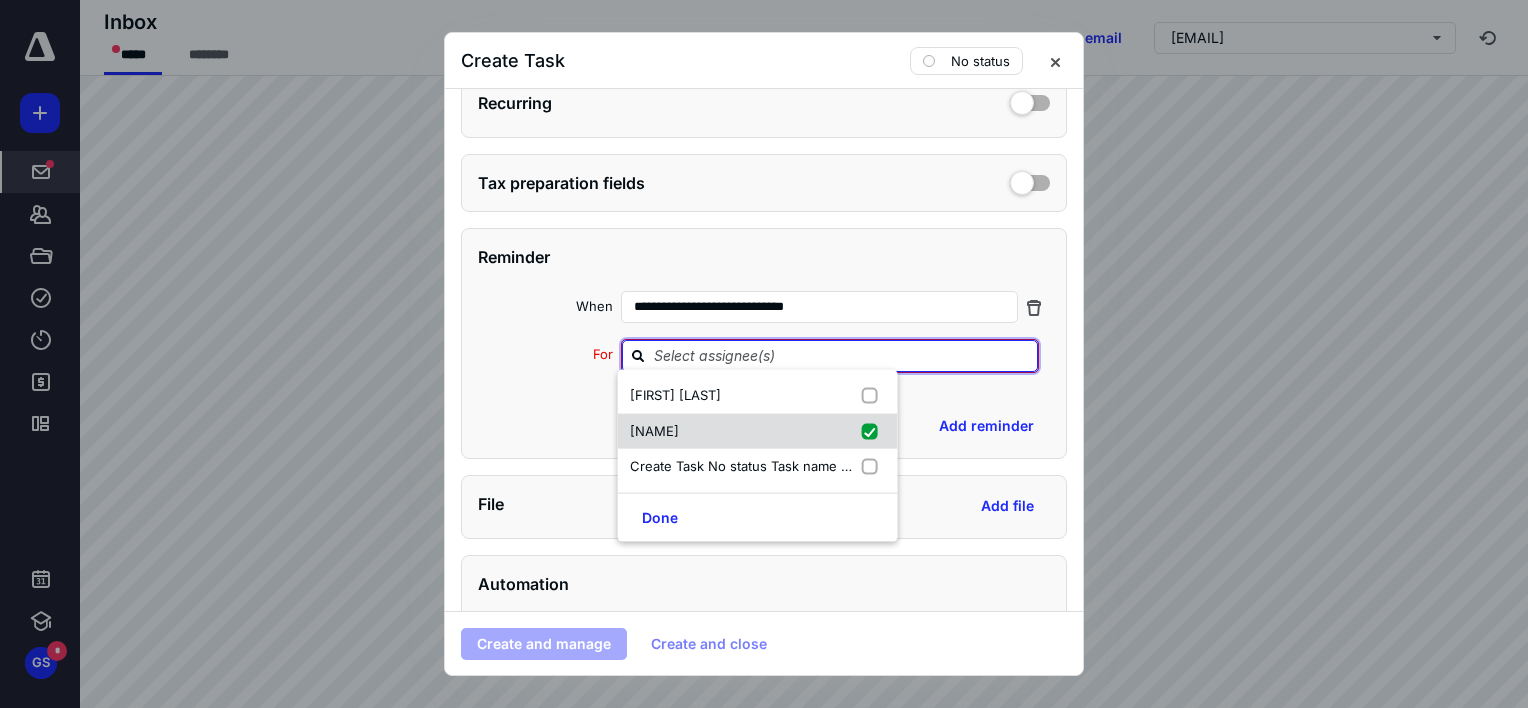 checkbox on "true" 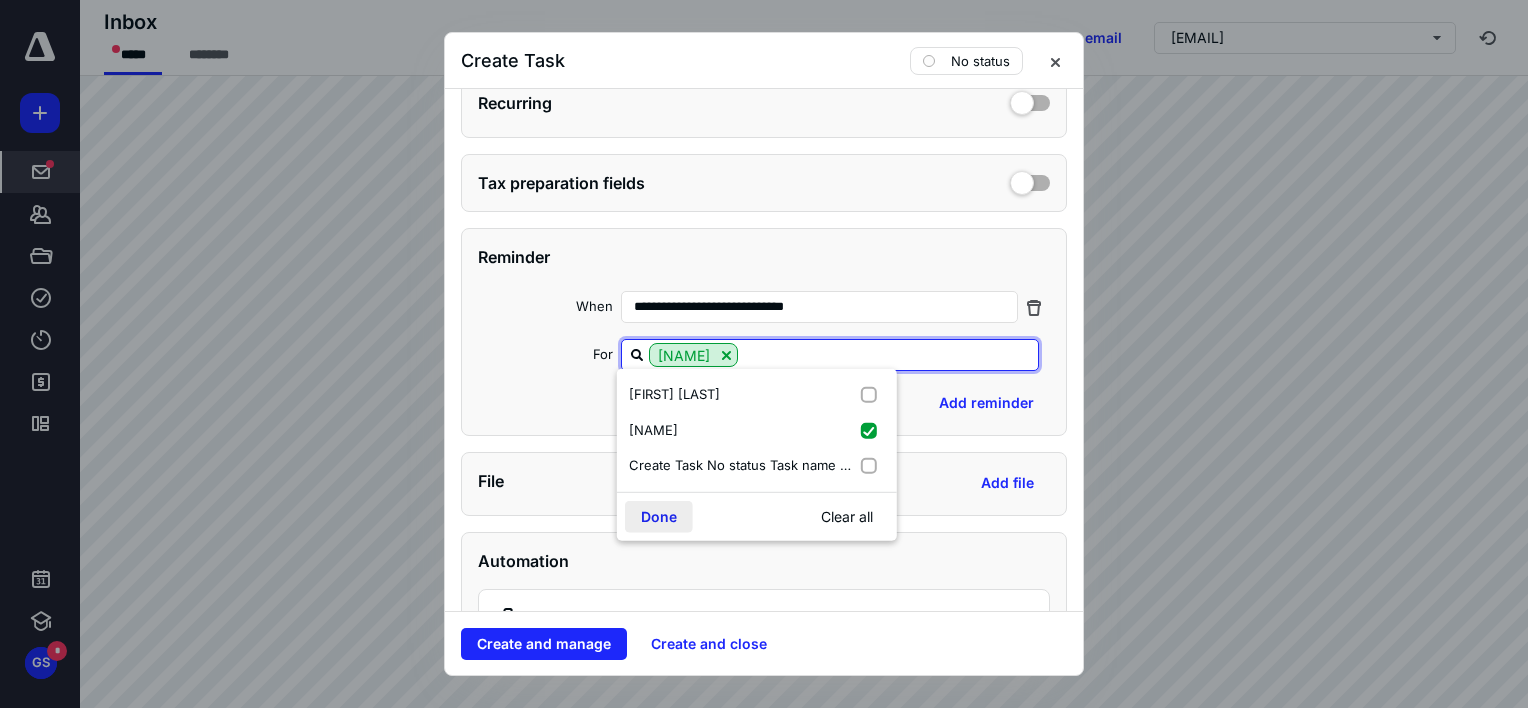 click on "Done" at bounding box center [659, 516] 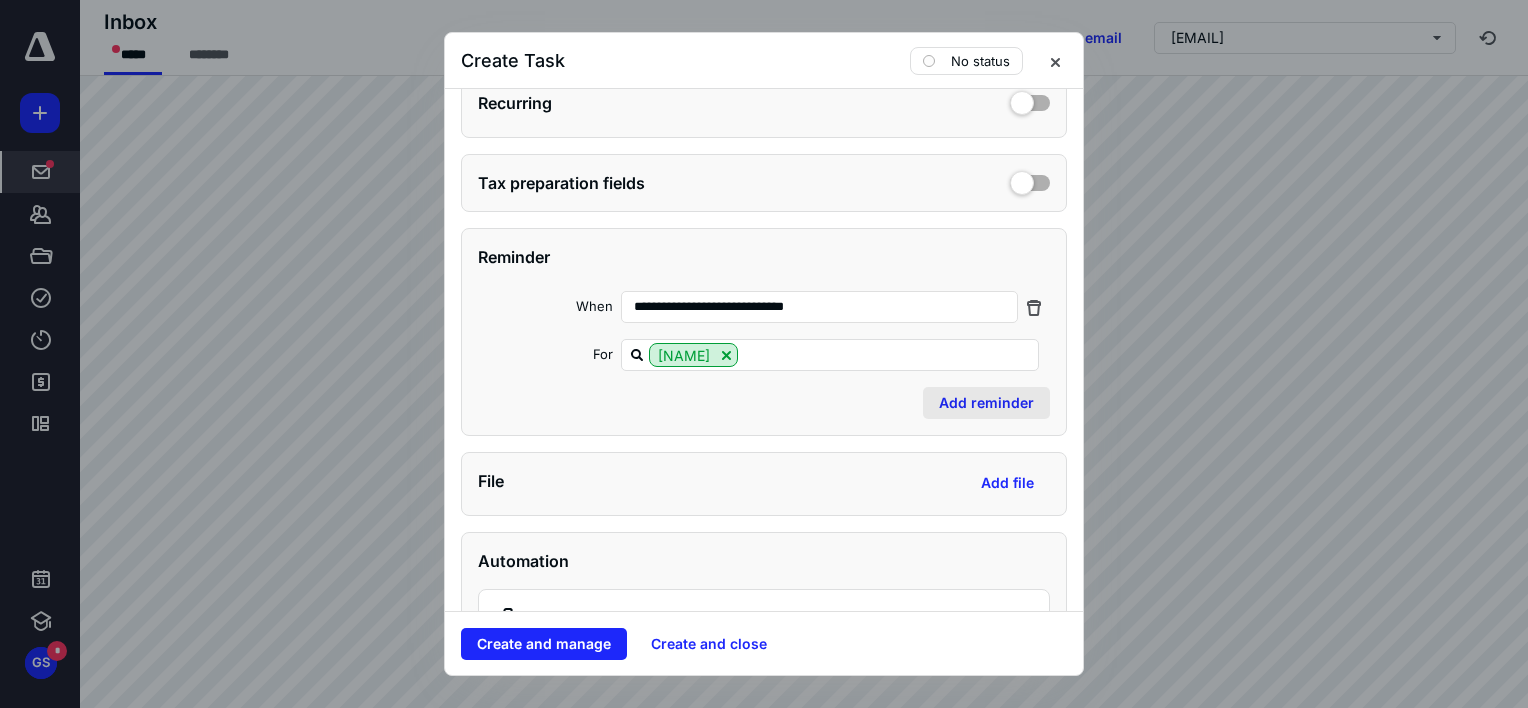 click on "Add reminder" at bounding box center (986, 403) 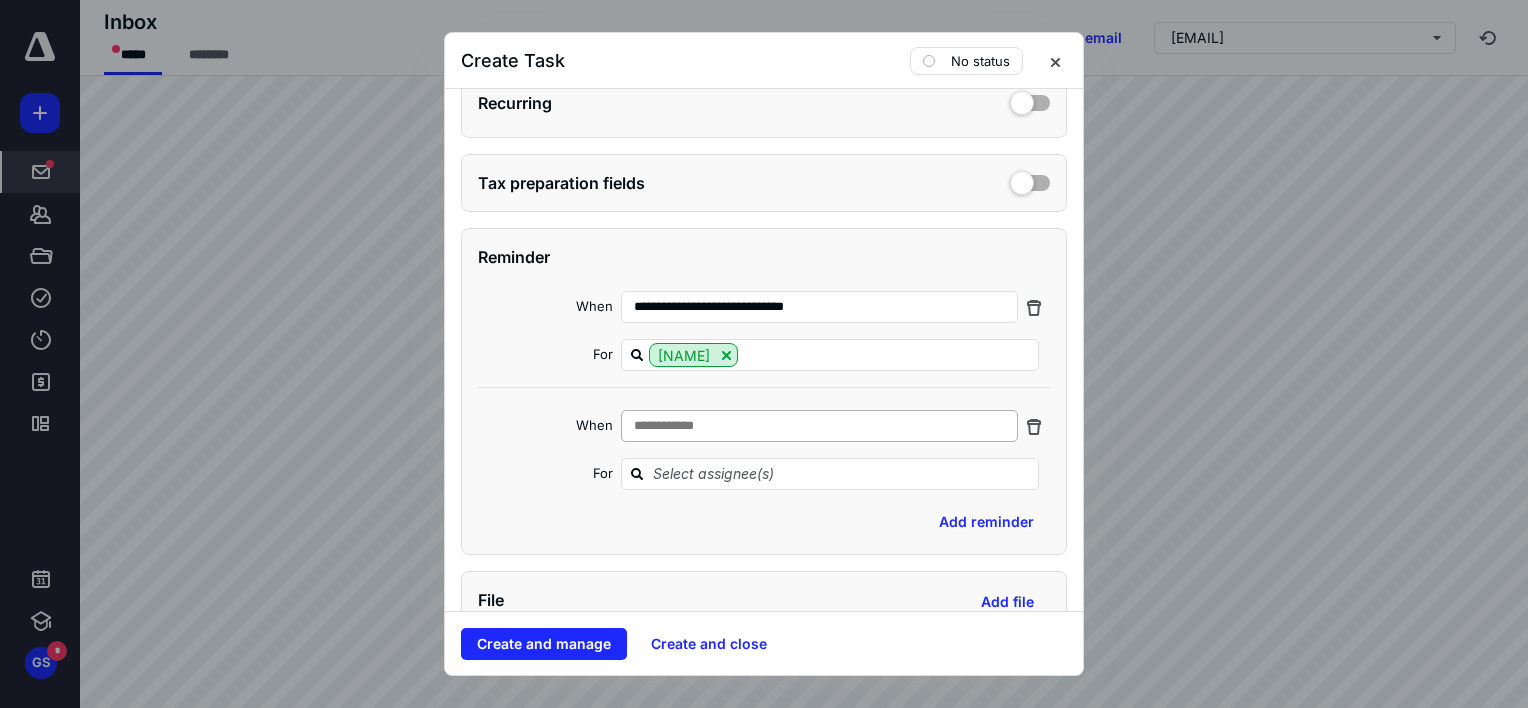 click on "**********" at bounding box center [819, 426] 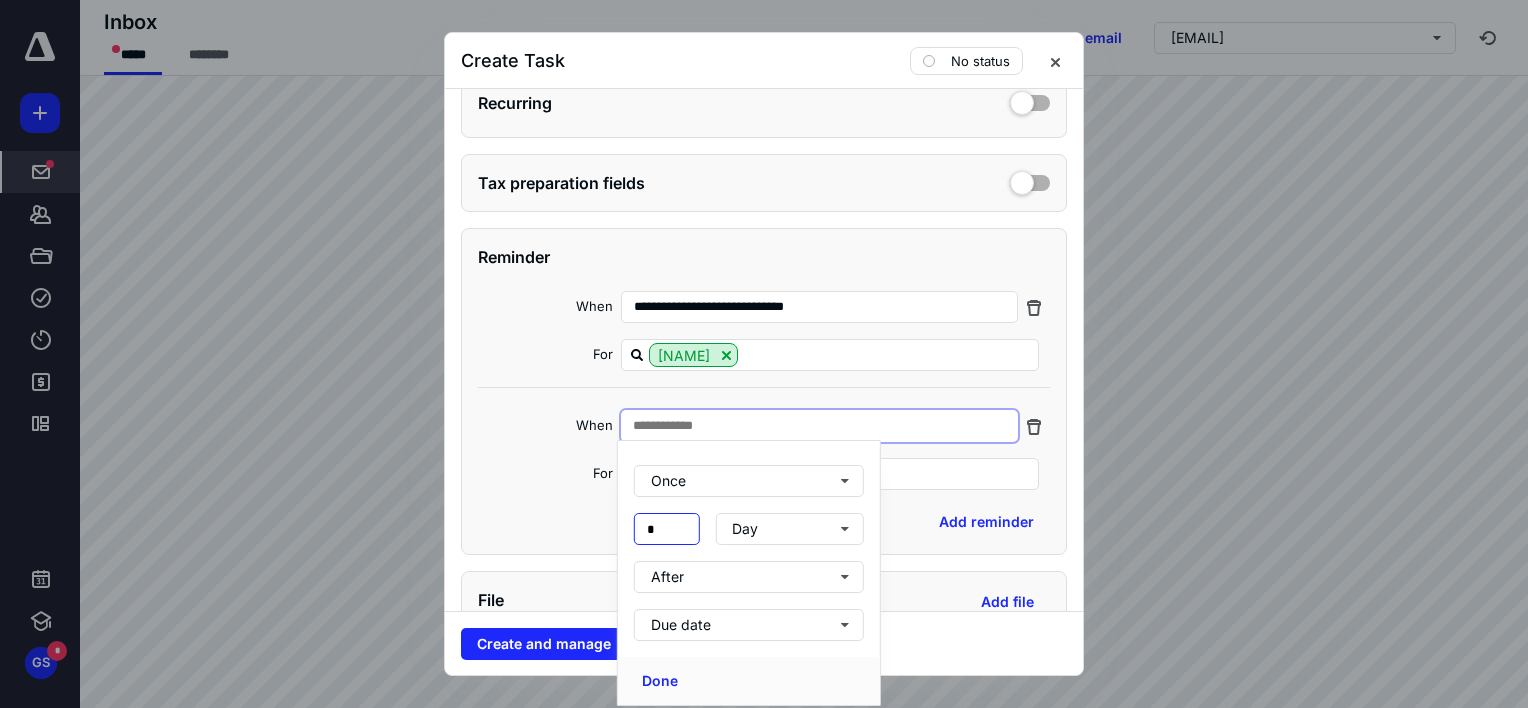 click on "*" at bounding box center (667, 529) 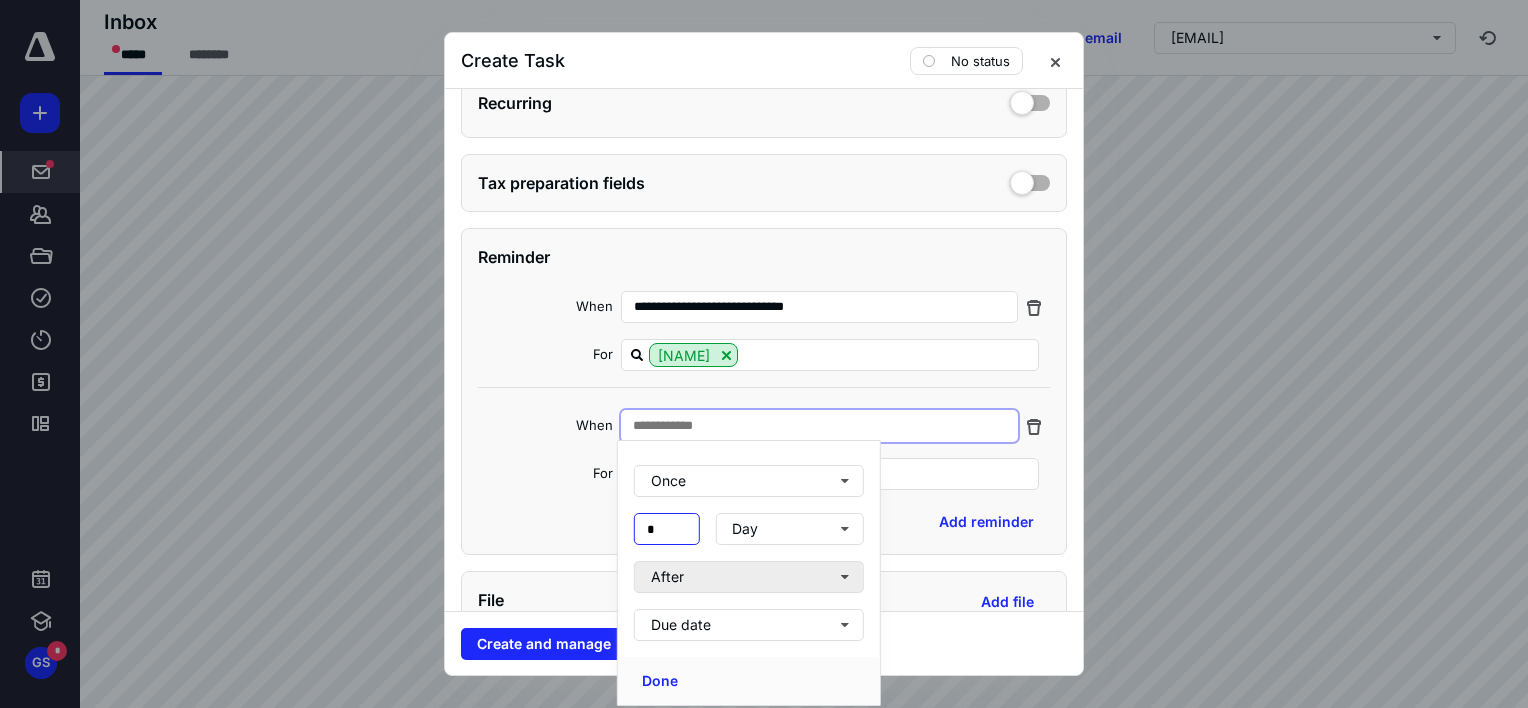 type on "*" 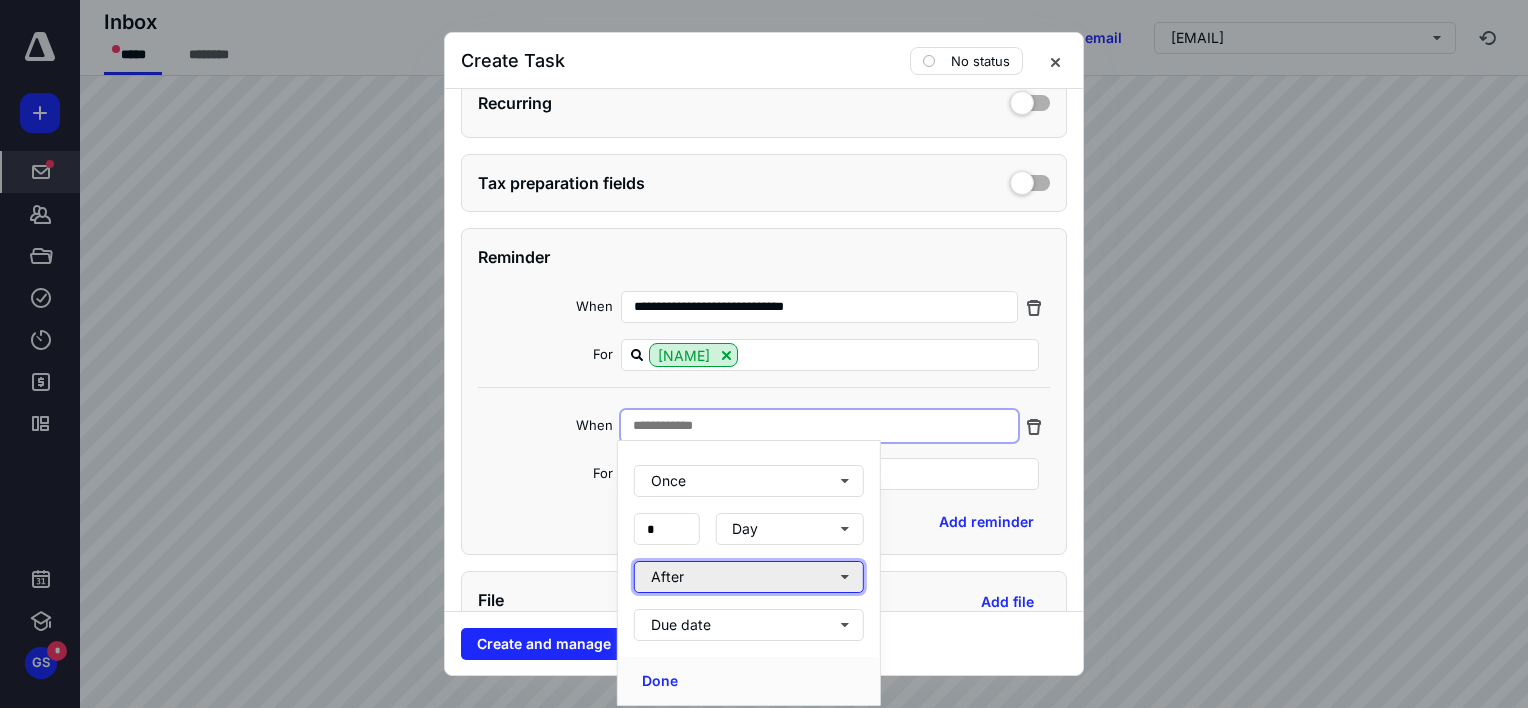 click on "After" at bounding box center [749, 577] 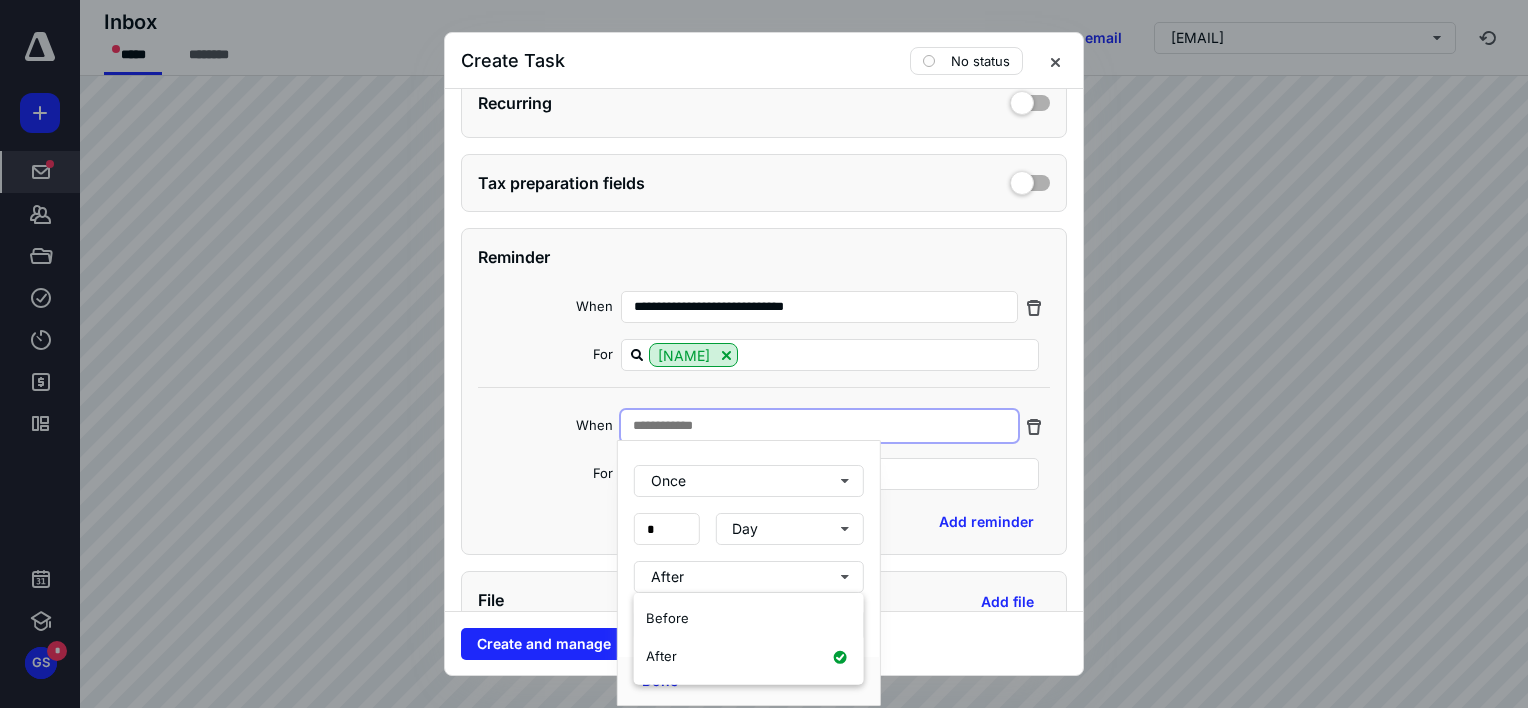 click on "**********" at bounding box center [764, 348] 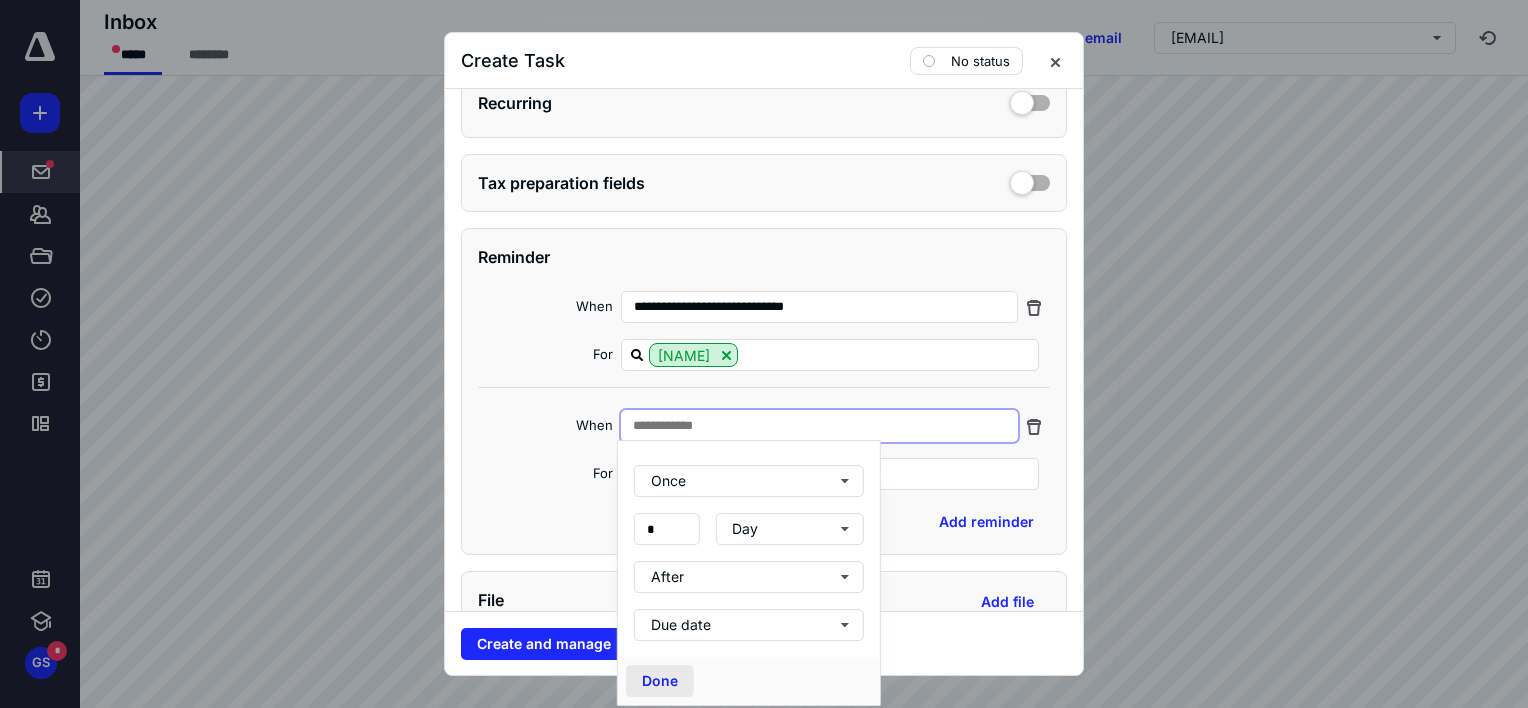 click on "Done" at bounding box center (660, 681) 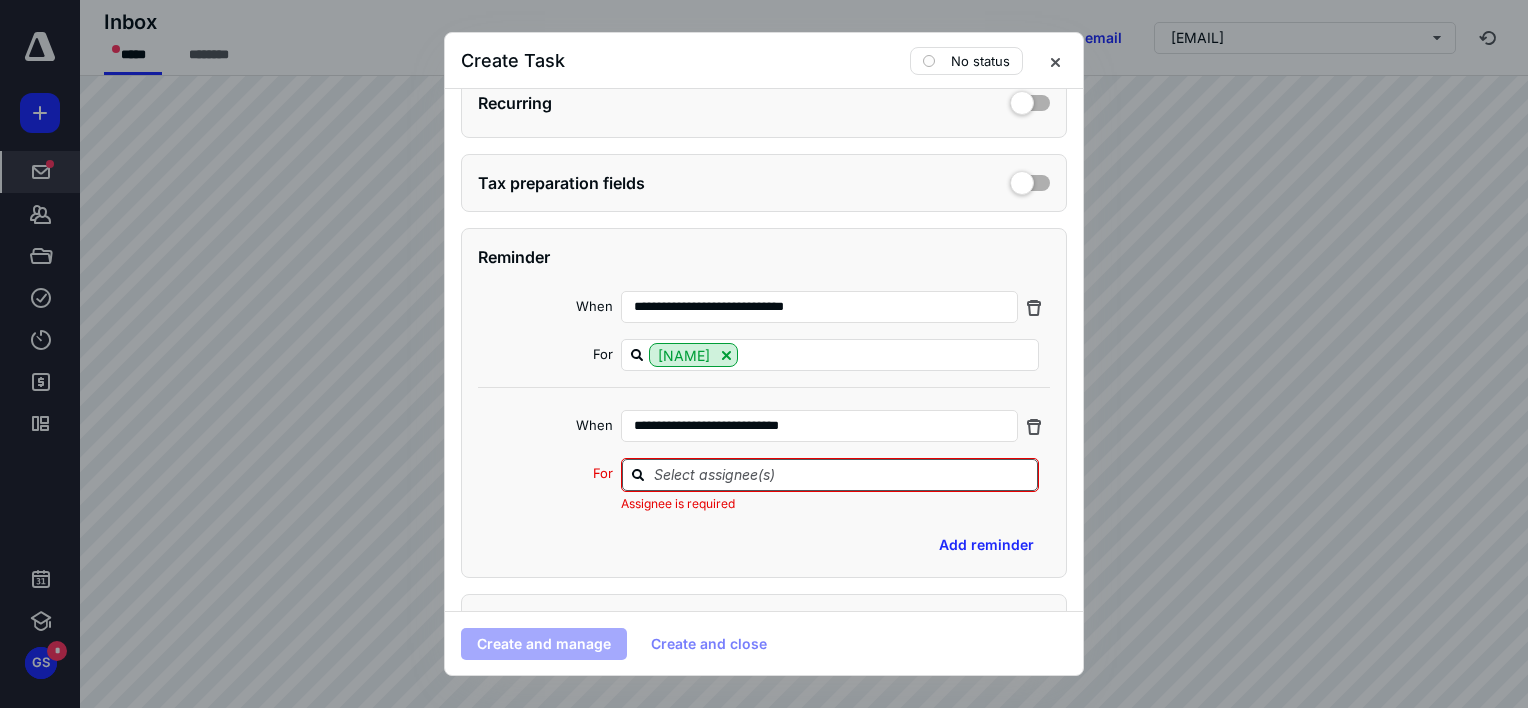 click at bounding box center (842, 474) 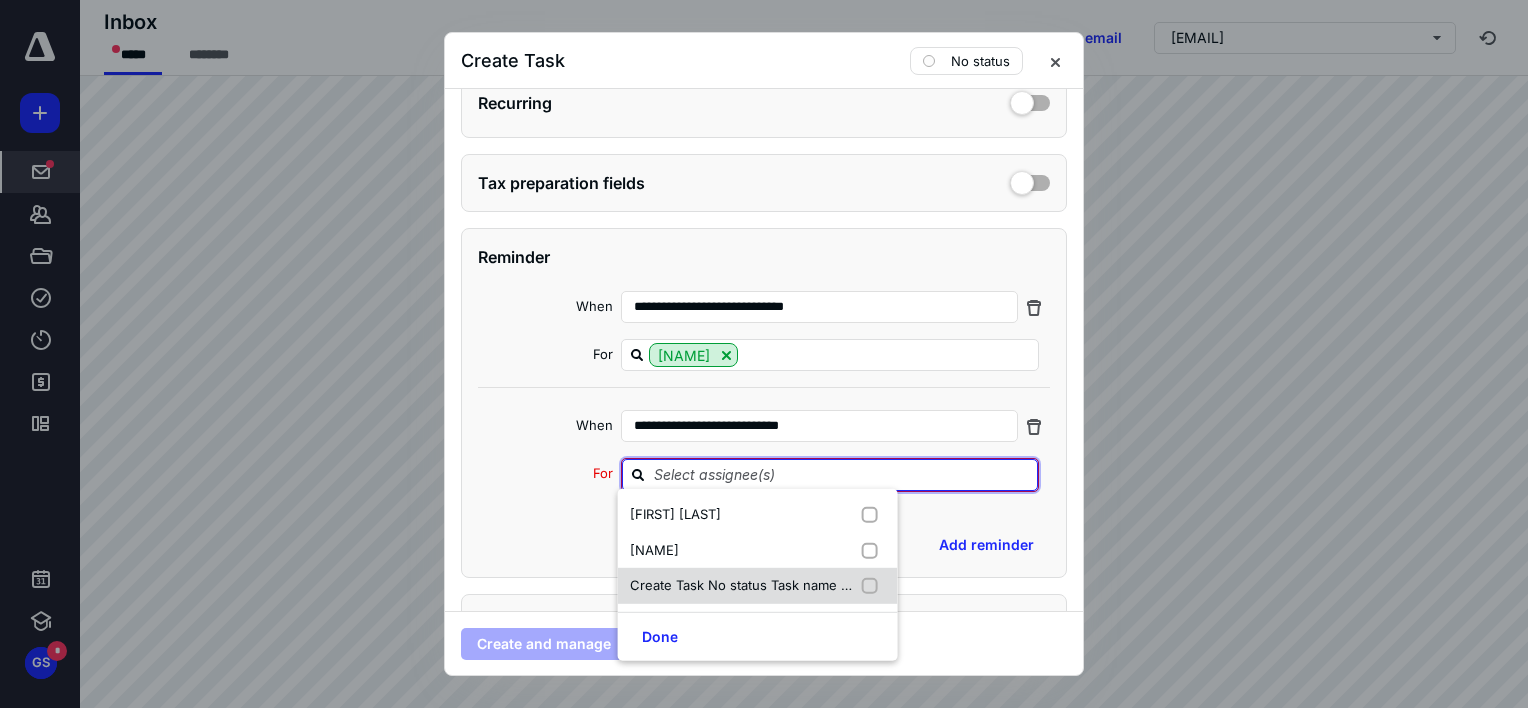 drag, startPoint x: 671, startPoint y: 539, endPoint x: 640, endPoint y: 584, distance: 54.644306 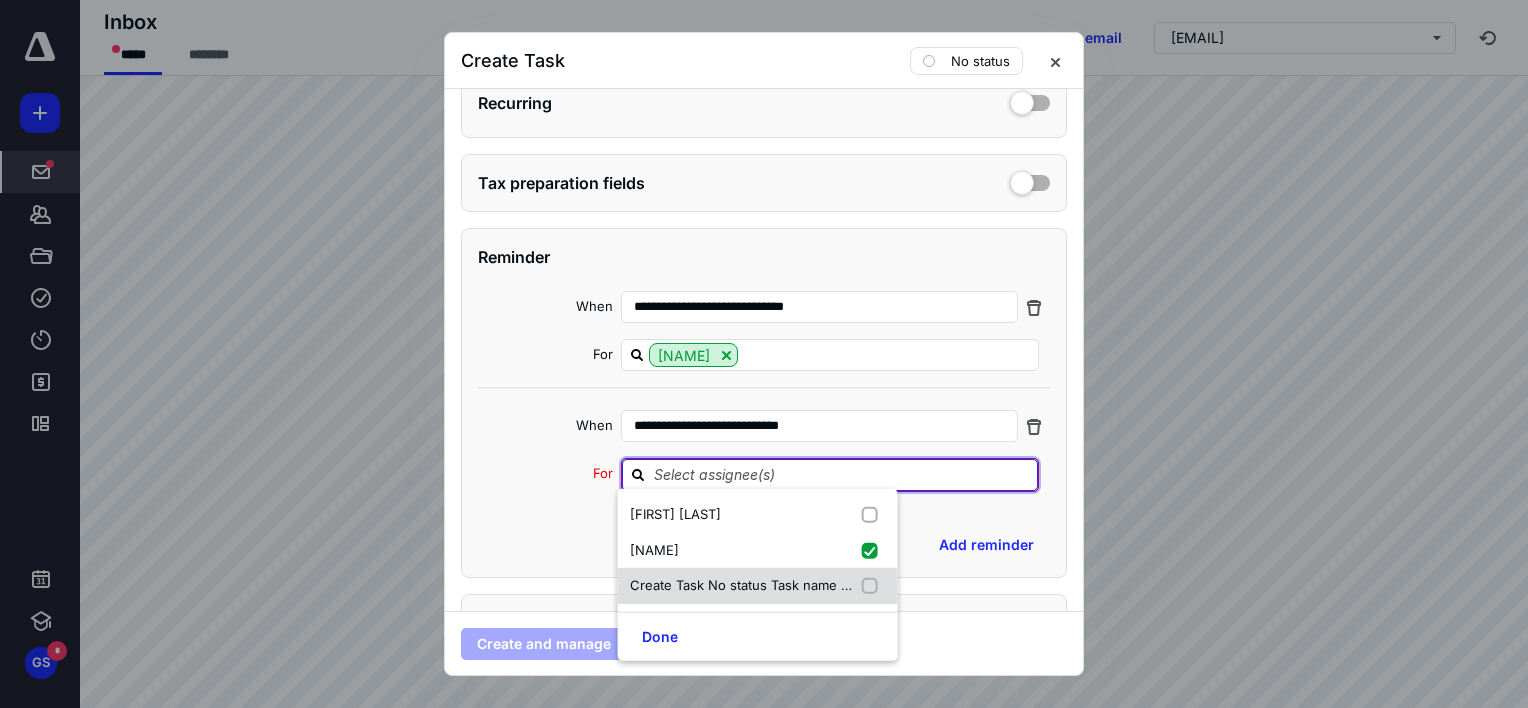 checkbox on "true" 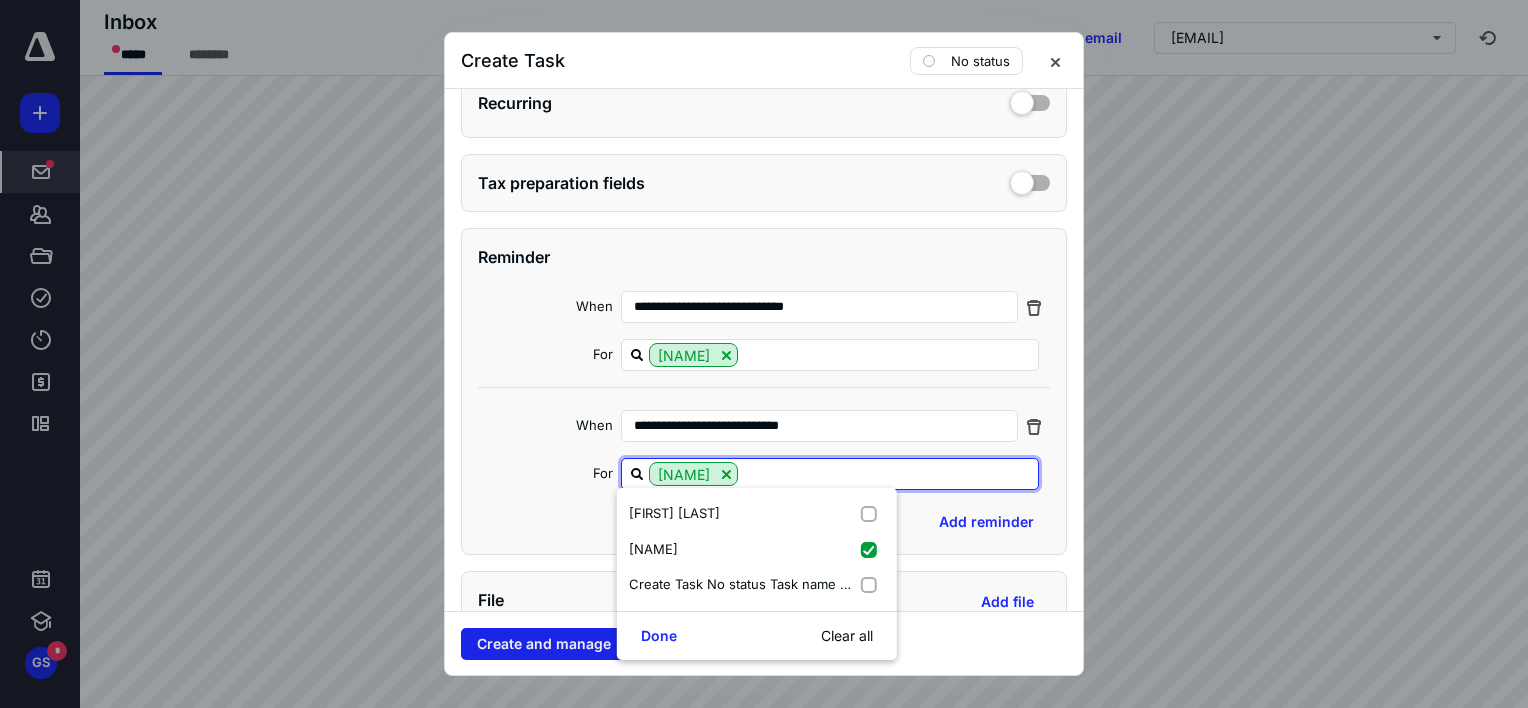 click on "Done" at bounding box center (659, 636) 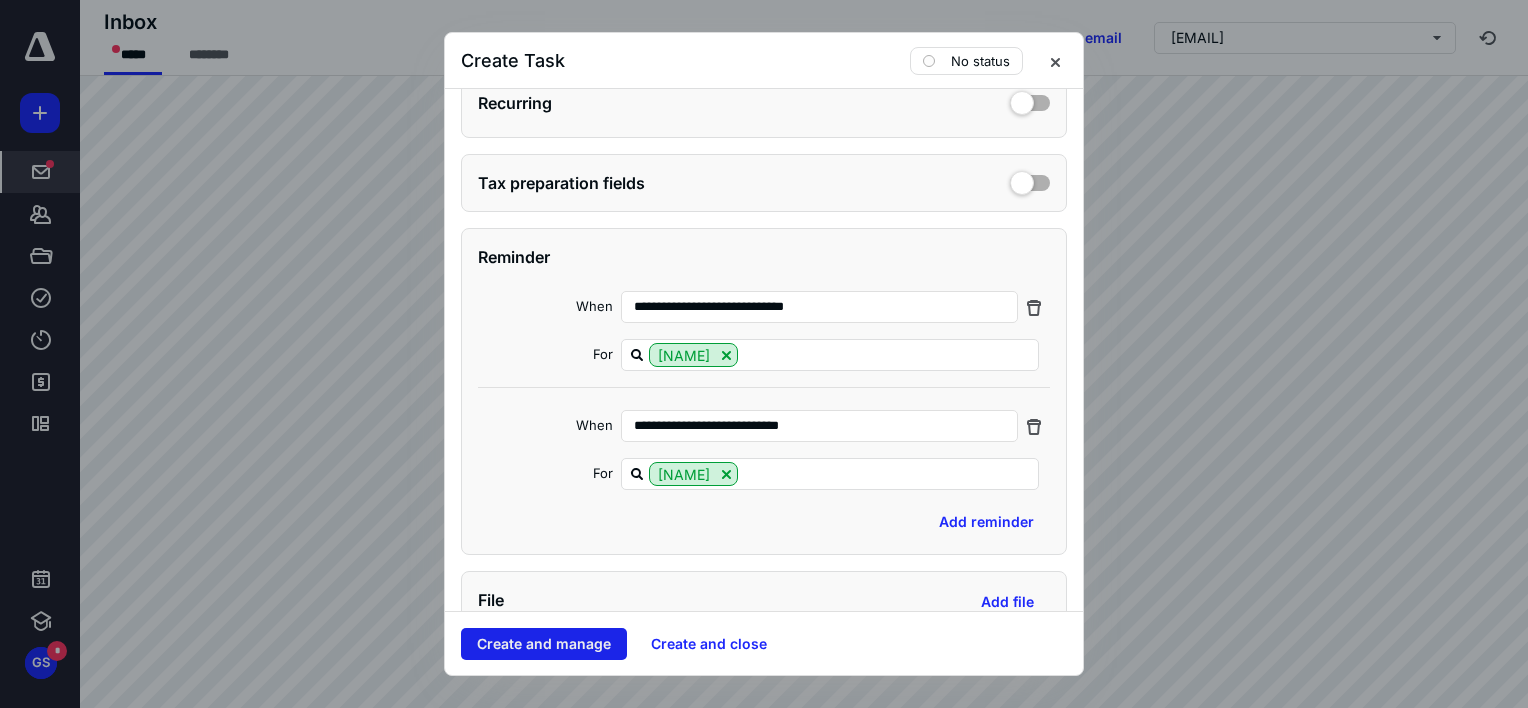 click on "Create and manage" at bounding box center (544, 644) 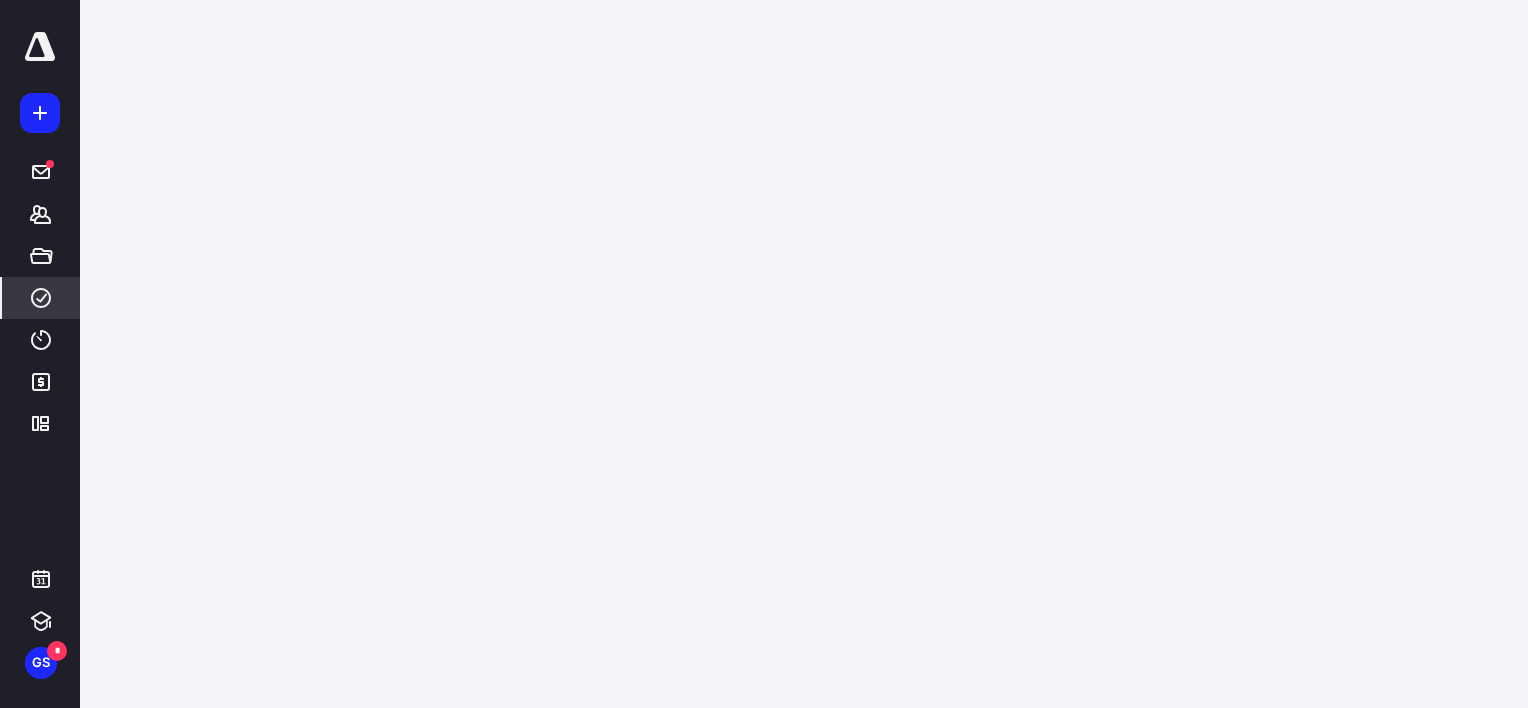 click 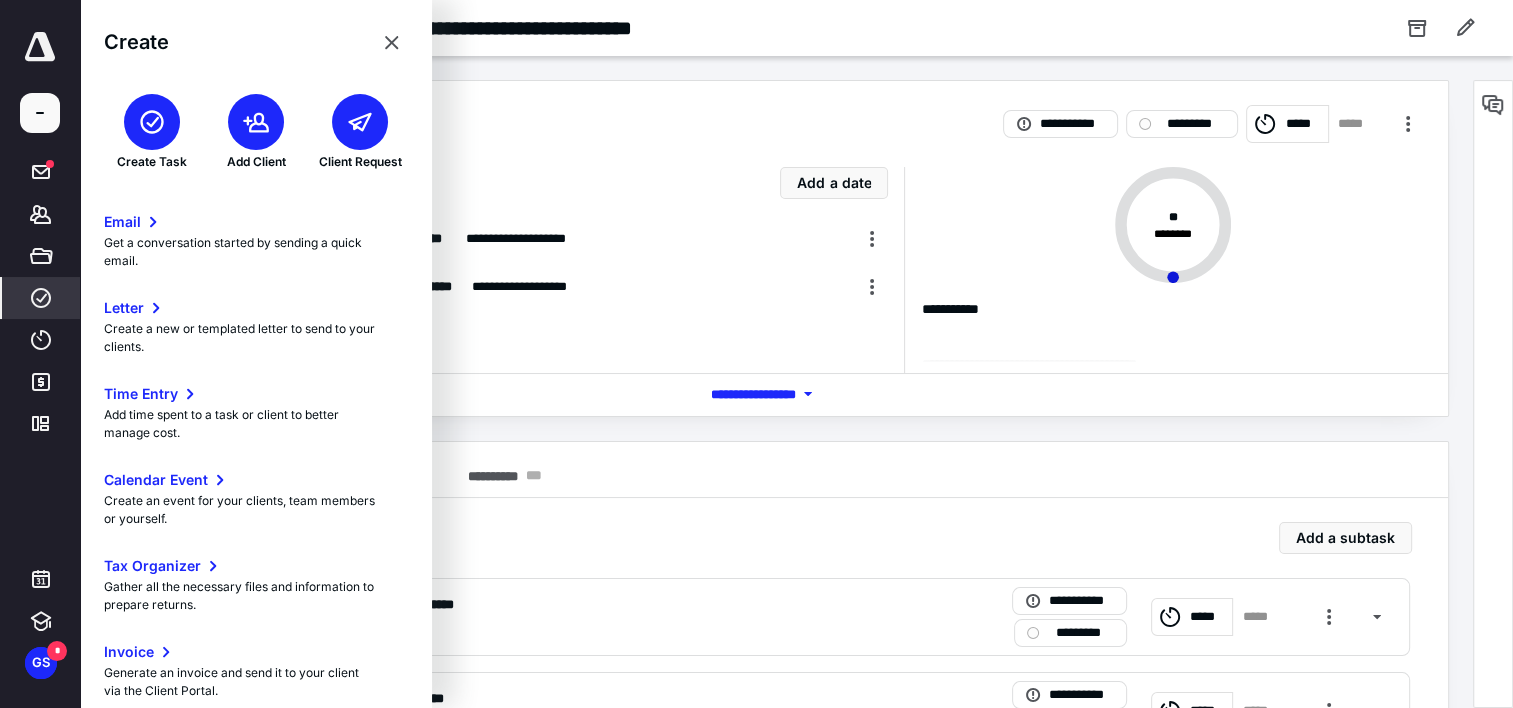 click 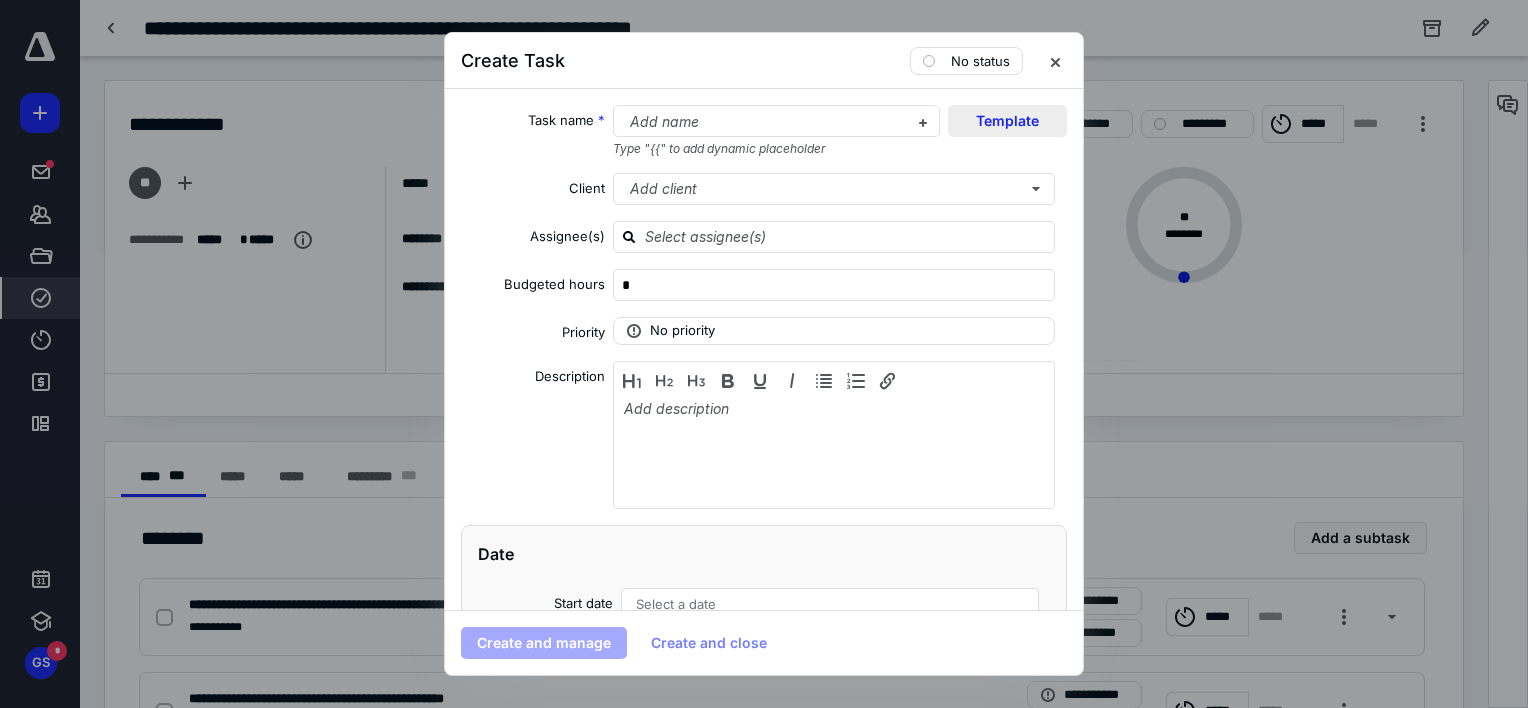 click on "Template" at bounding box center [1007, 121] 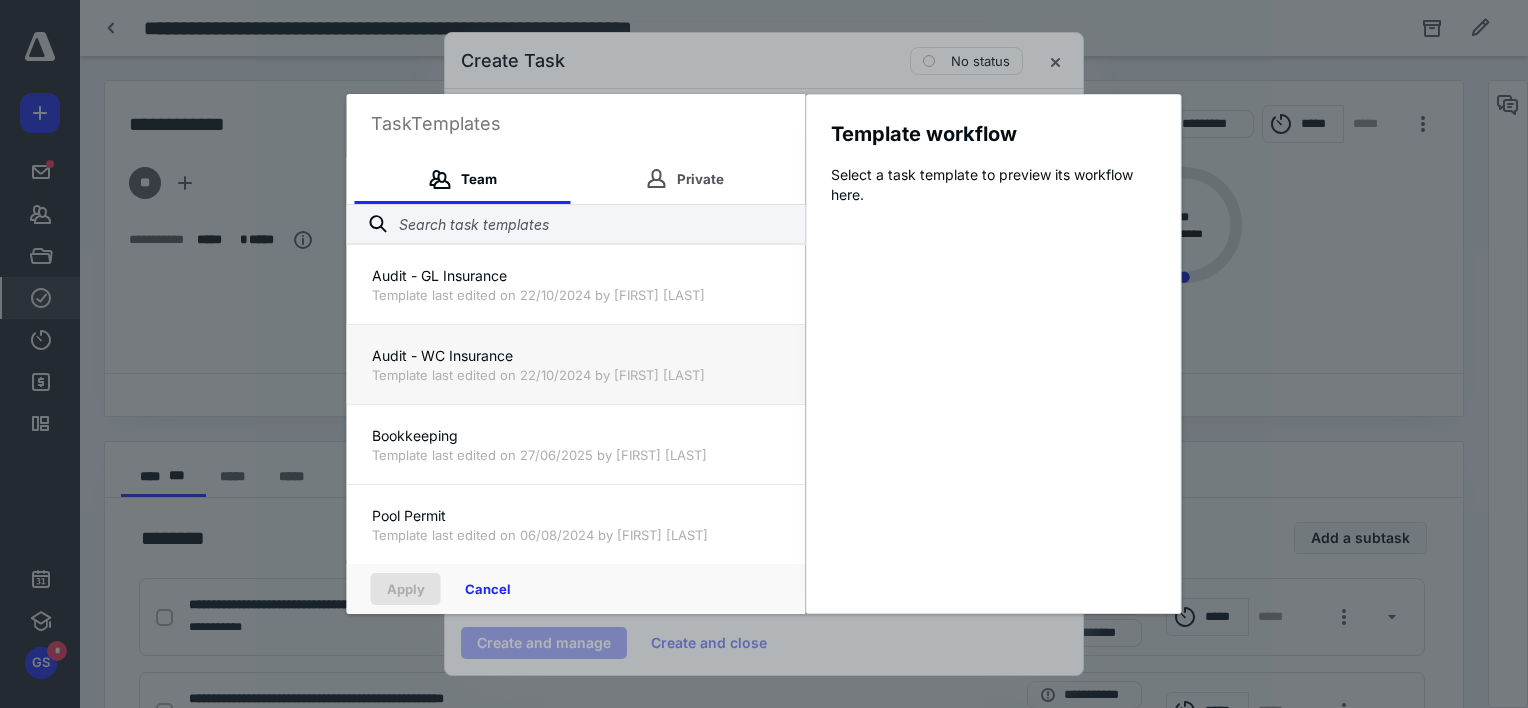 click on "Audit - WC Insurance" at bounding box center (576, 356) 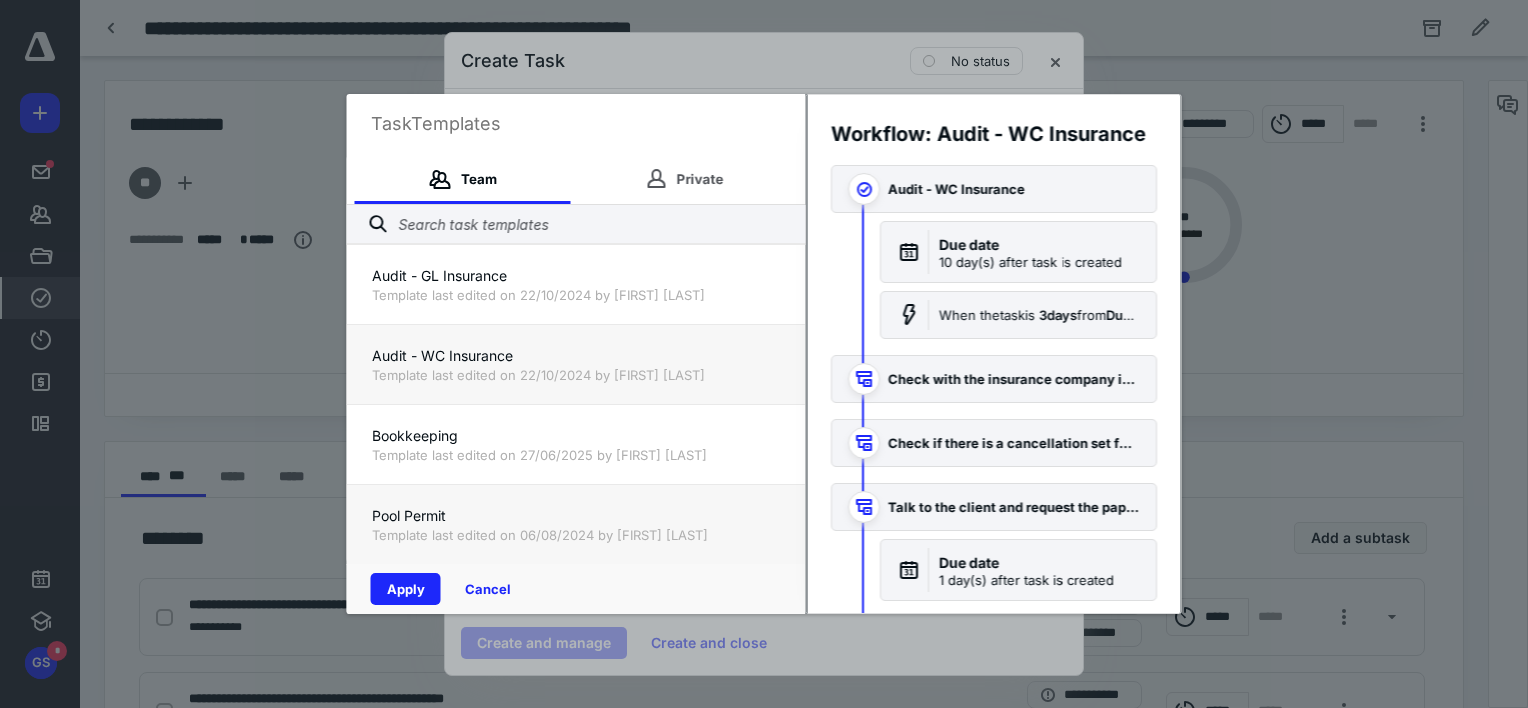 click on "Pool Permit Template last edited on [DATE] by [FIRST] [LAST]" at bounding box center [576, 524] 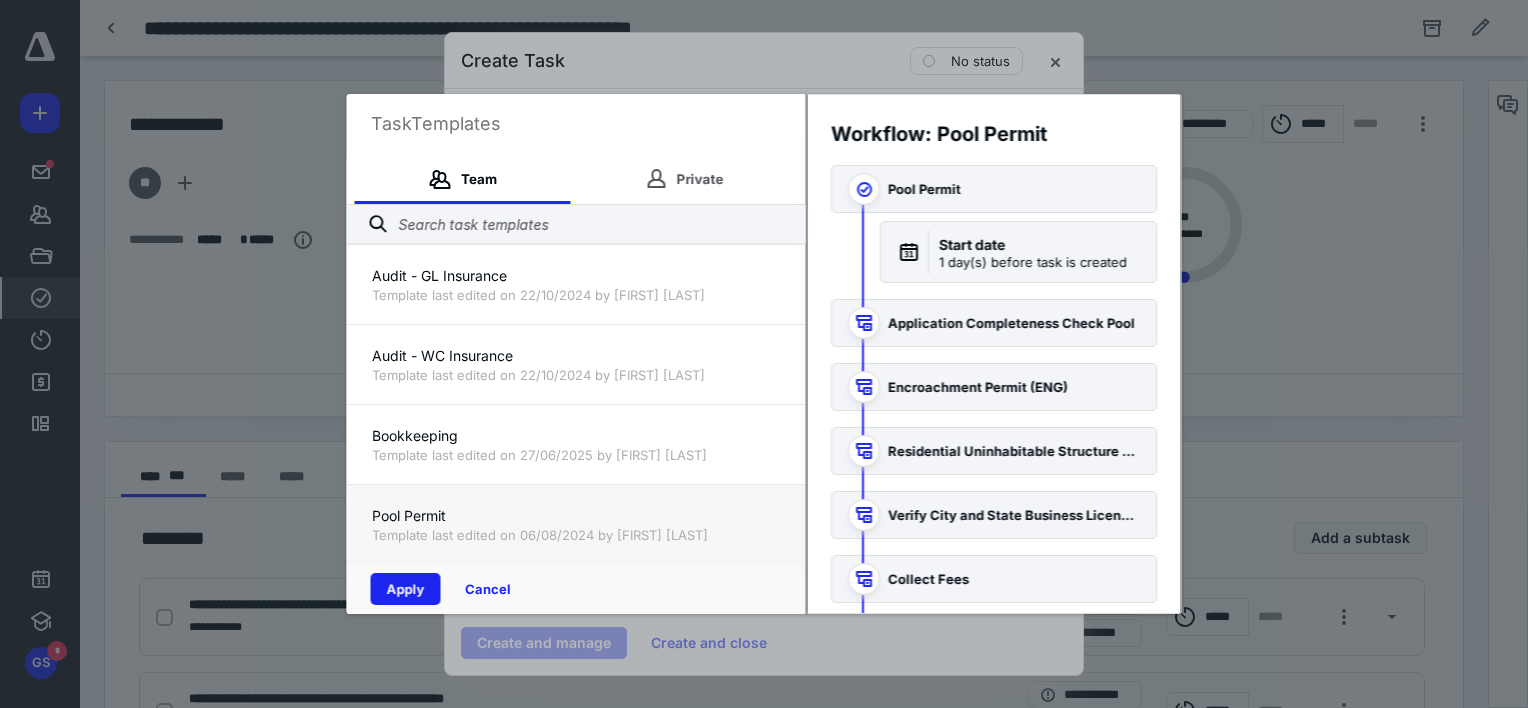 click on "Apply" at bounding box center [406, 589] 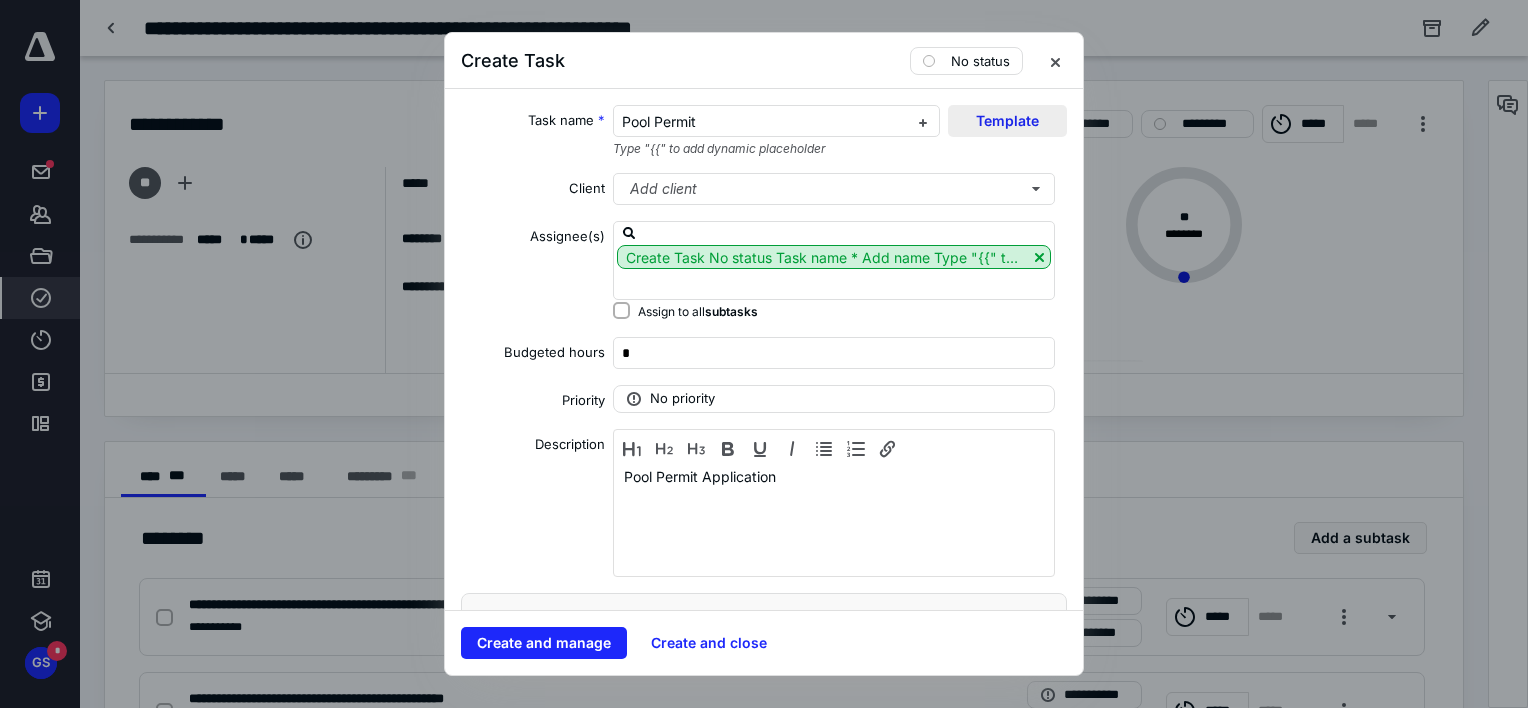 click on "Template" at bounding box center (1007, 121) 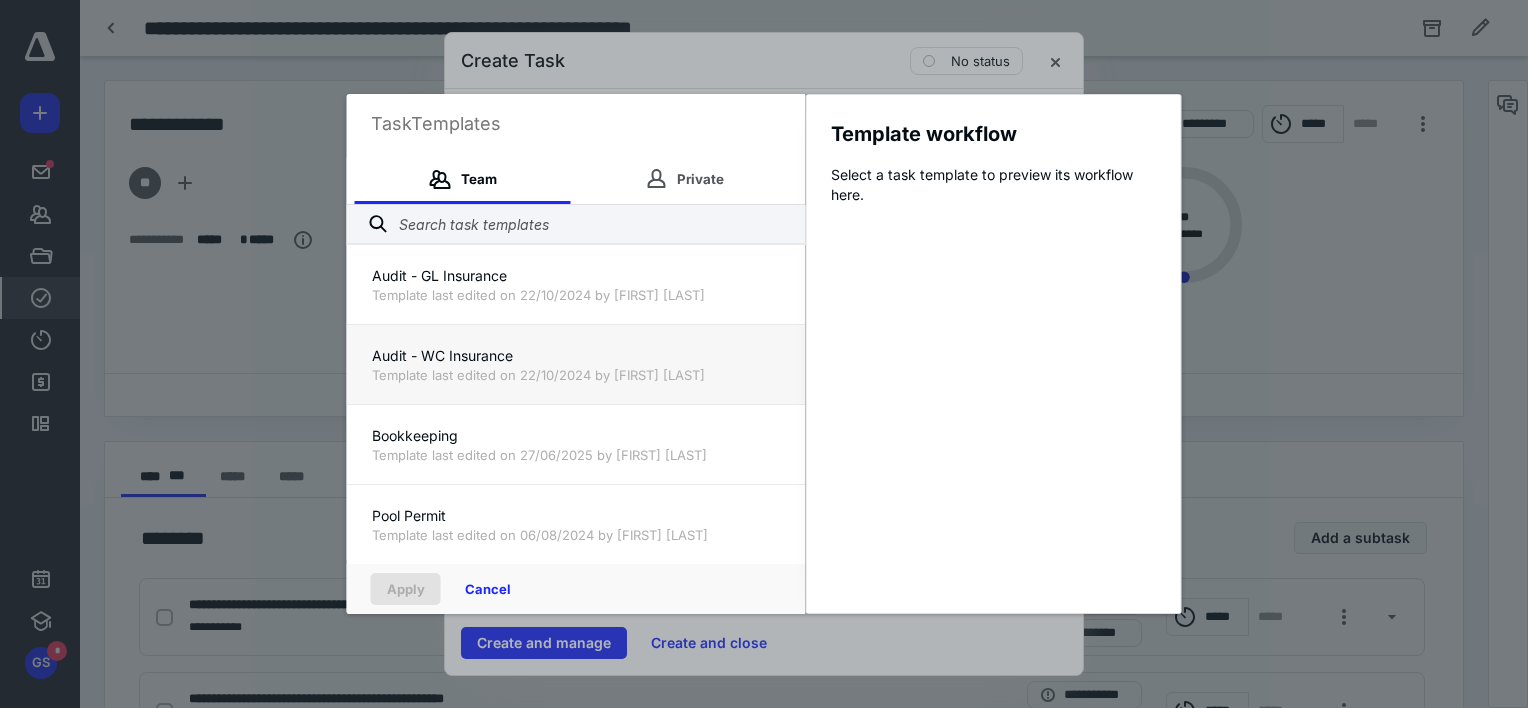 click on "Template last edited on 22/10/2024 by [FIRST] [LAST]" at bounding box center [576, 375] 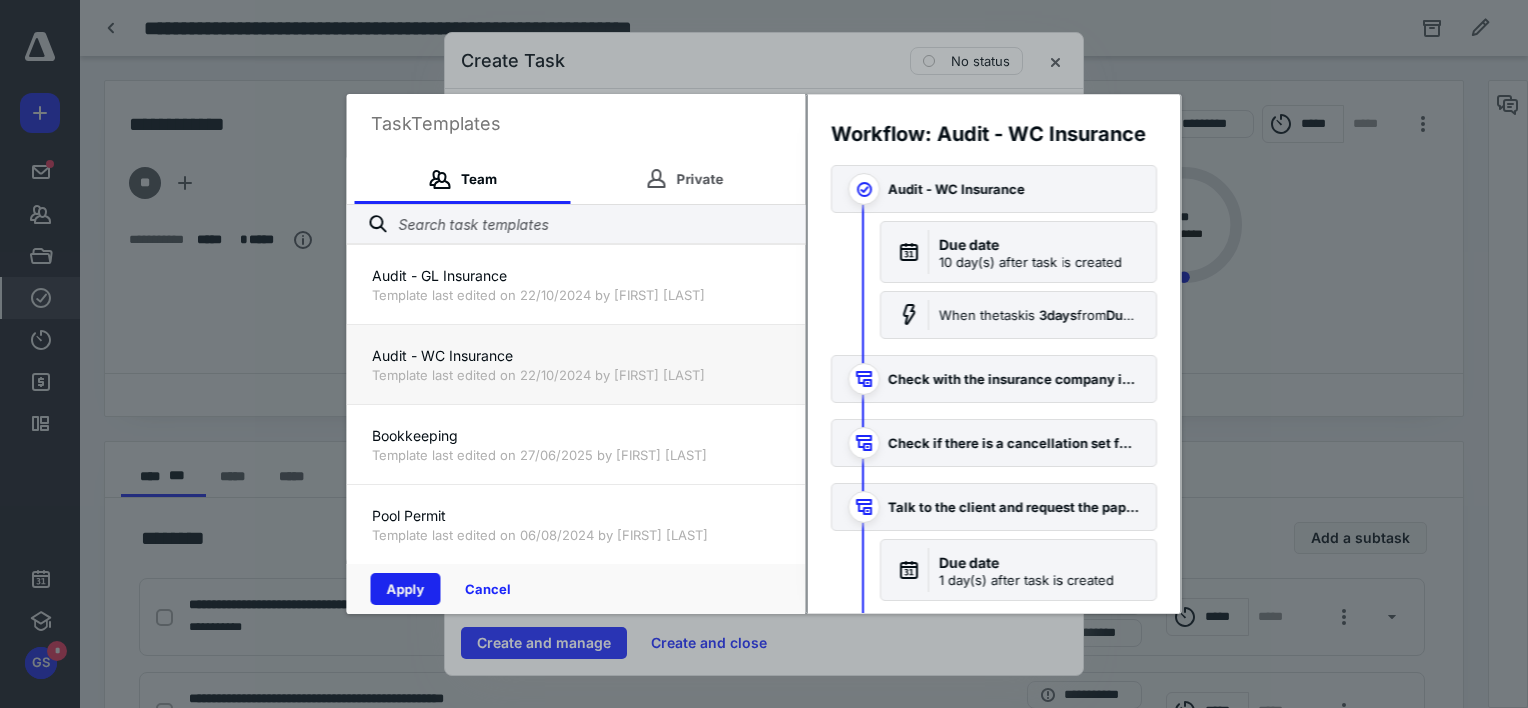 click on "Apply" at bounding box center [406, 589] 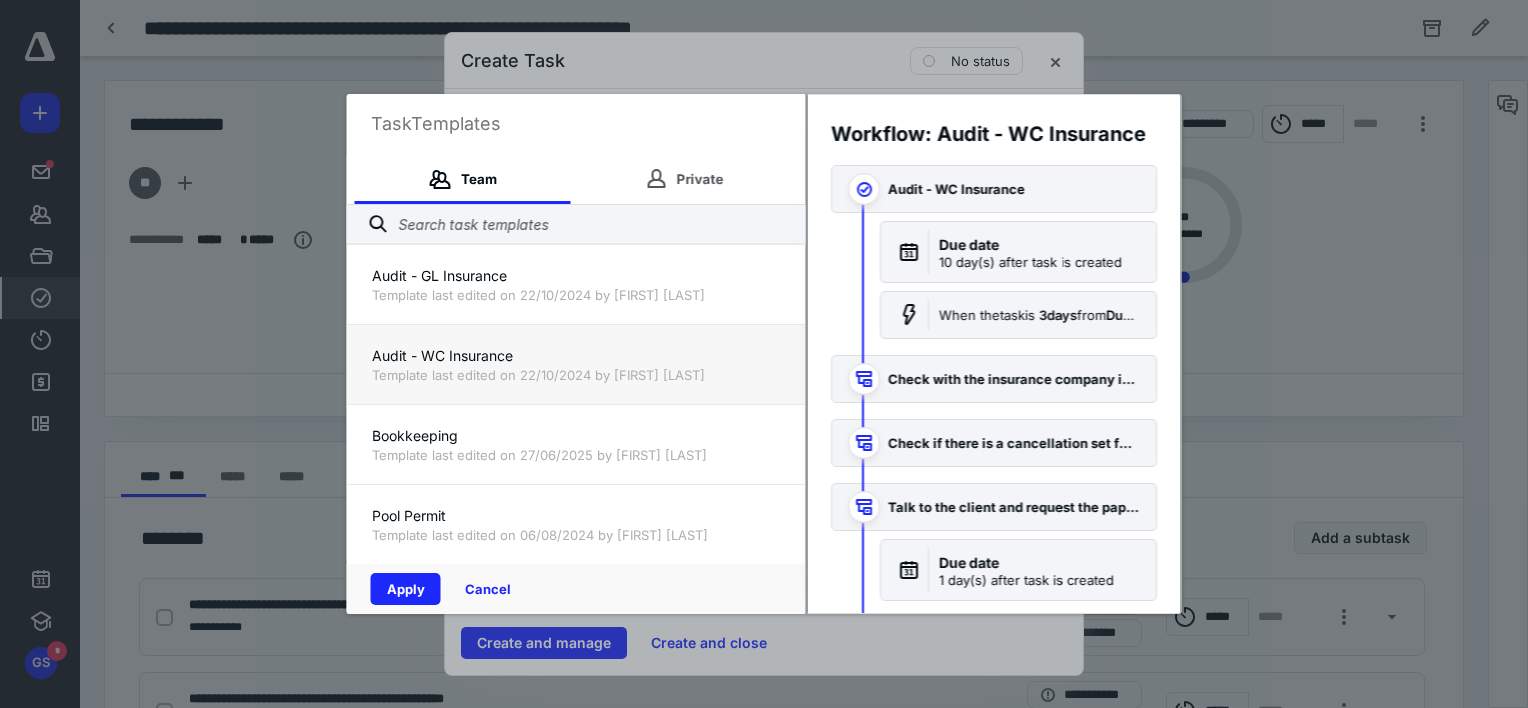 type on "*" 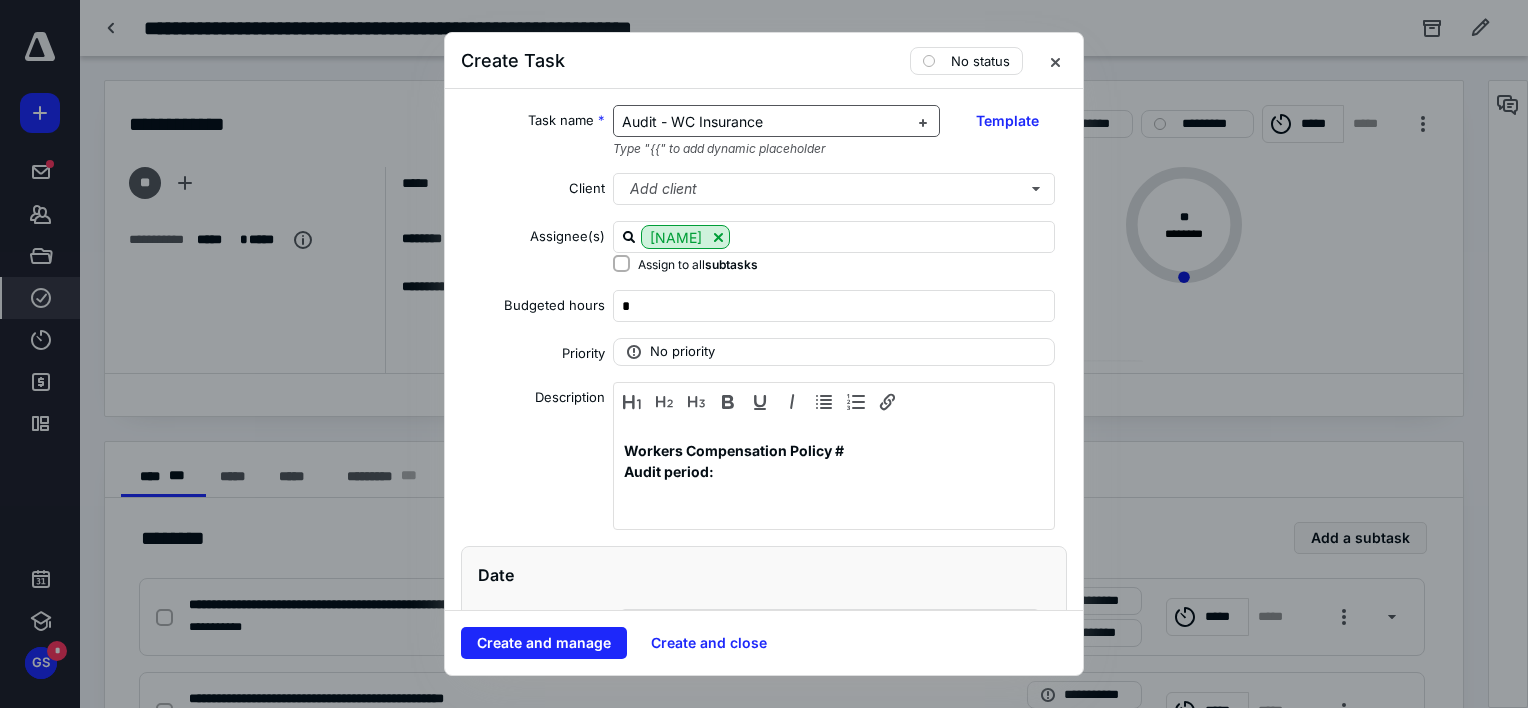 click on "Audit - WC Insurance" at bounding box center [765, 122] 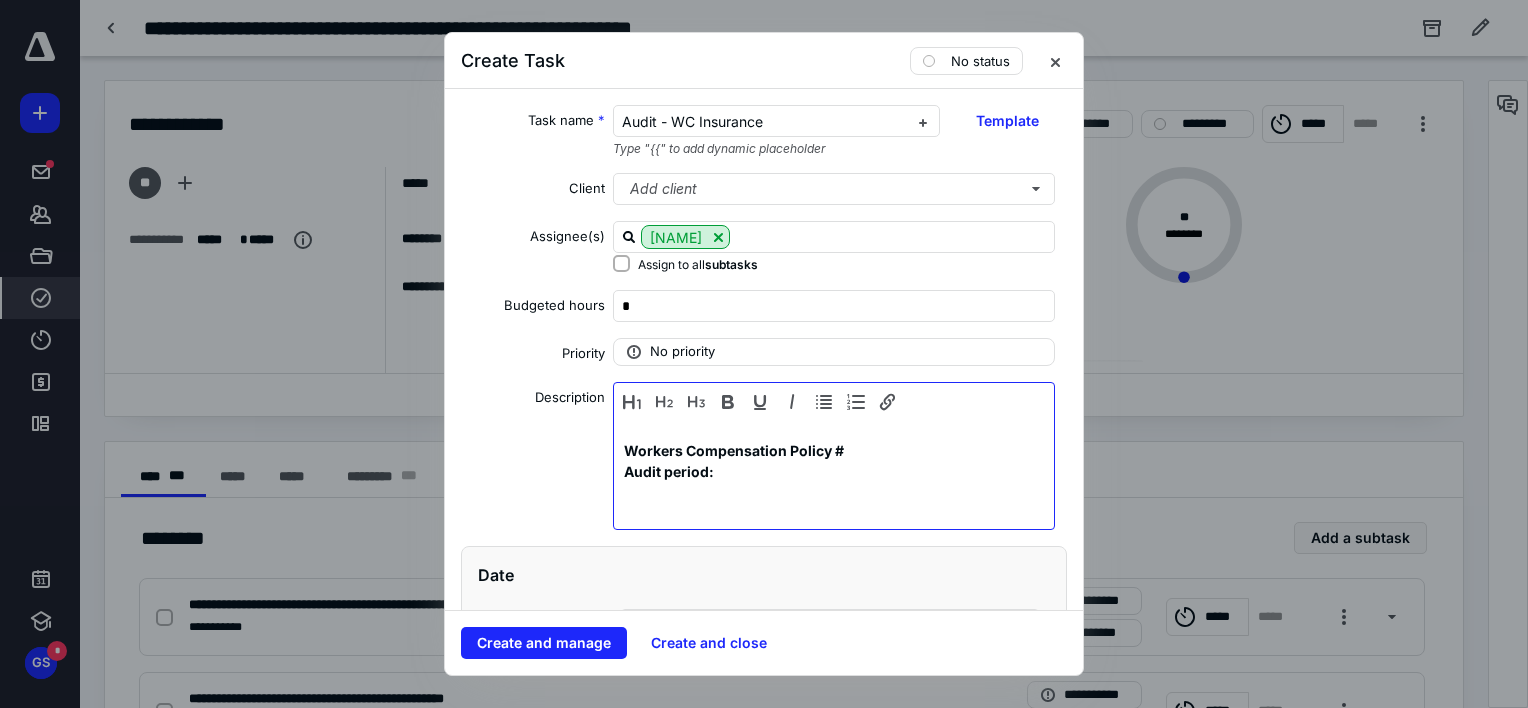 click at bounding box center [834, 492] 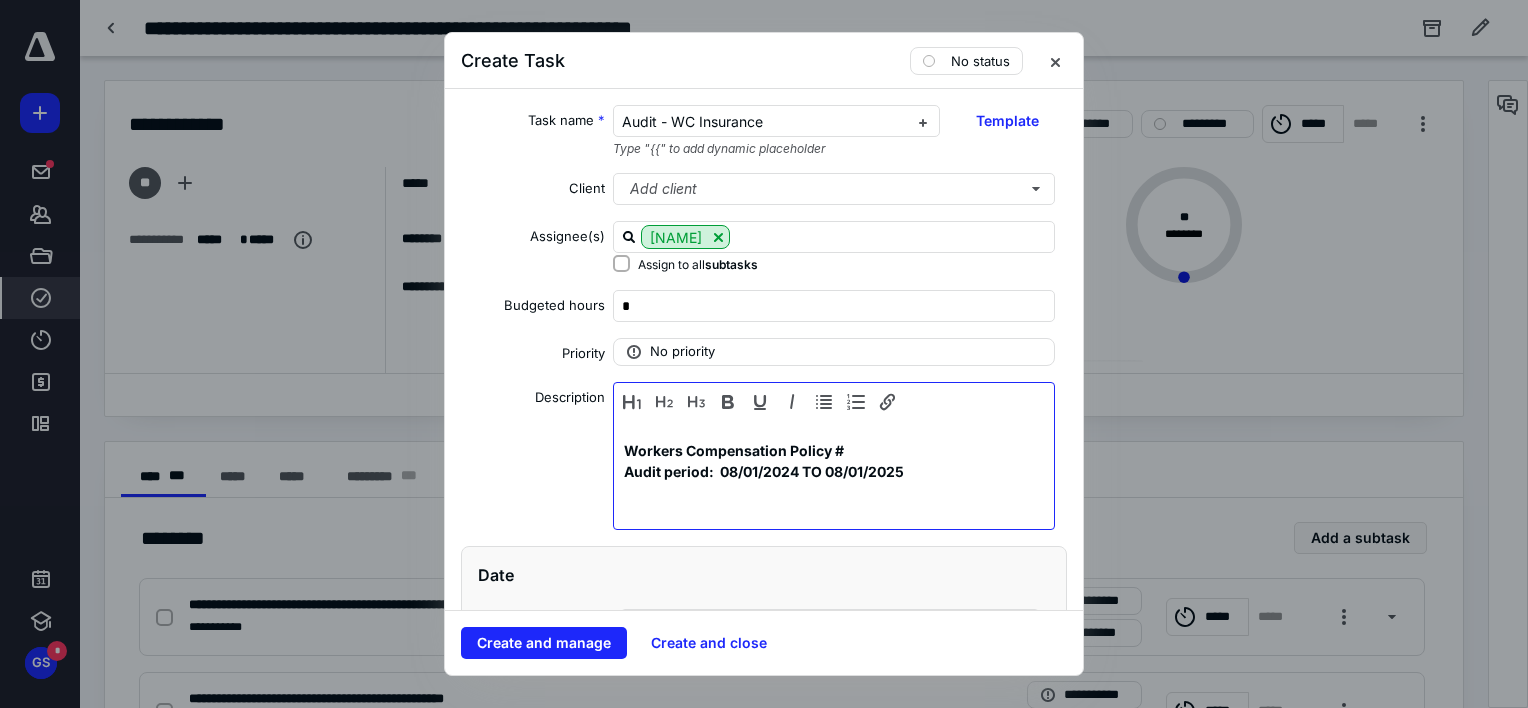 click on "Workers Compensation Policy #" at bounding box center [834, 450] 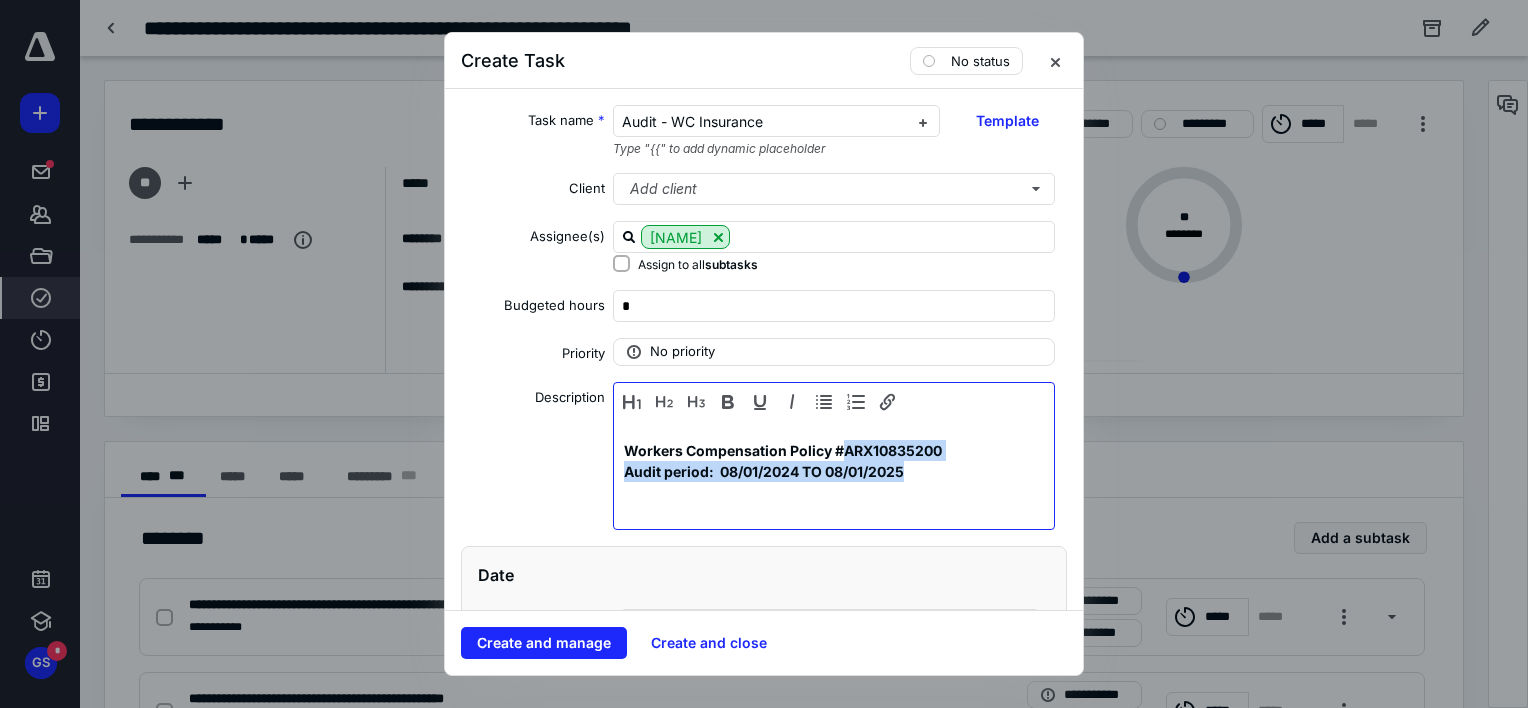 drag, startPoint x: 839, startPoint y: 452, endPoint x: 964, endPoint y: 460, distance: 125.25574 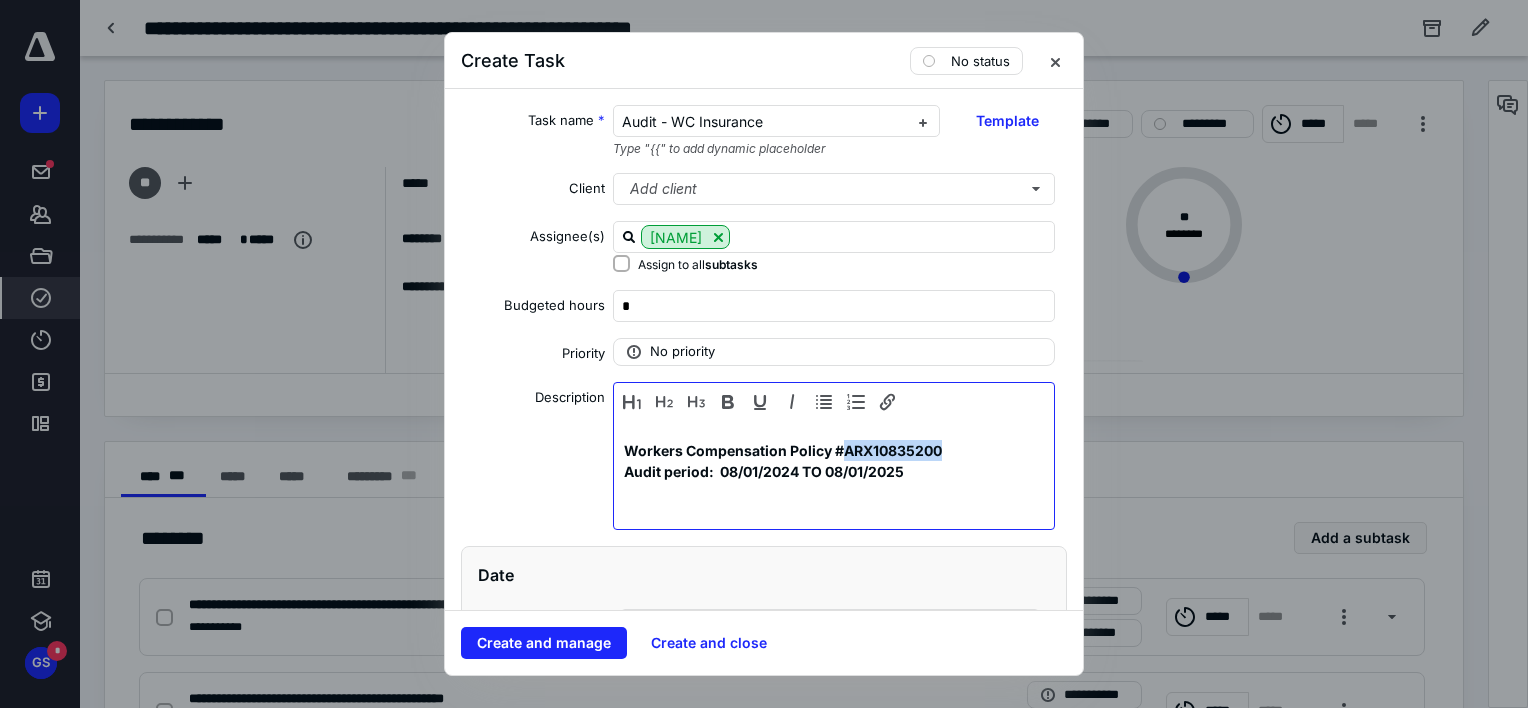 drag, startPoint x: 840, startPoint y: 450, endPoint x: 950, endPoint y: 449, distance: 110.00455 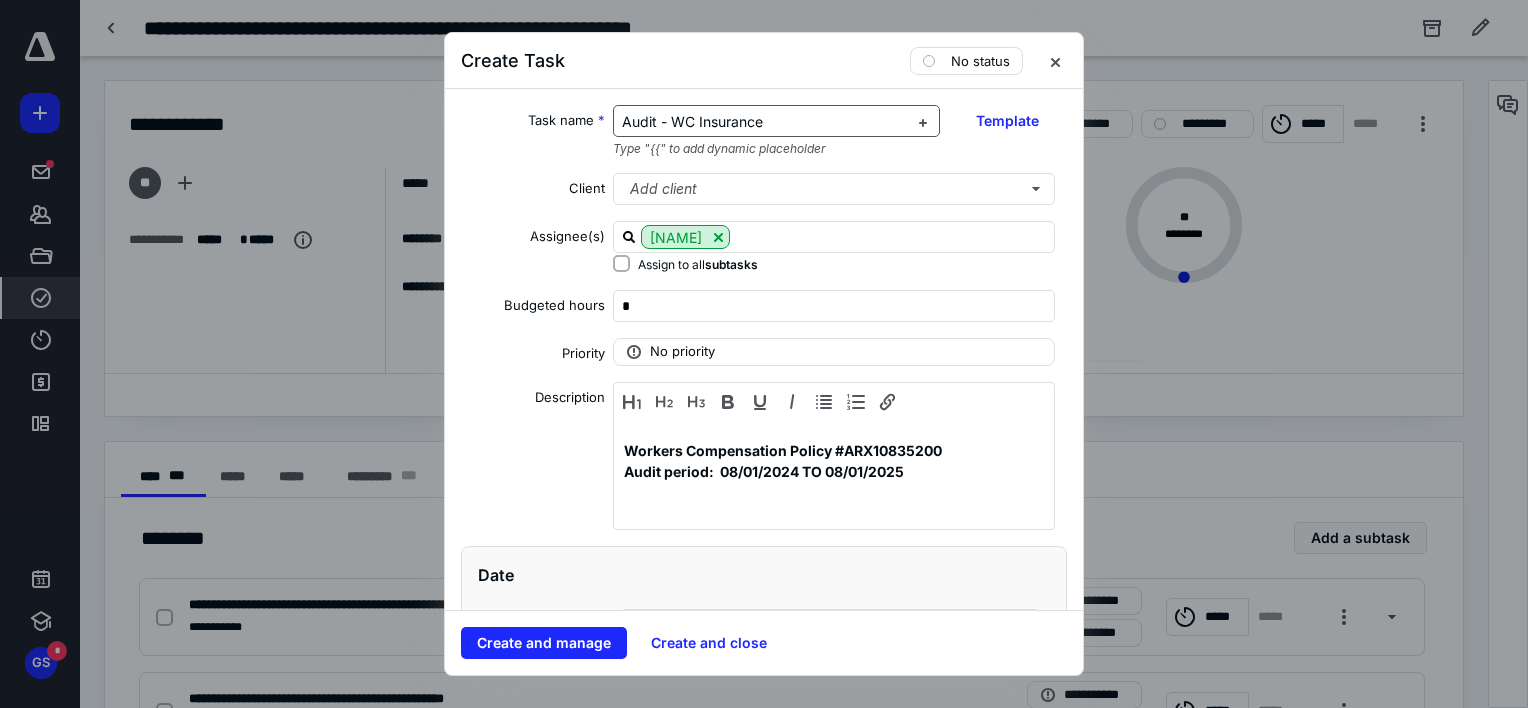 type 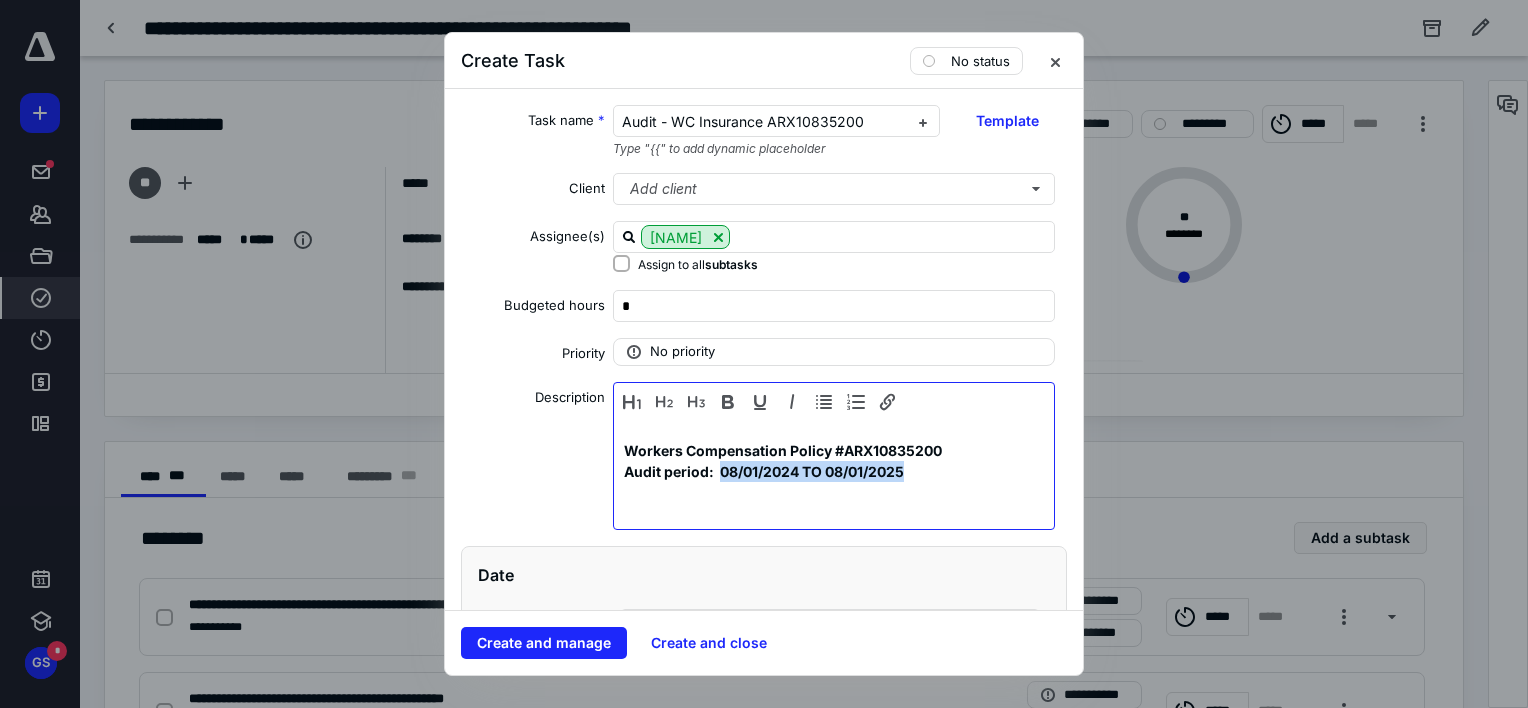 drag, startPoint x: 713, startPoint y: 472, endPoint x: 921, endPoint y: 469, distance: 208.02164 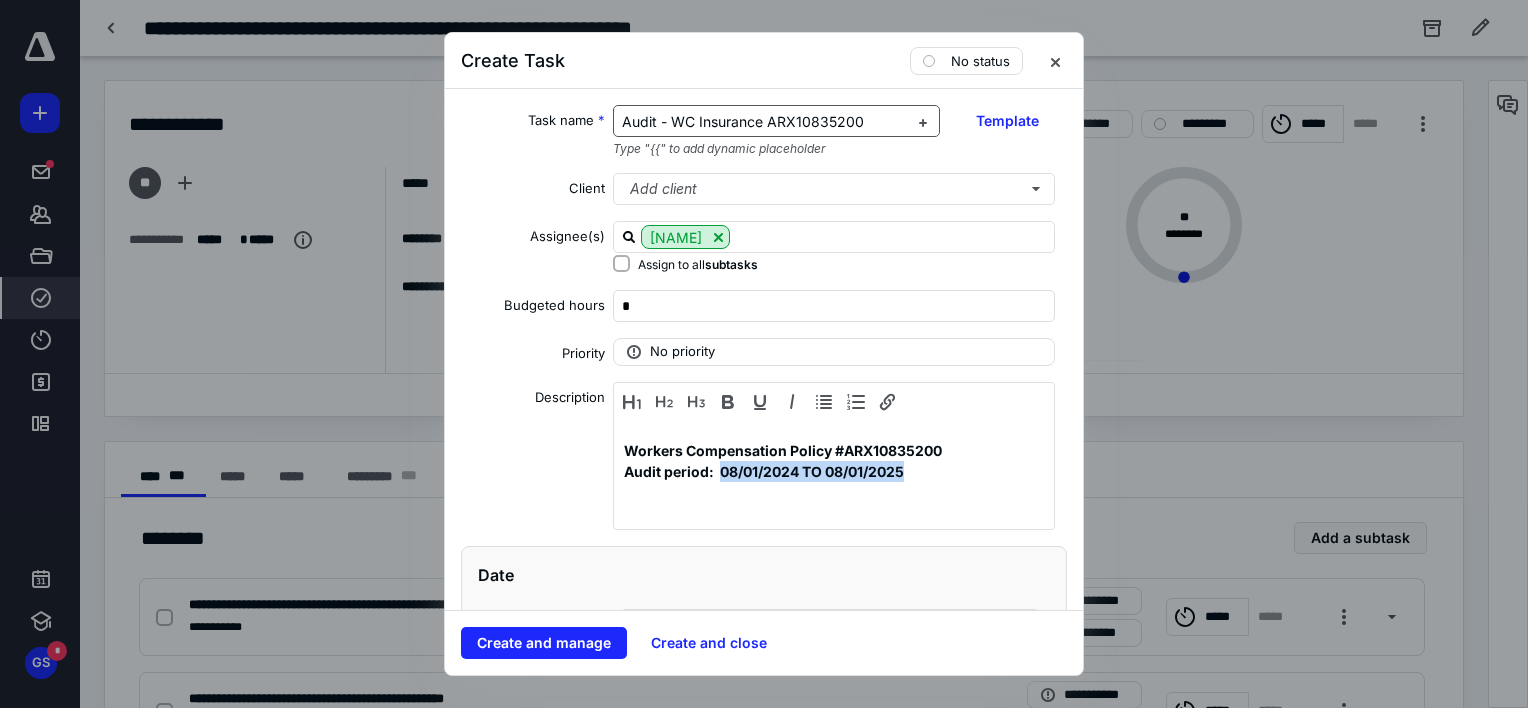 click on "Audit - WC Insurance ARX10835200" at bounding box center (765, 122) 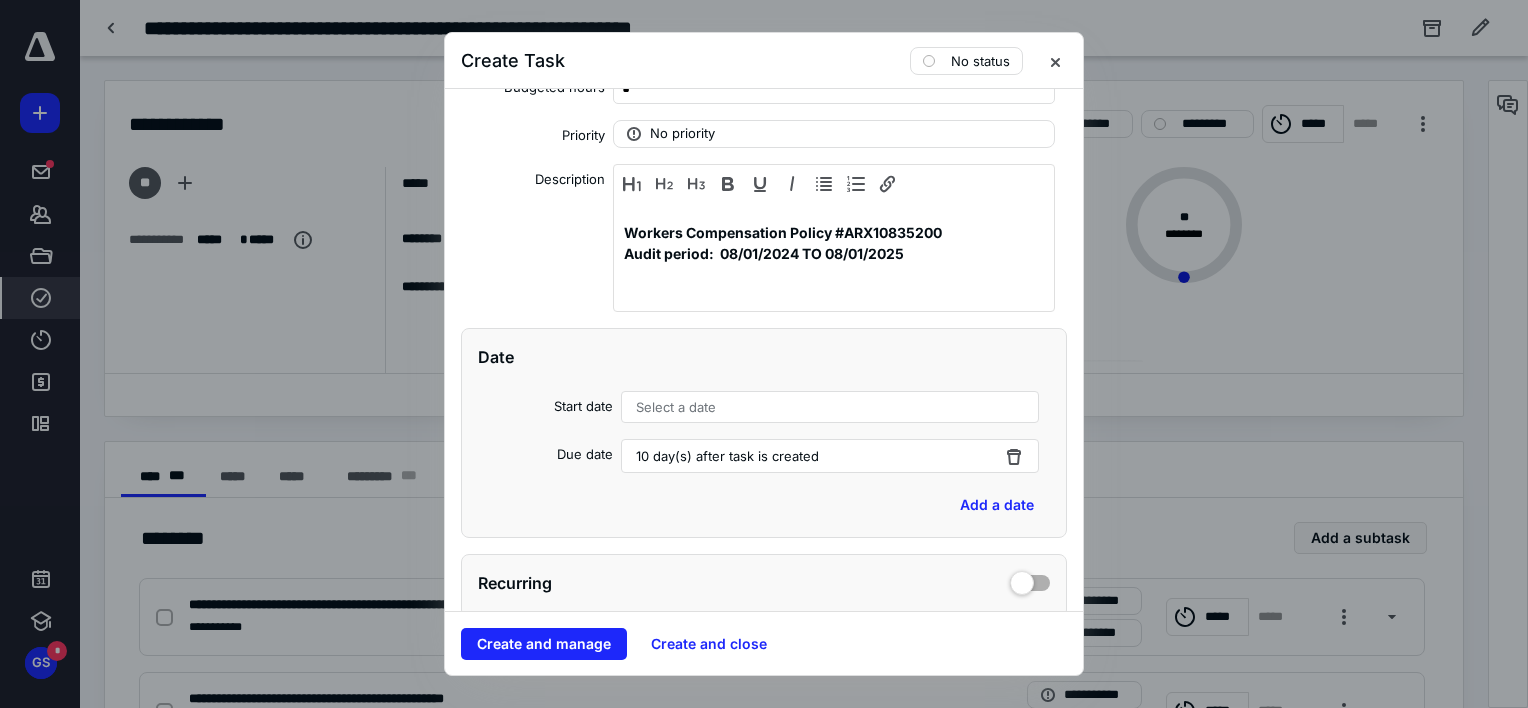 scroll, scrollTop: 220, scrollLeft: 0, axis: vertical 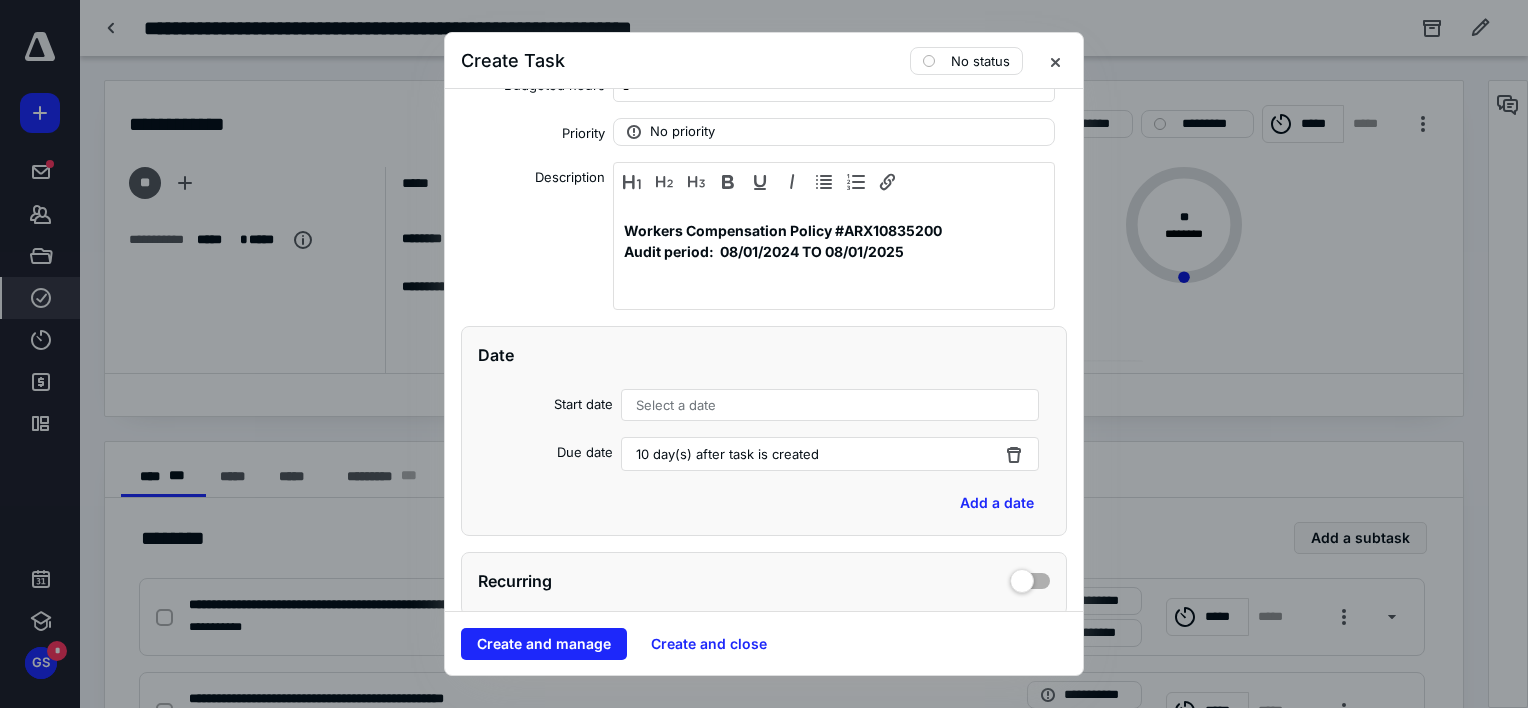 click on "Select a date" at bounding box center [830, 405] 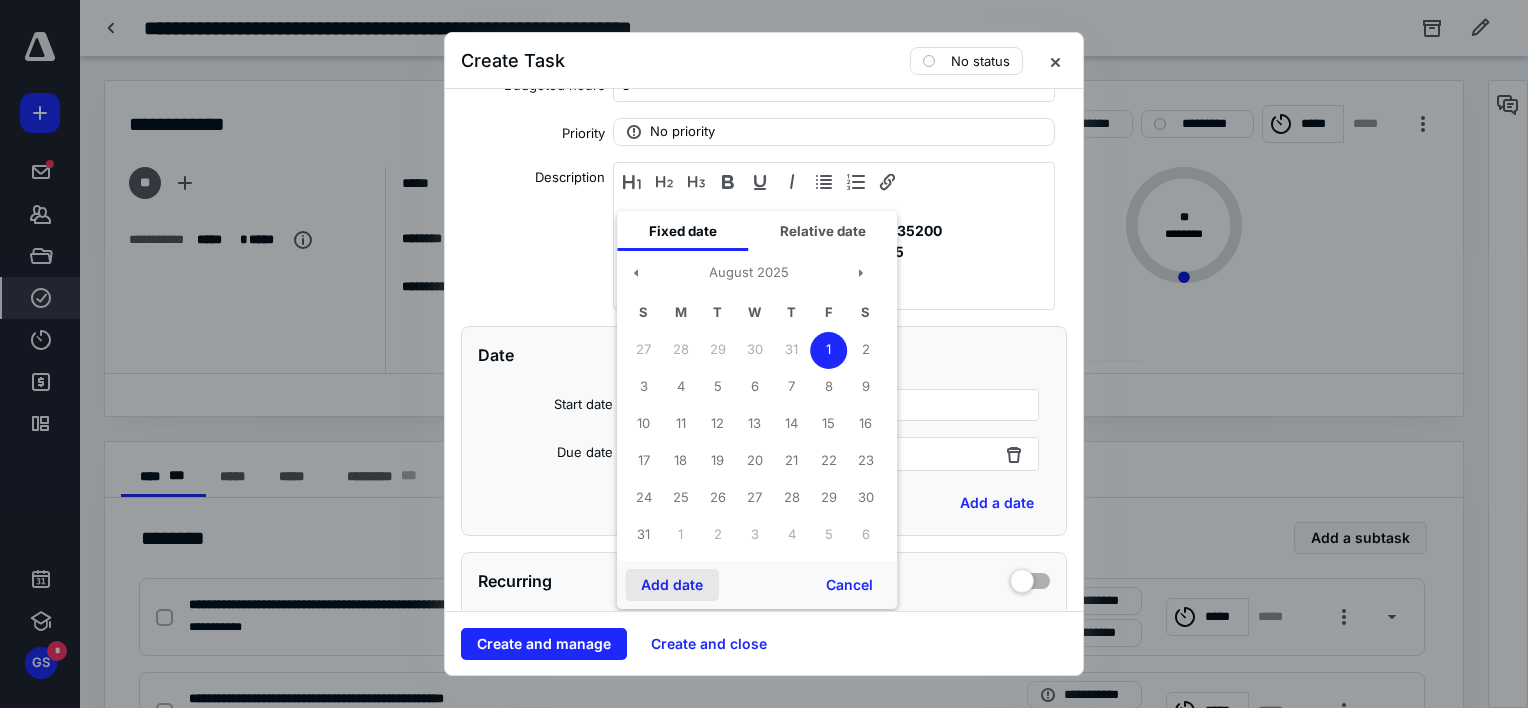click on "Add date" at bounding box center (672, 585) 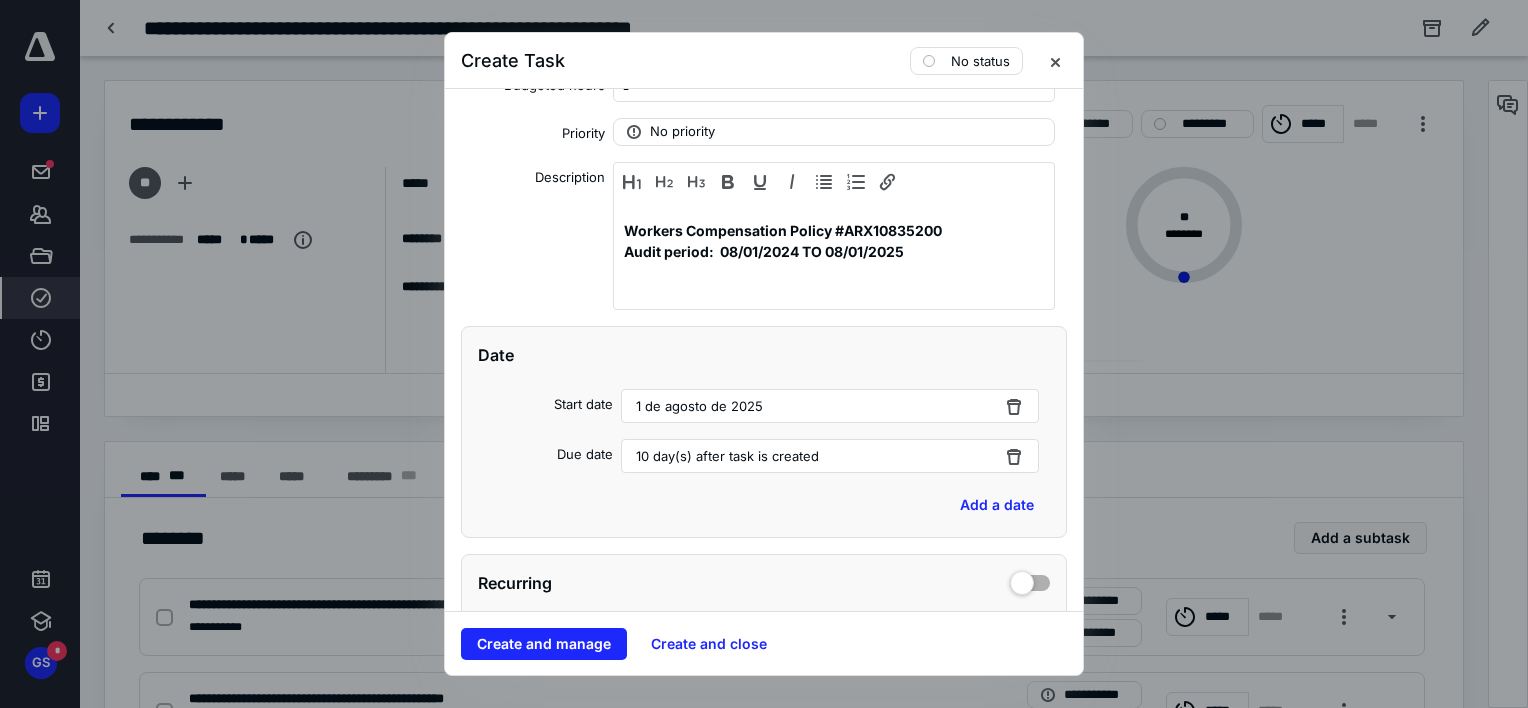scroll, scrollTop: 0, scrollLeft: 0, axis: both 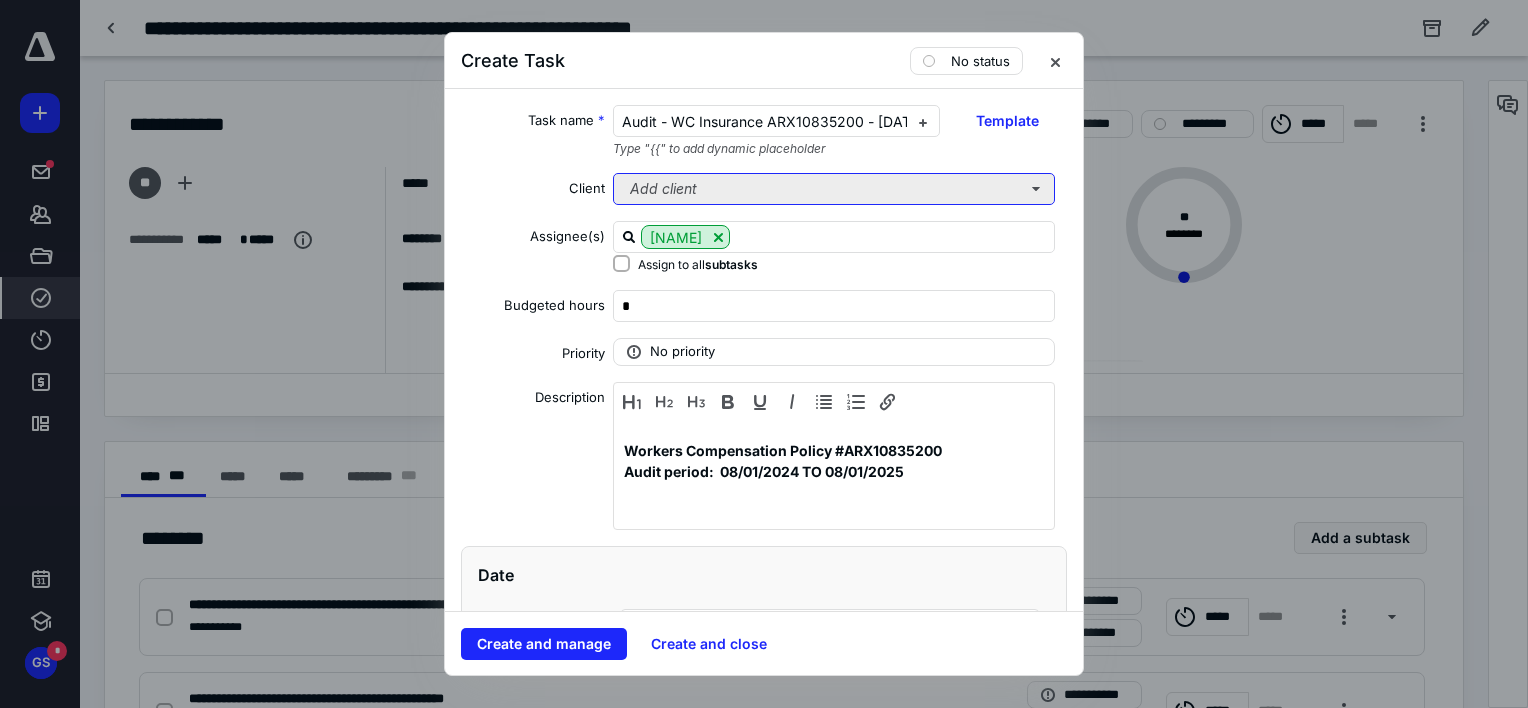 click on "Add client" at bounding box center (834, 189) 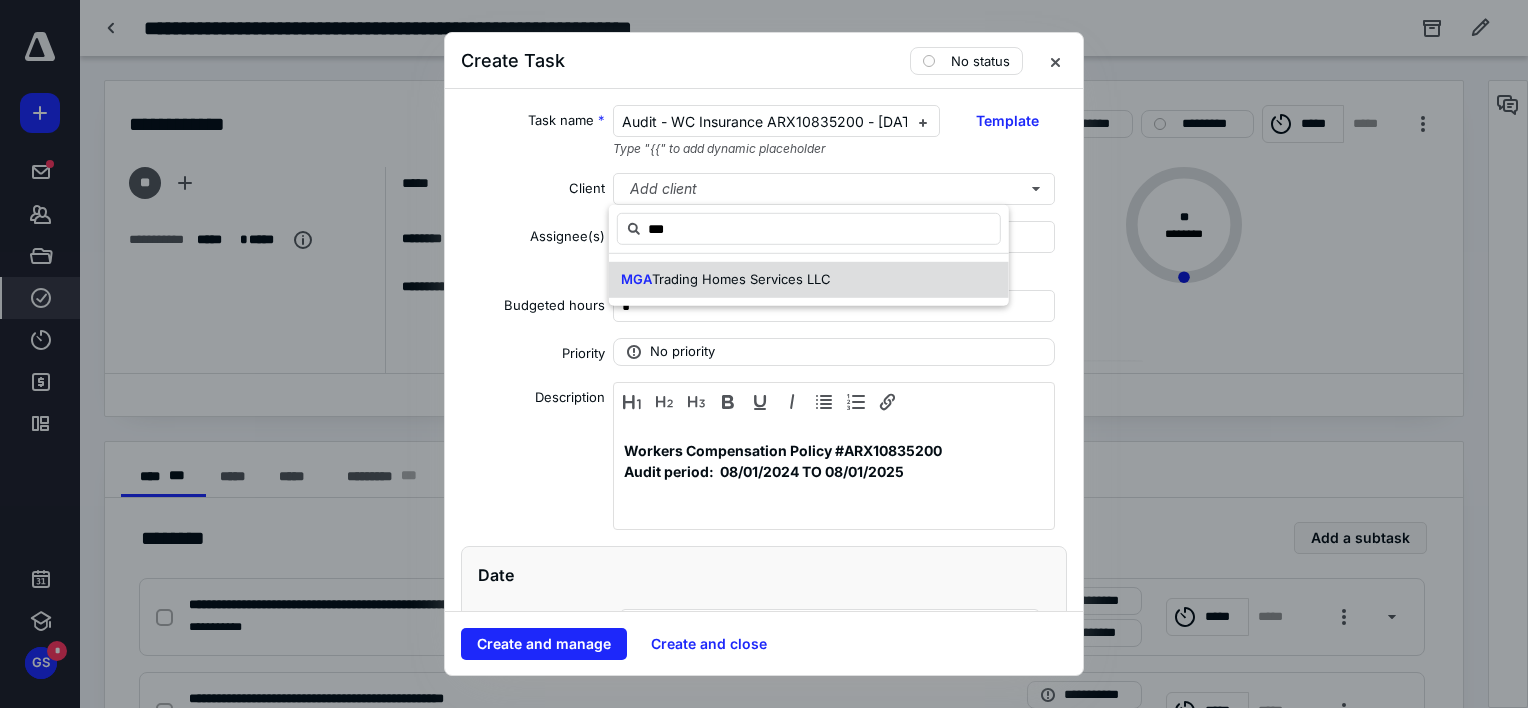 click on "MGA Trading Homes Services LLC" at bounding box center [809, 280] 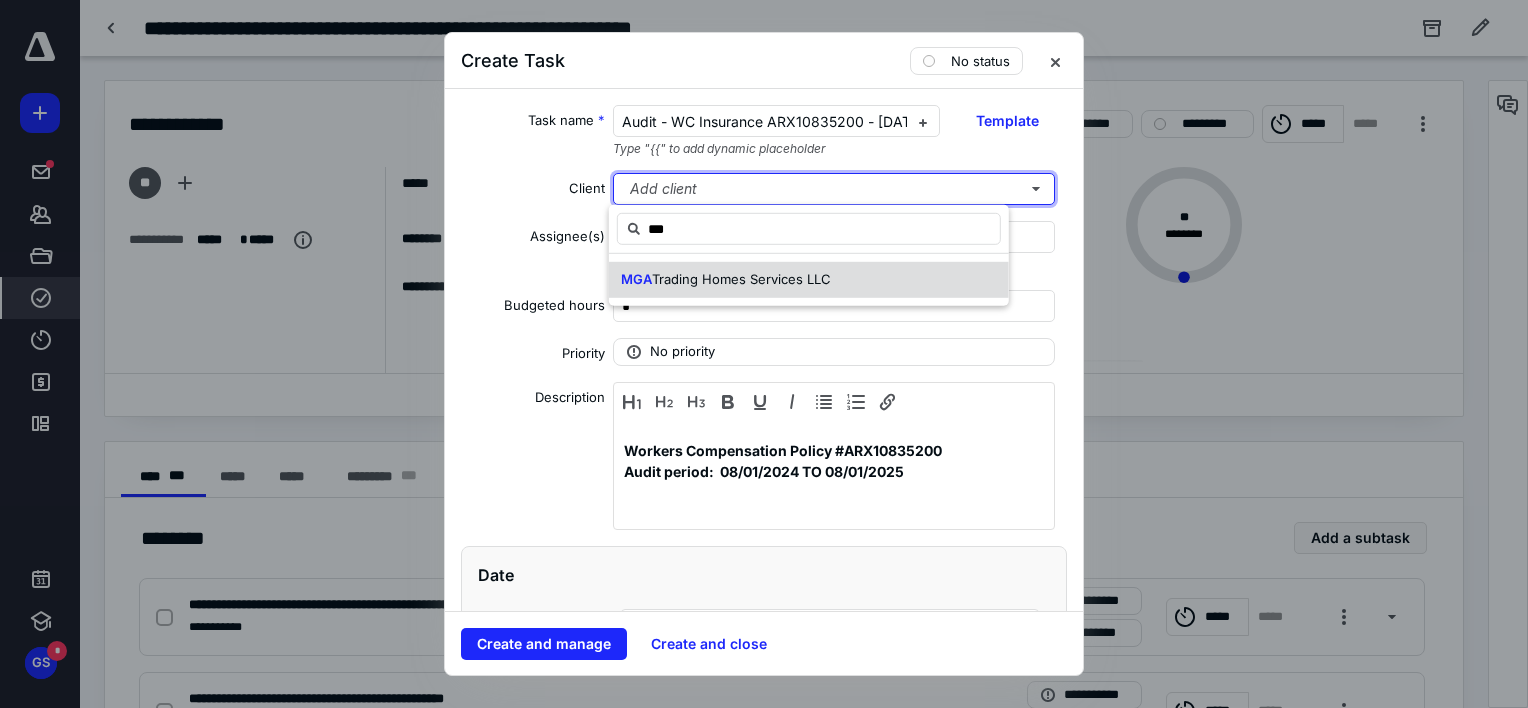 type 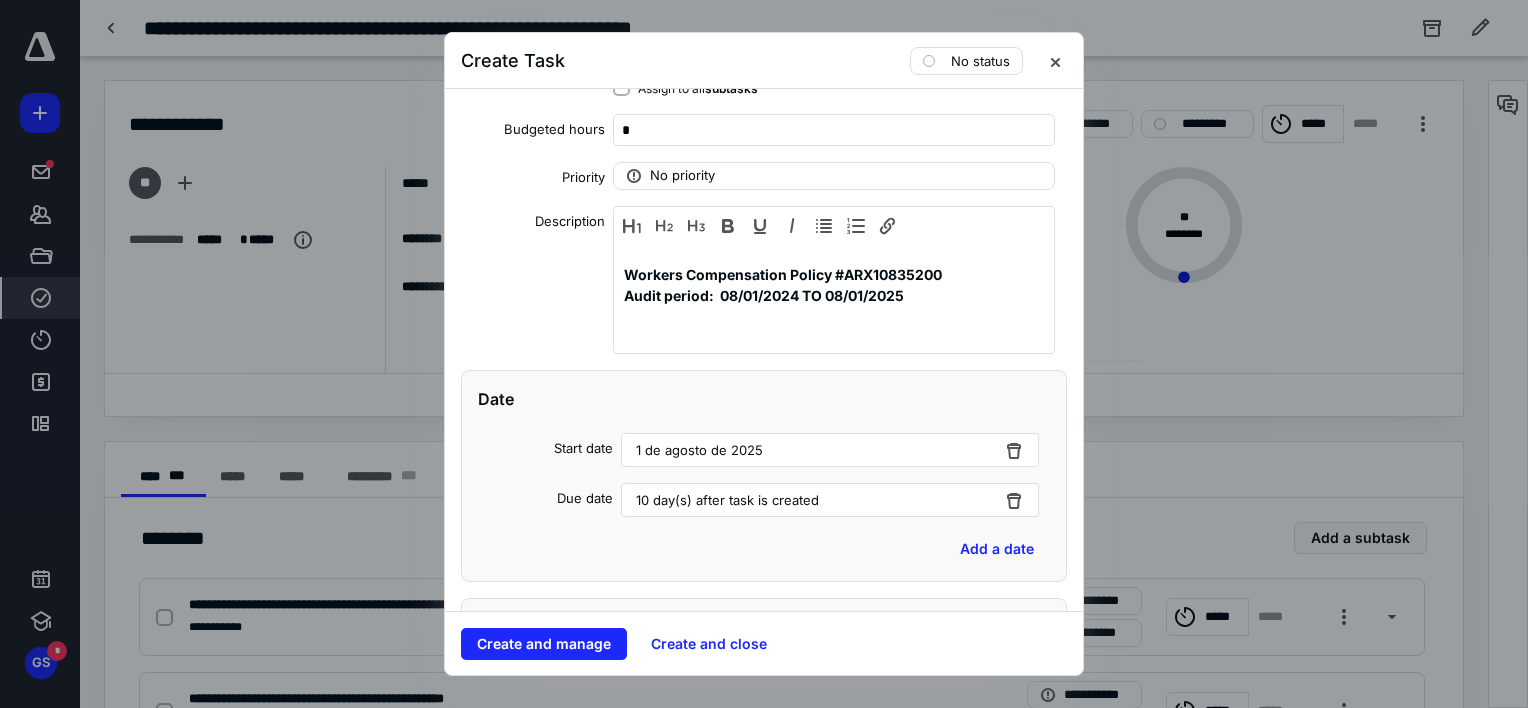 scroll, scrollTop: 268, scrollLeft: 0, axis: vertical 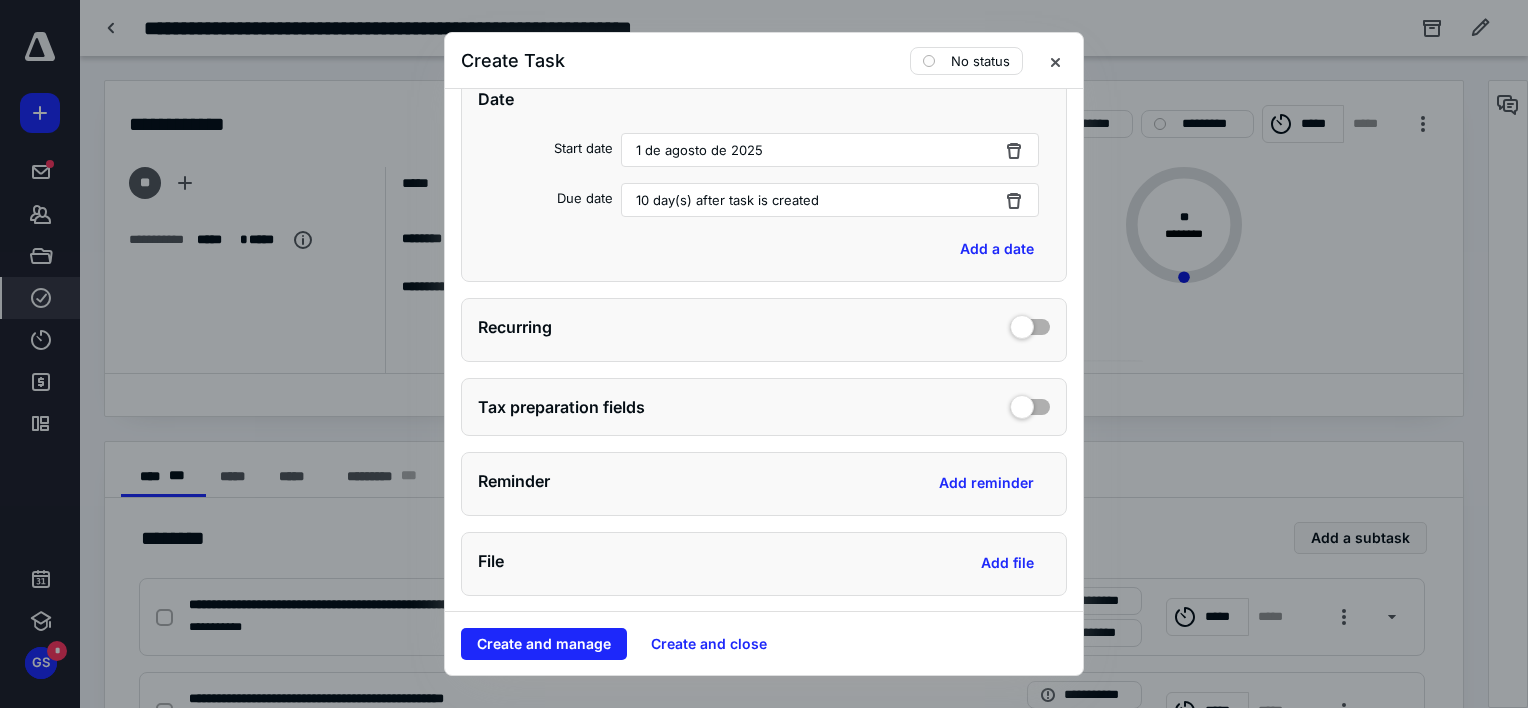 click on "Reminder Add reminder" at bounding box center (764, 484) 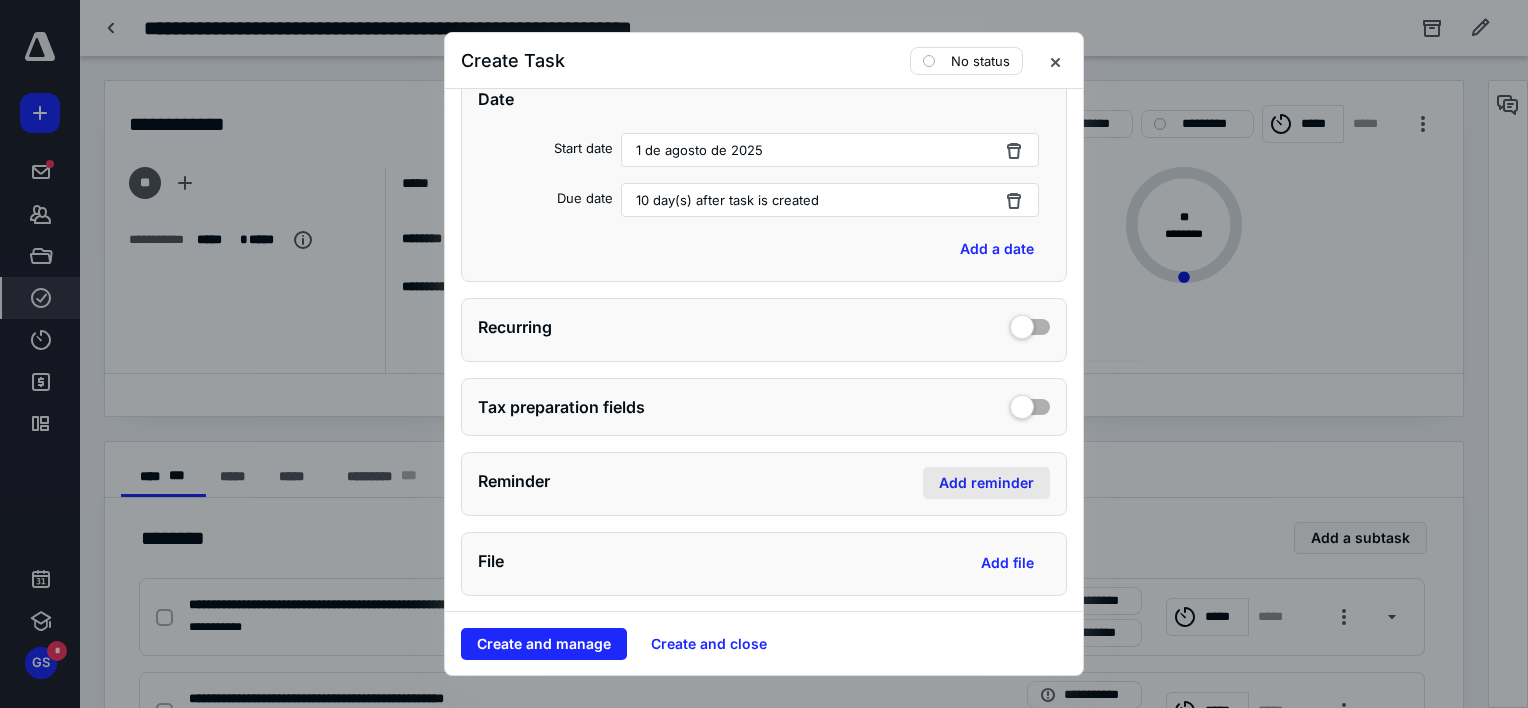 click on "Add reminder" at bounding box center (986, 483) 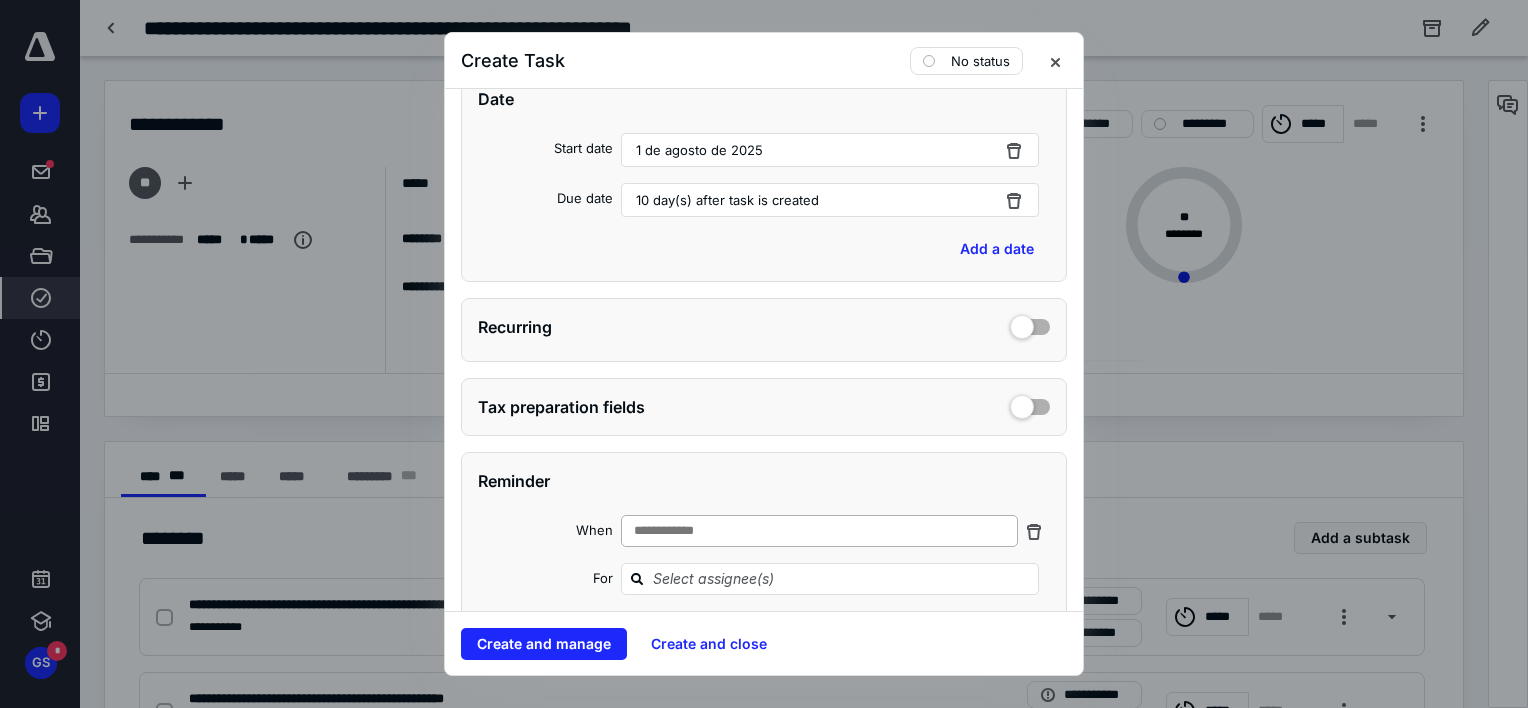 click on "**********" at bounding box center (819, 531) 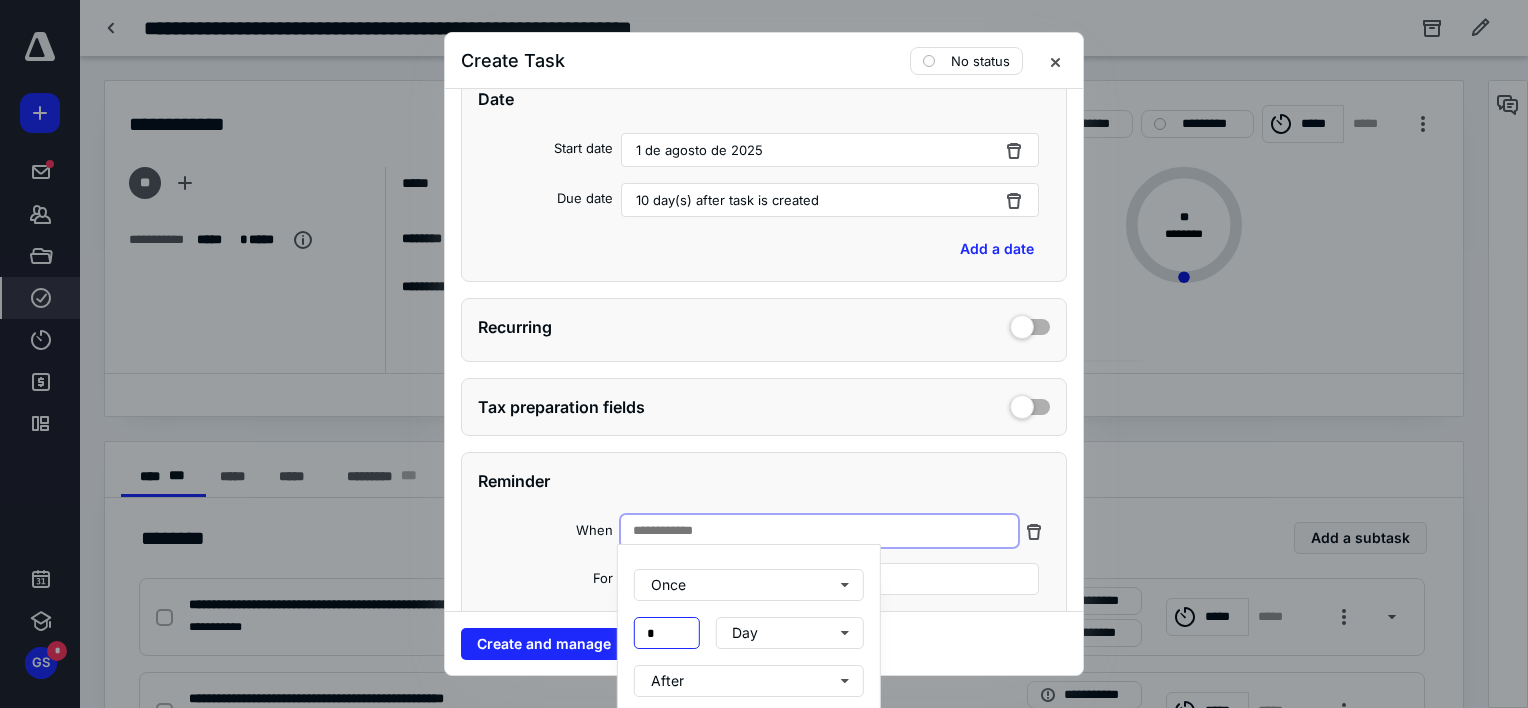 click on "*" at bounding box center (667, 633) 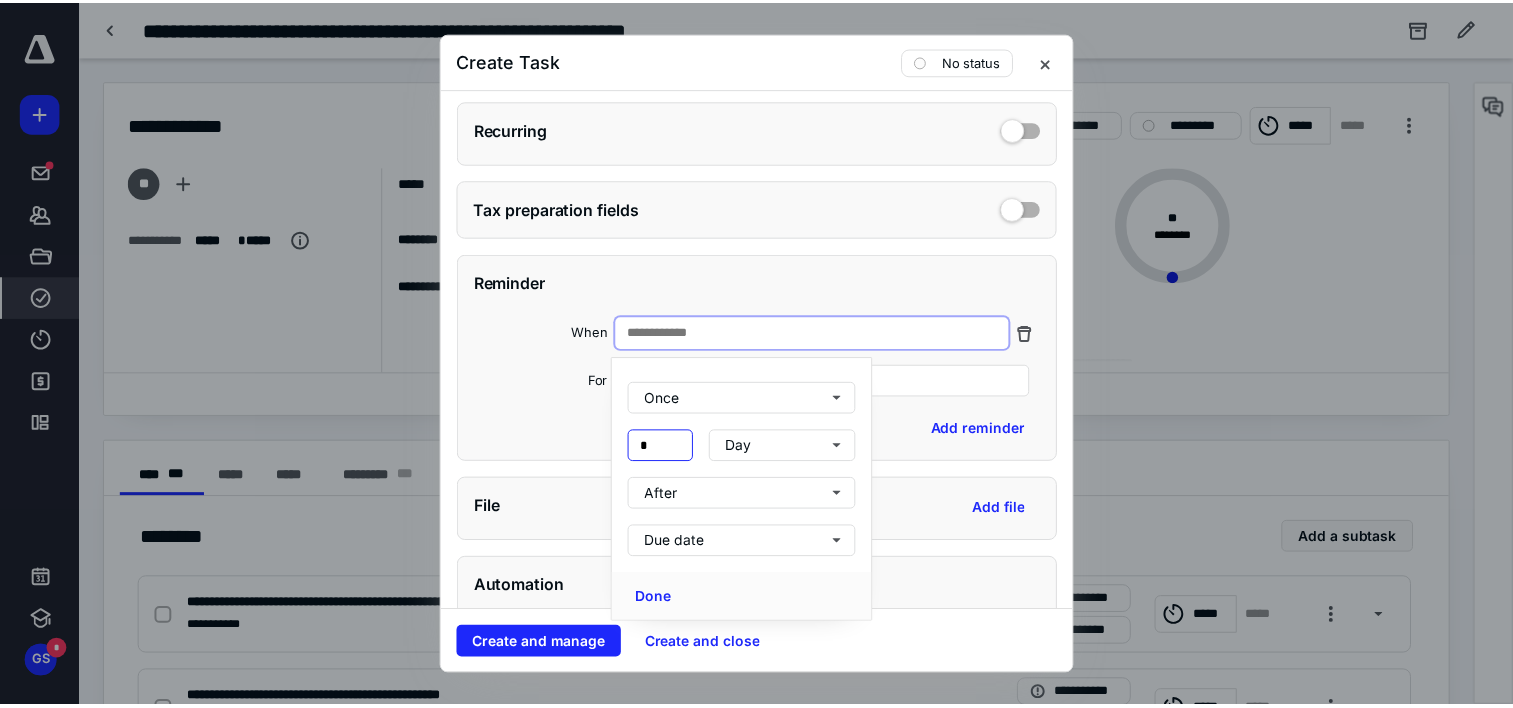 scroll, scrollTop: 771, scrollLeft: 0, axis: vertical 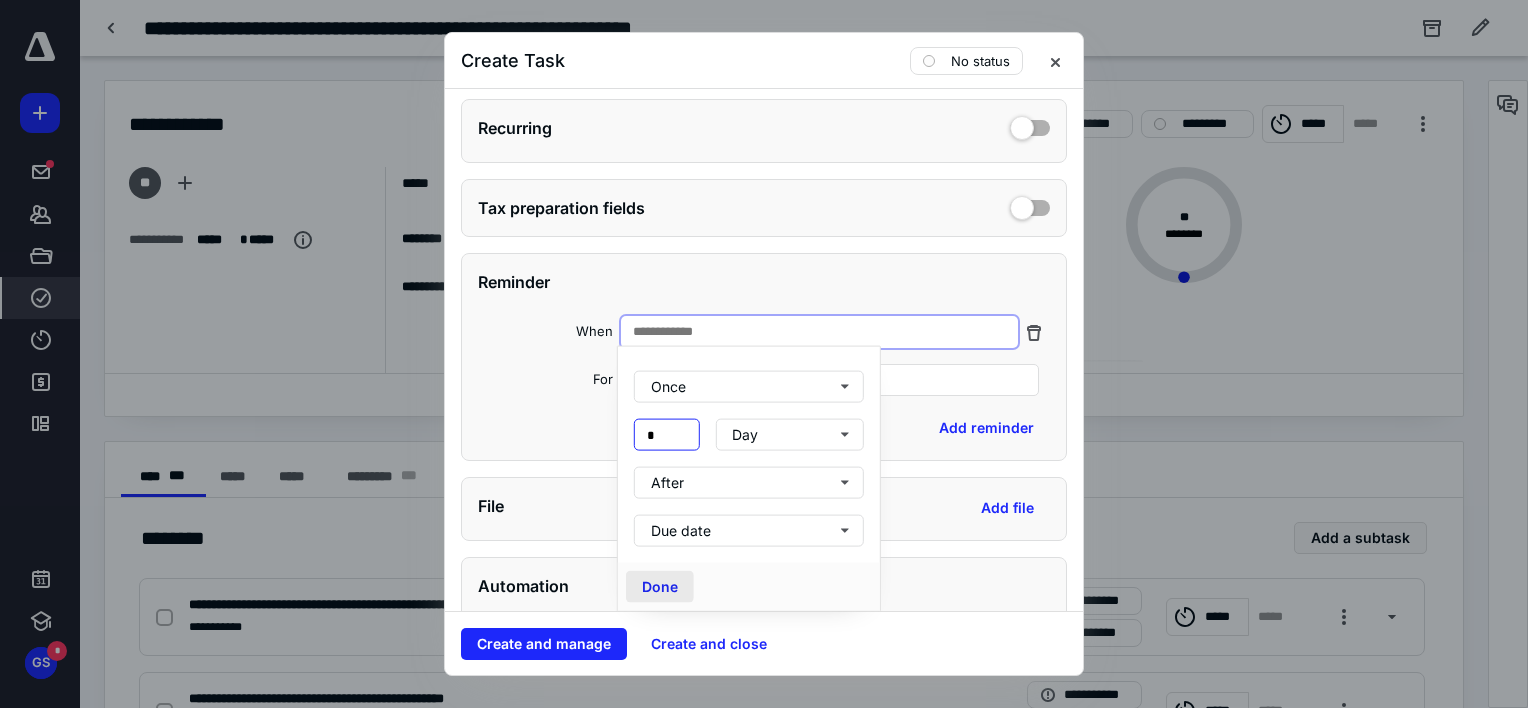 type on "*" 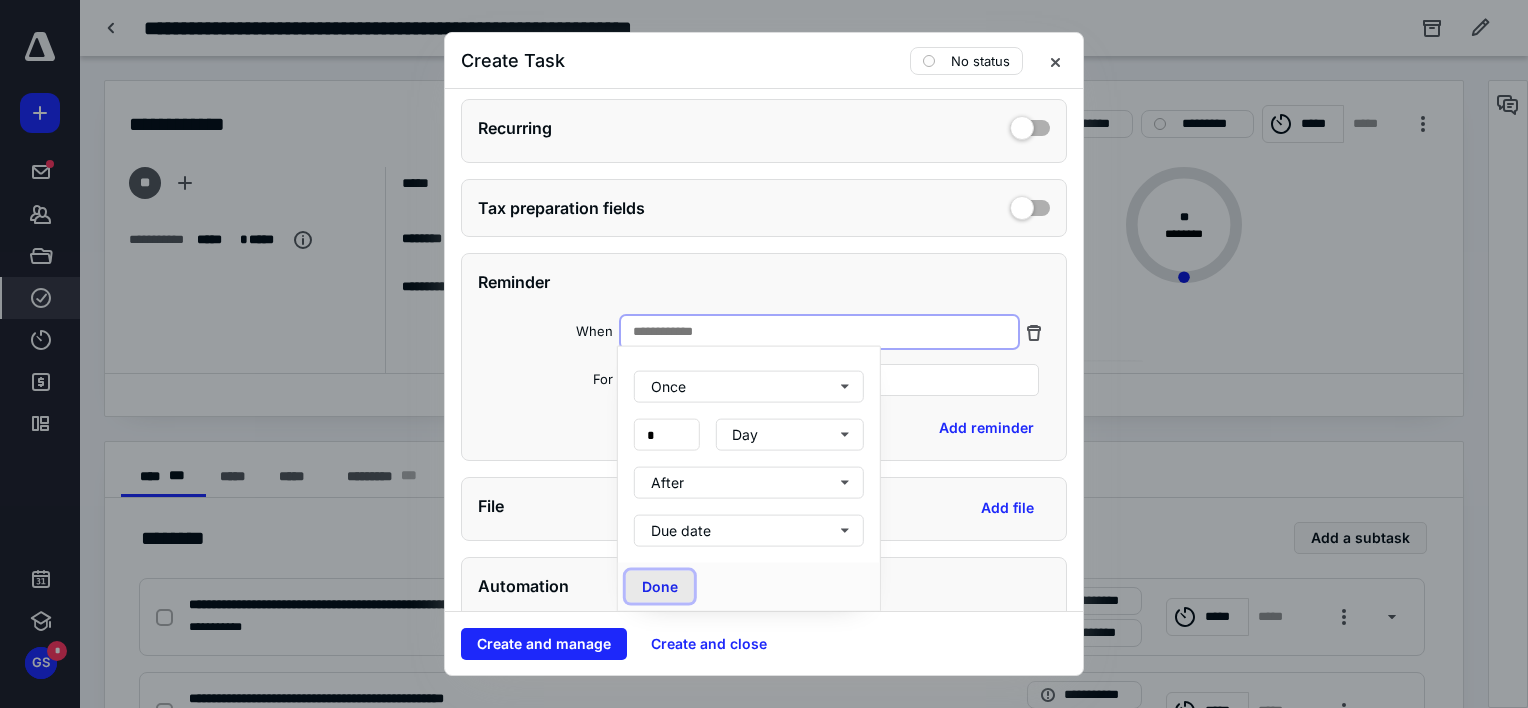 click on "Done" at bounding box center (660, 587) 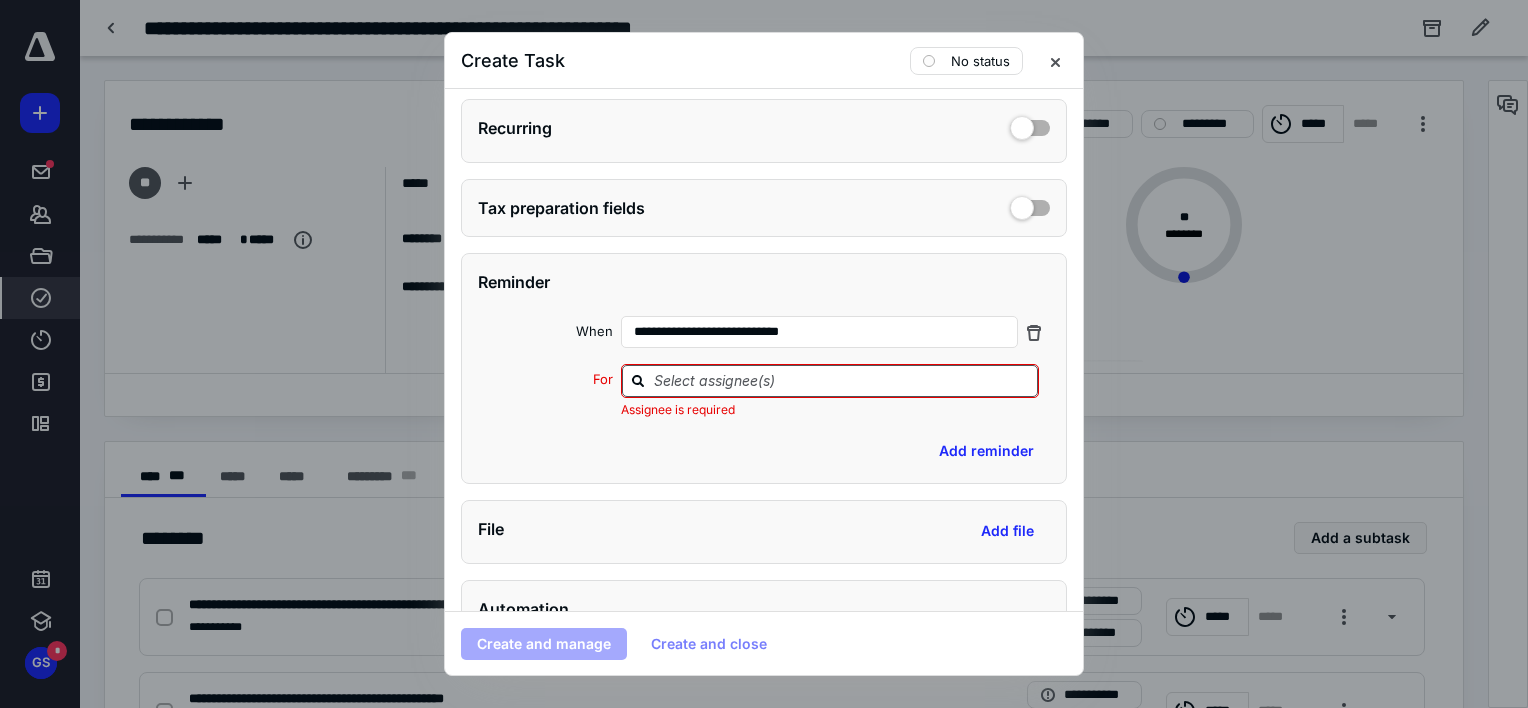 click at bounding box center [842, 380] 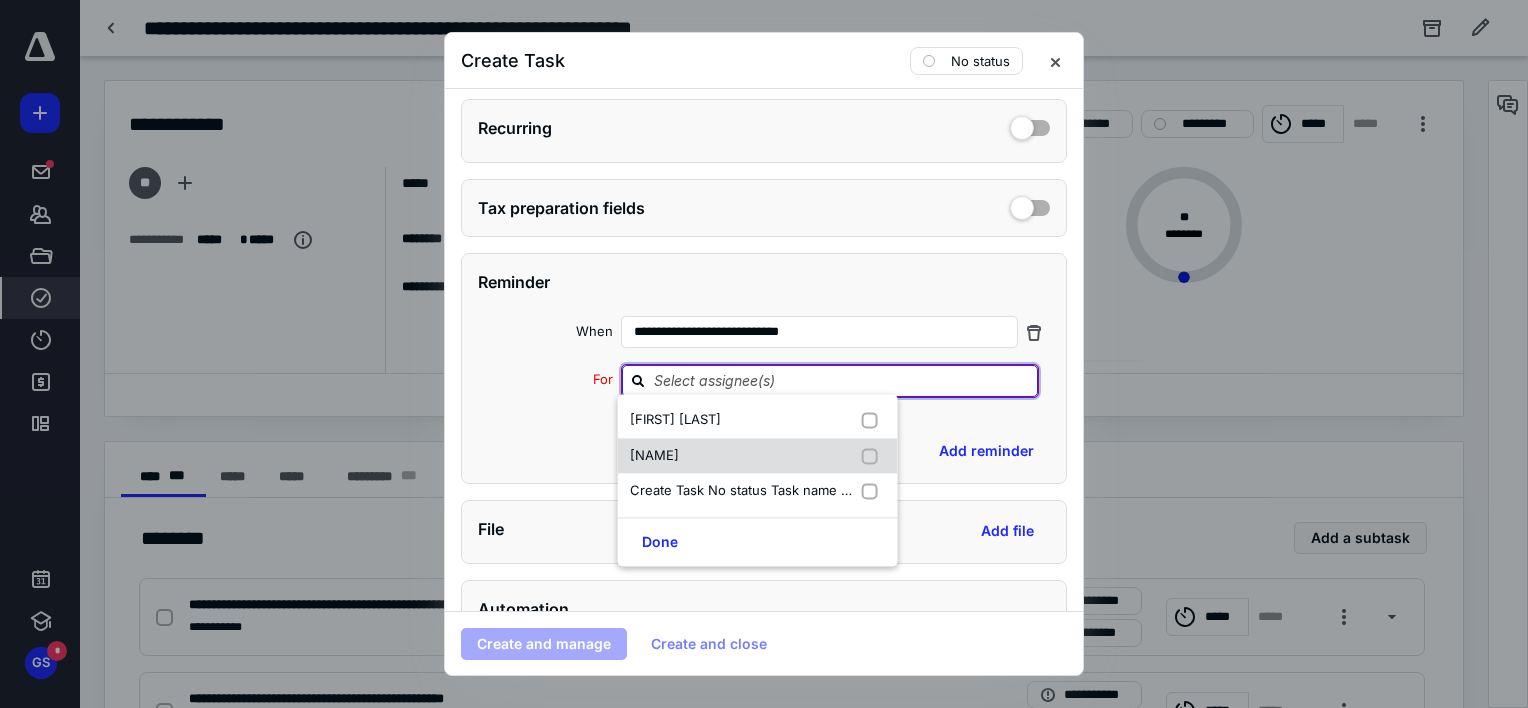click on "[NAME]" at bounding box center (758, 456) 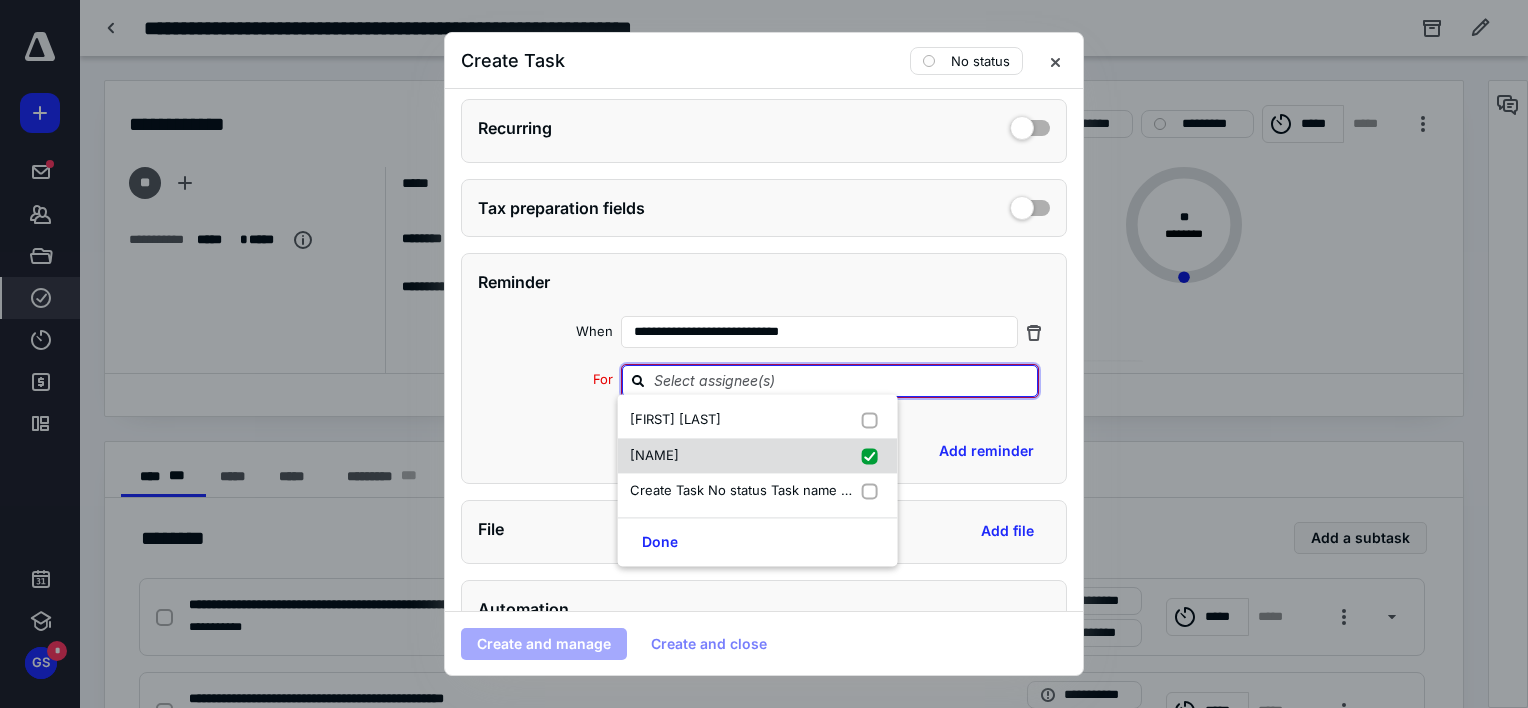 checkbox on "true" 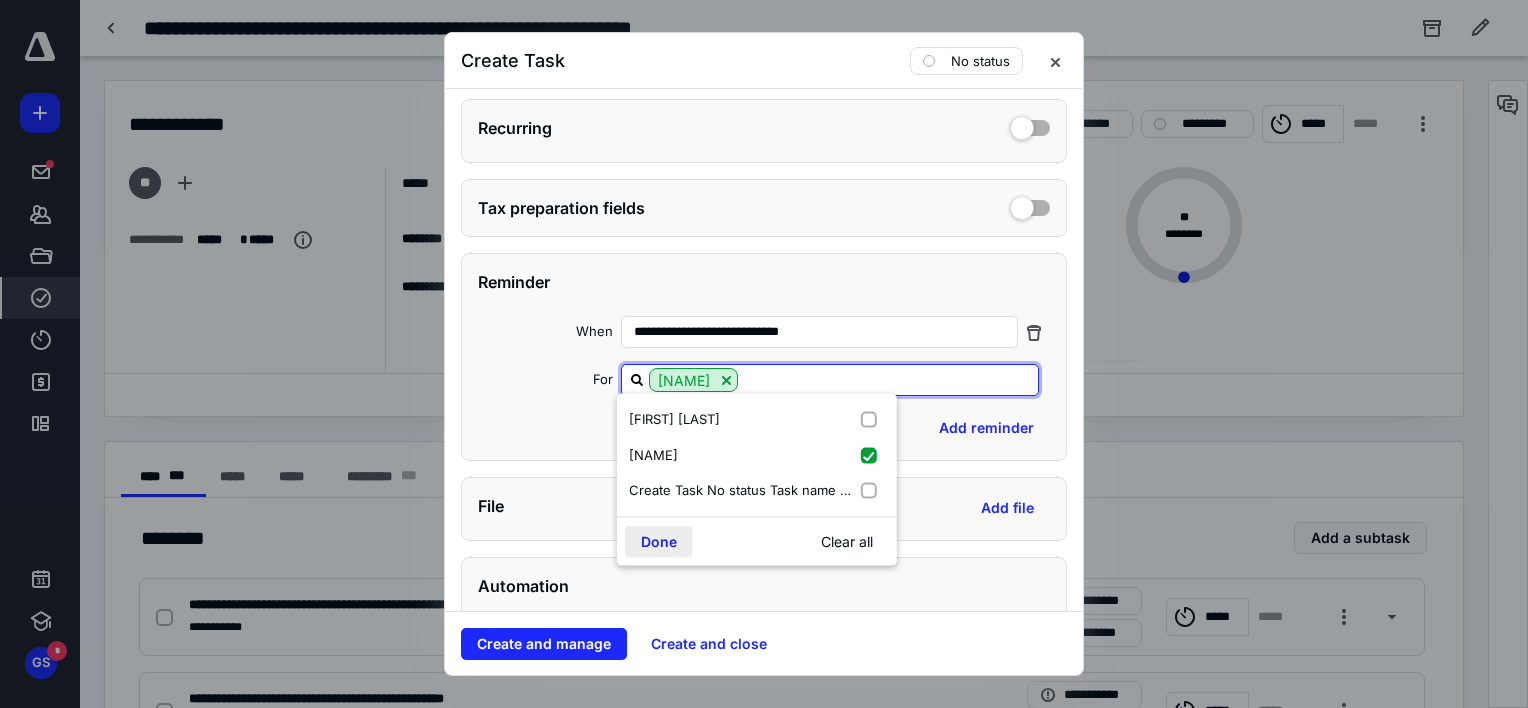 click on "Done" at bounding box center [659, 541] 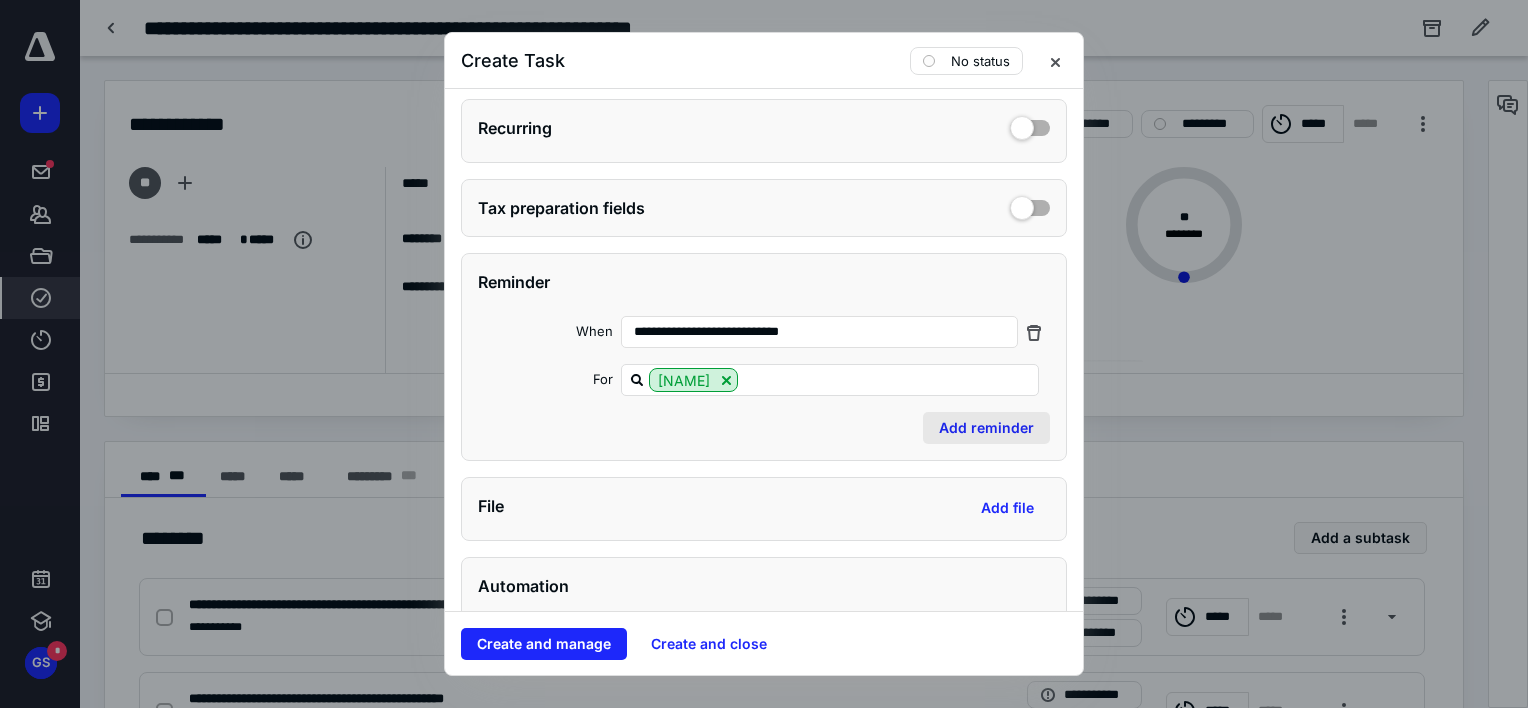 click on "Add reminder" at bounding box center [986, 428] 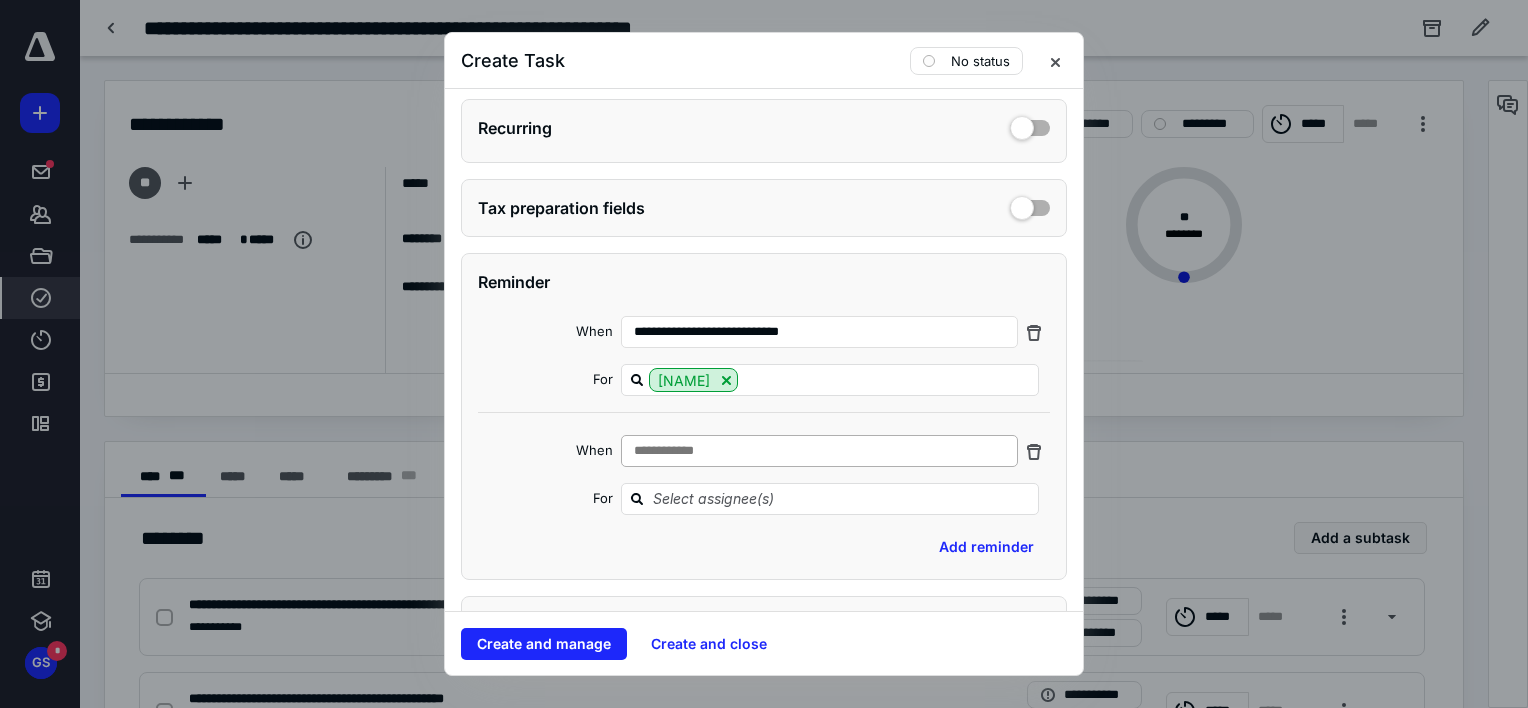 click on "**********" at bounding box center [819, 451] 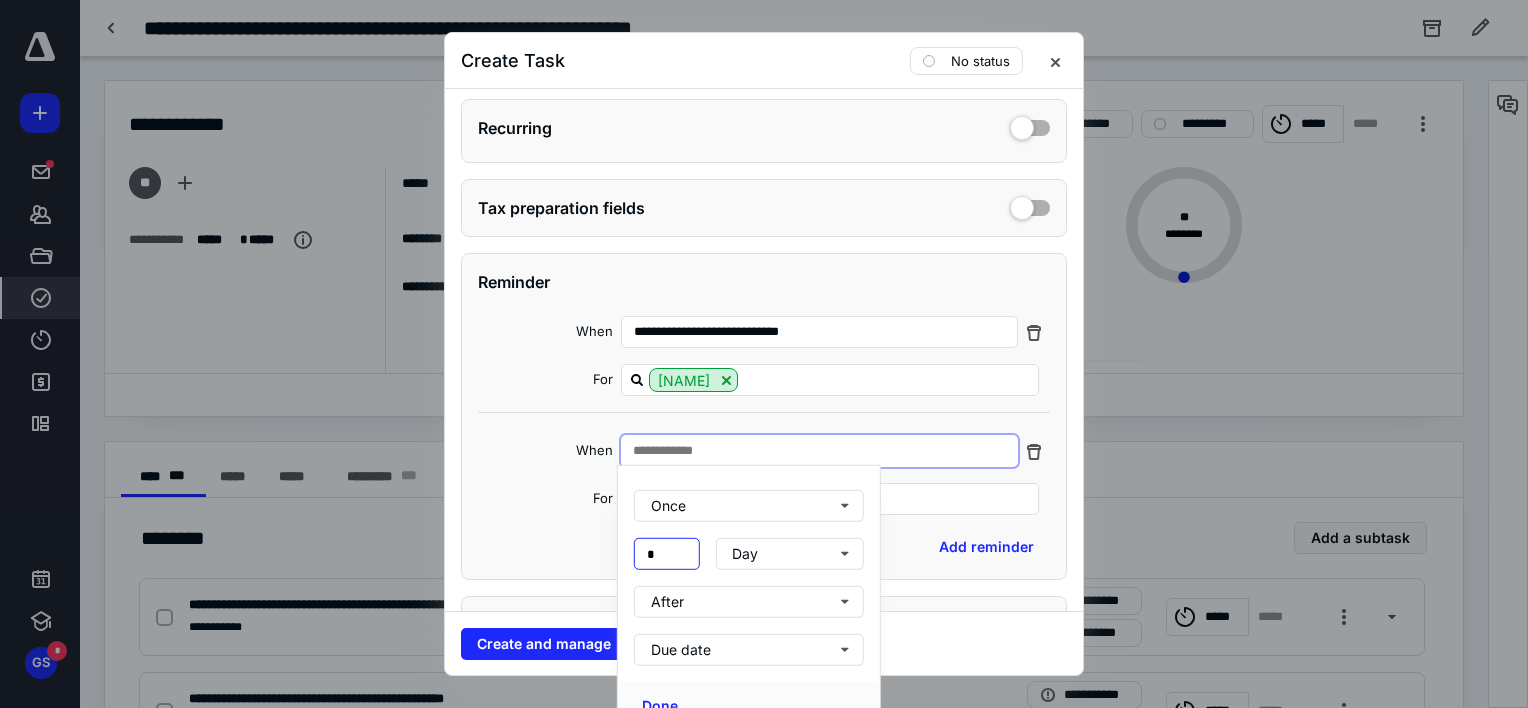 click on "*" at bounding box center (667, 554) 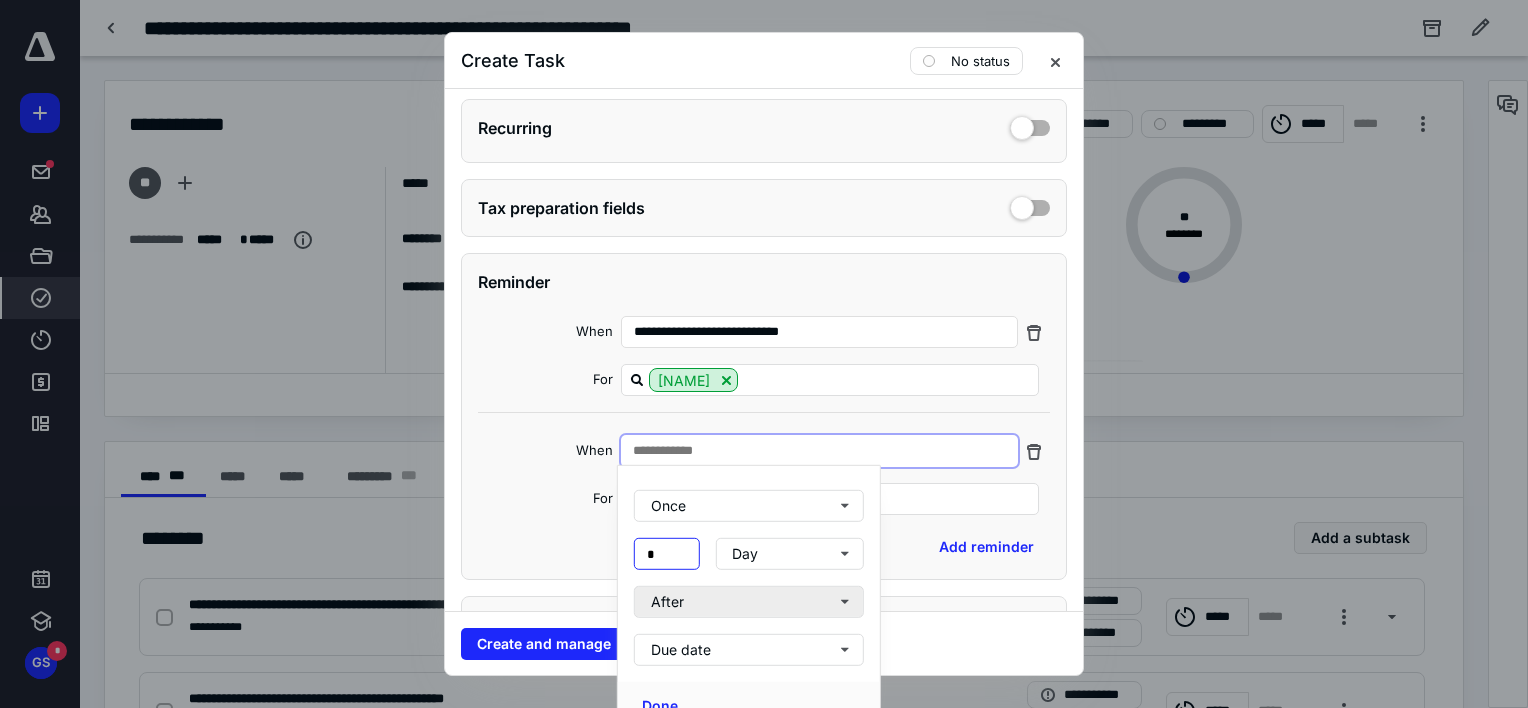 type on "*" 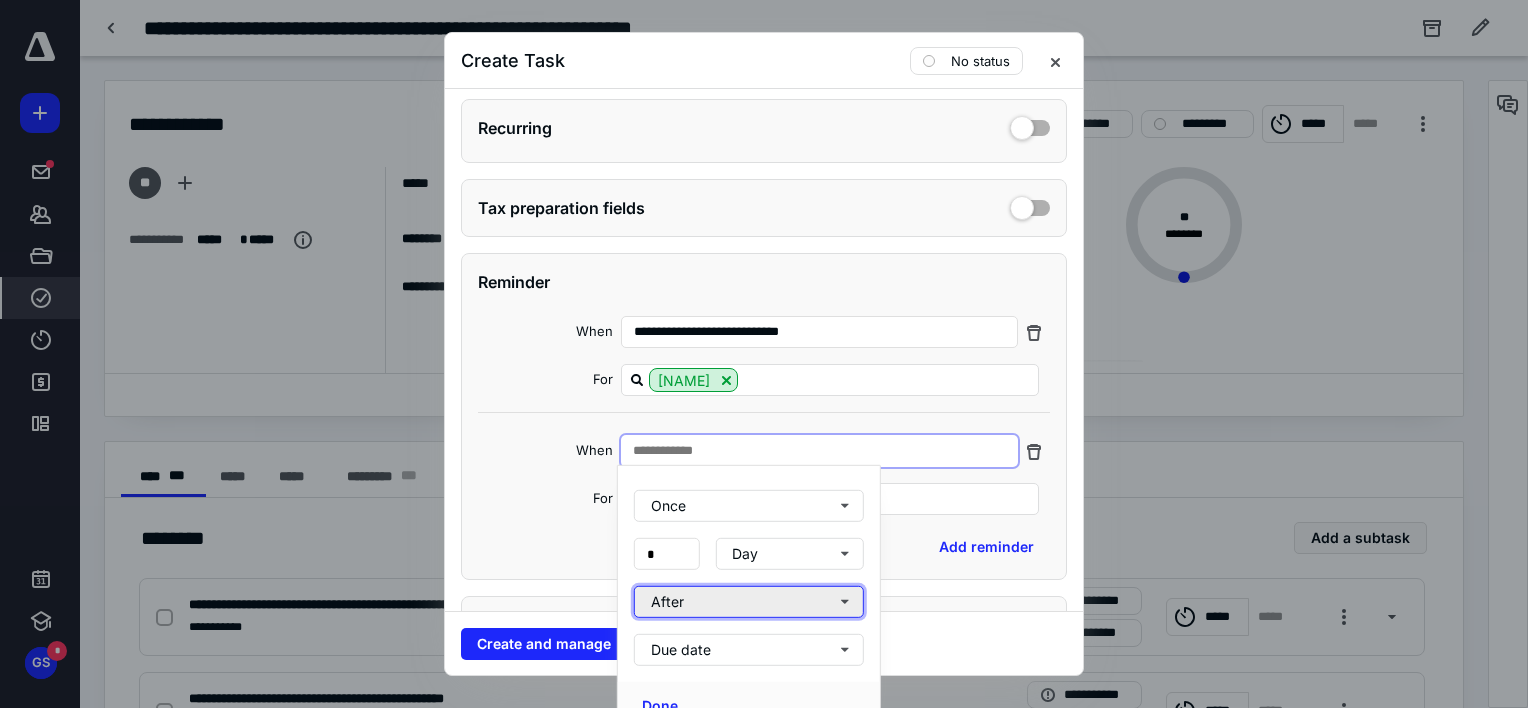 click on "After" at bounding box center [749, 602] 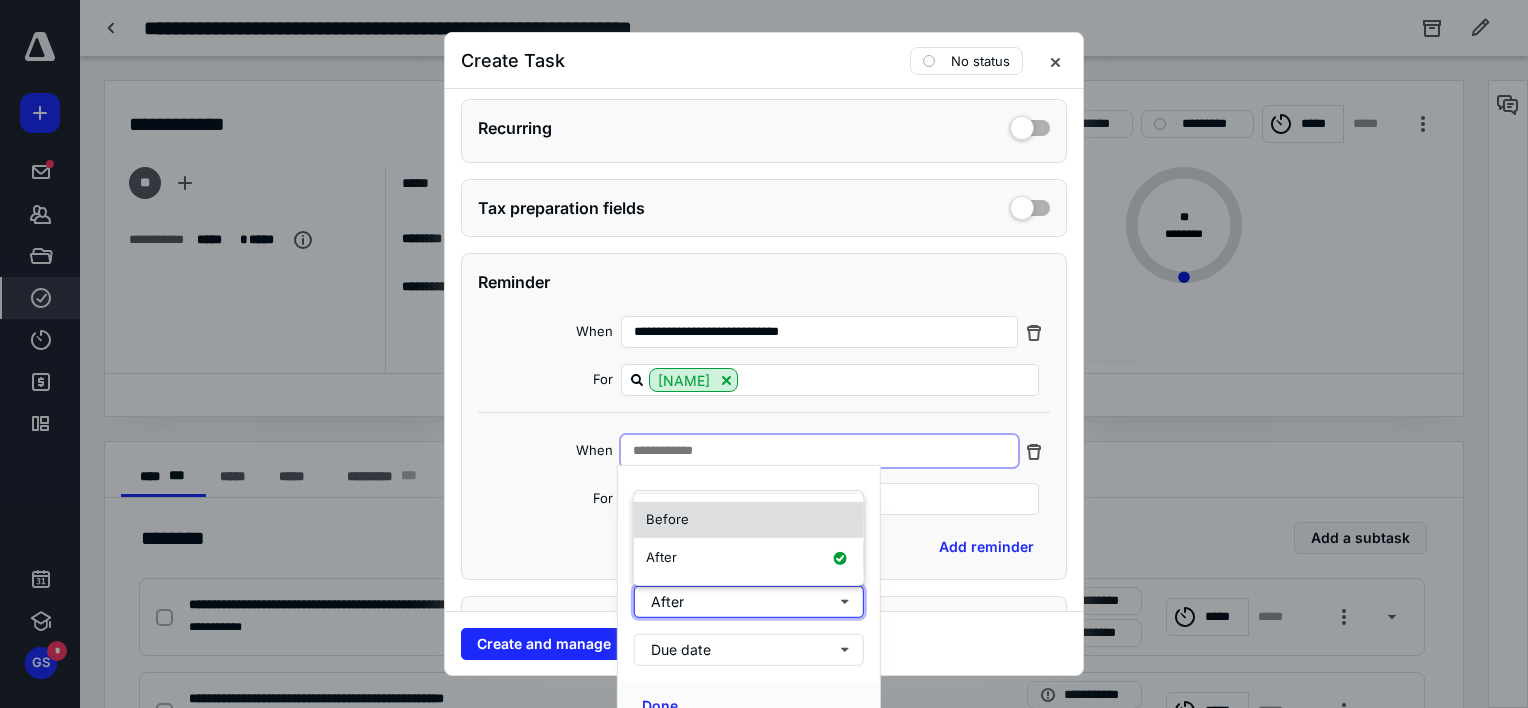 click on "Before" at bounding box center [749, 520] 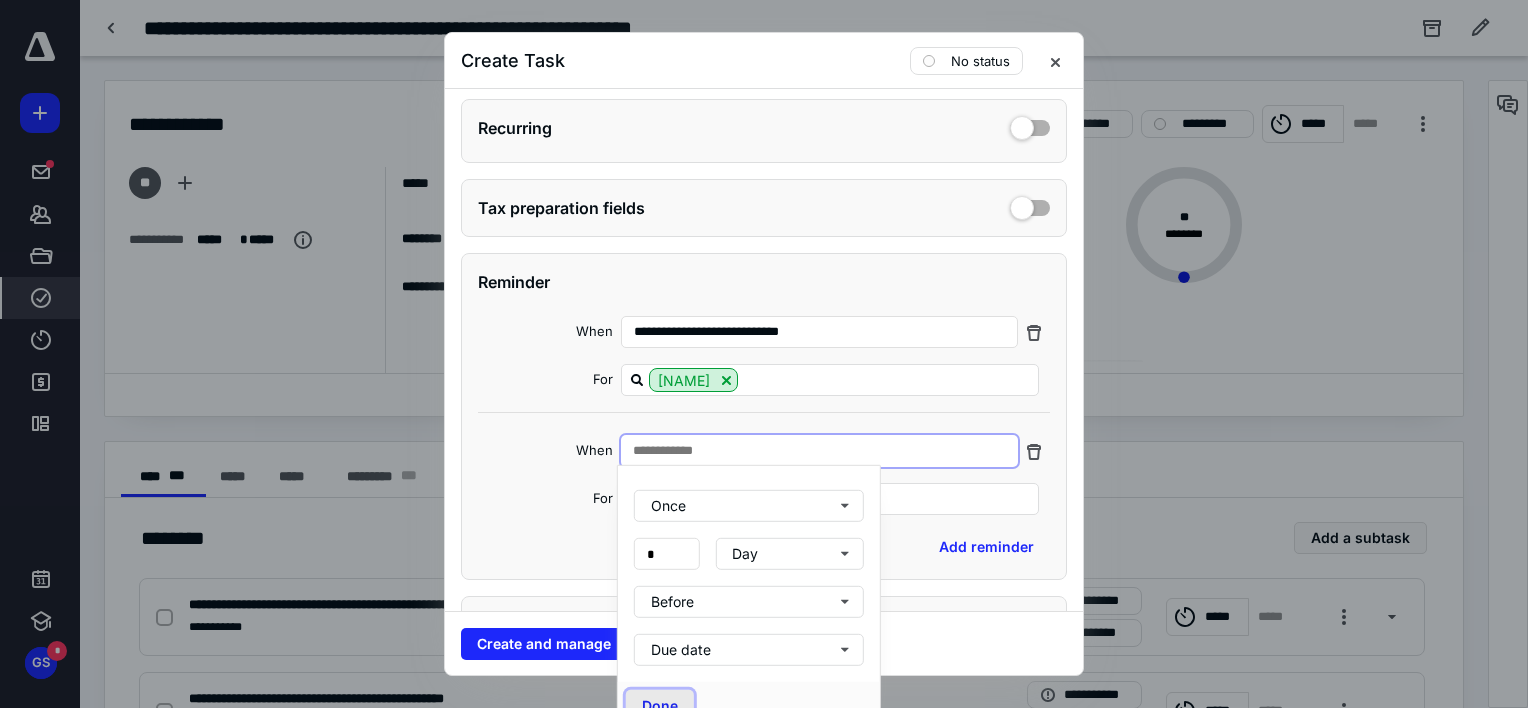 click on "Done" at bounding box center [660, 706] 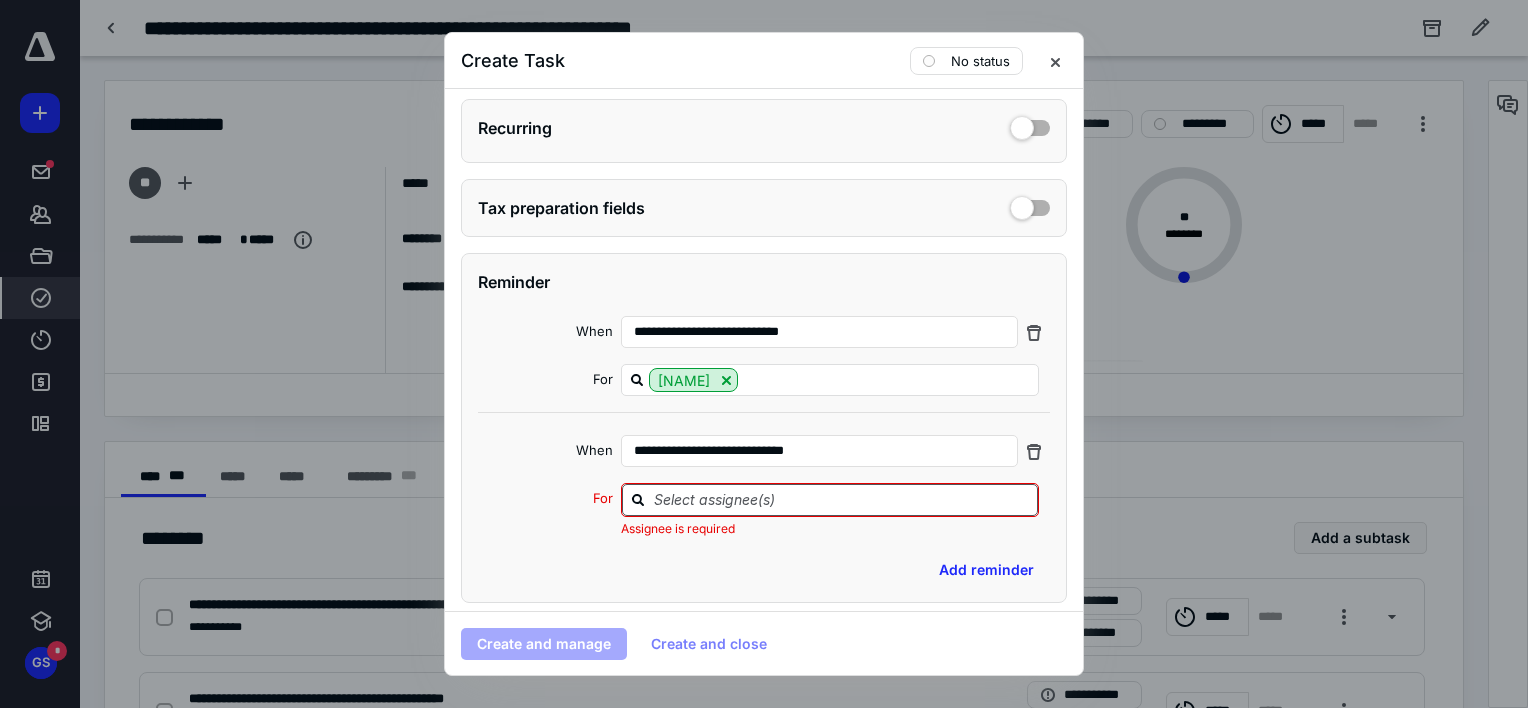 click at bounding box center (842, 499) 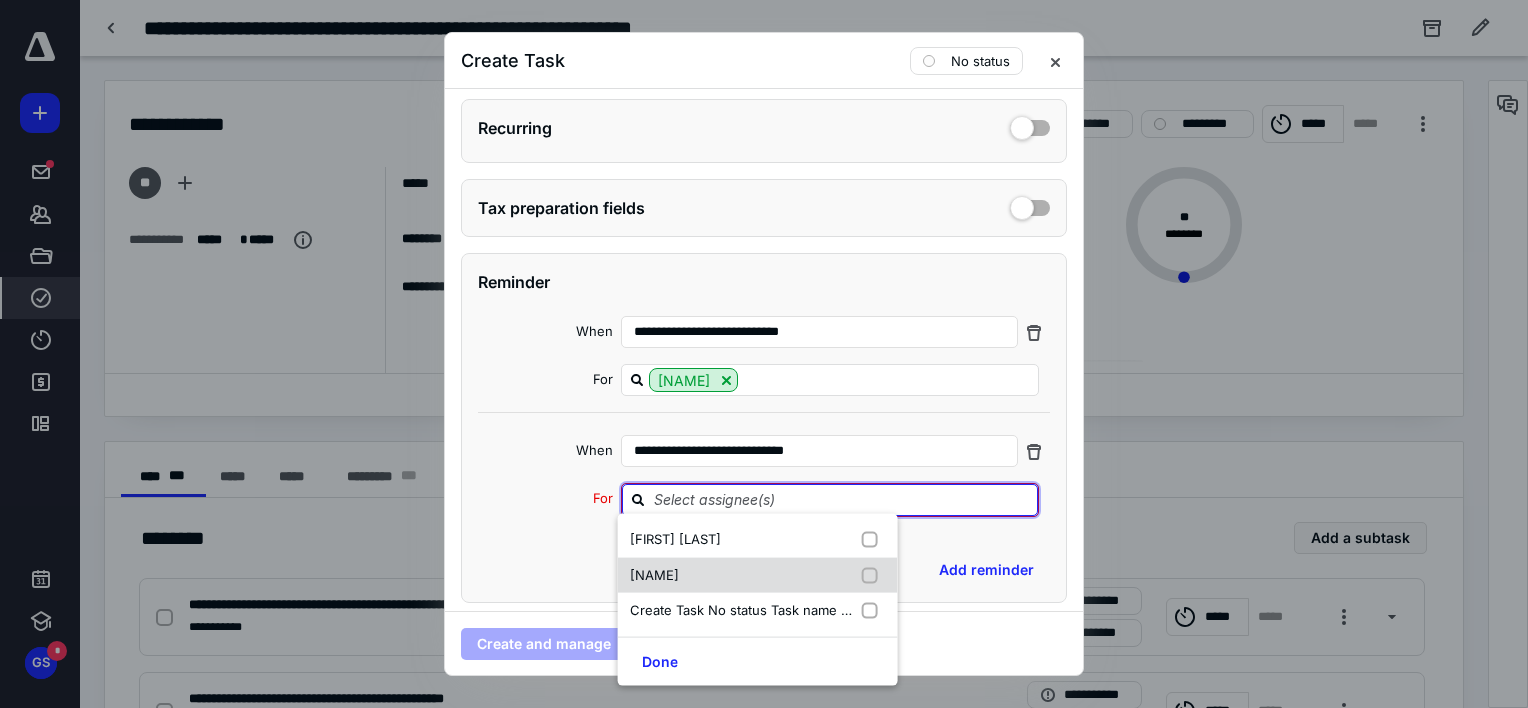 click on "[NAME]" at bounding box center [654, 574] 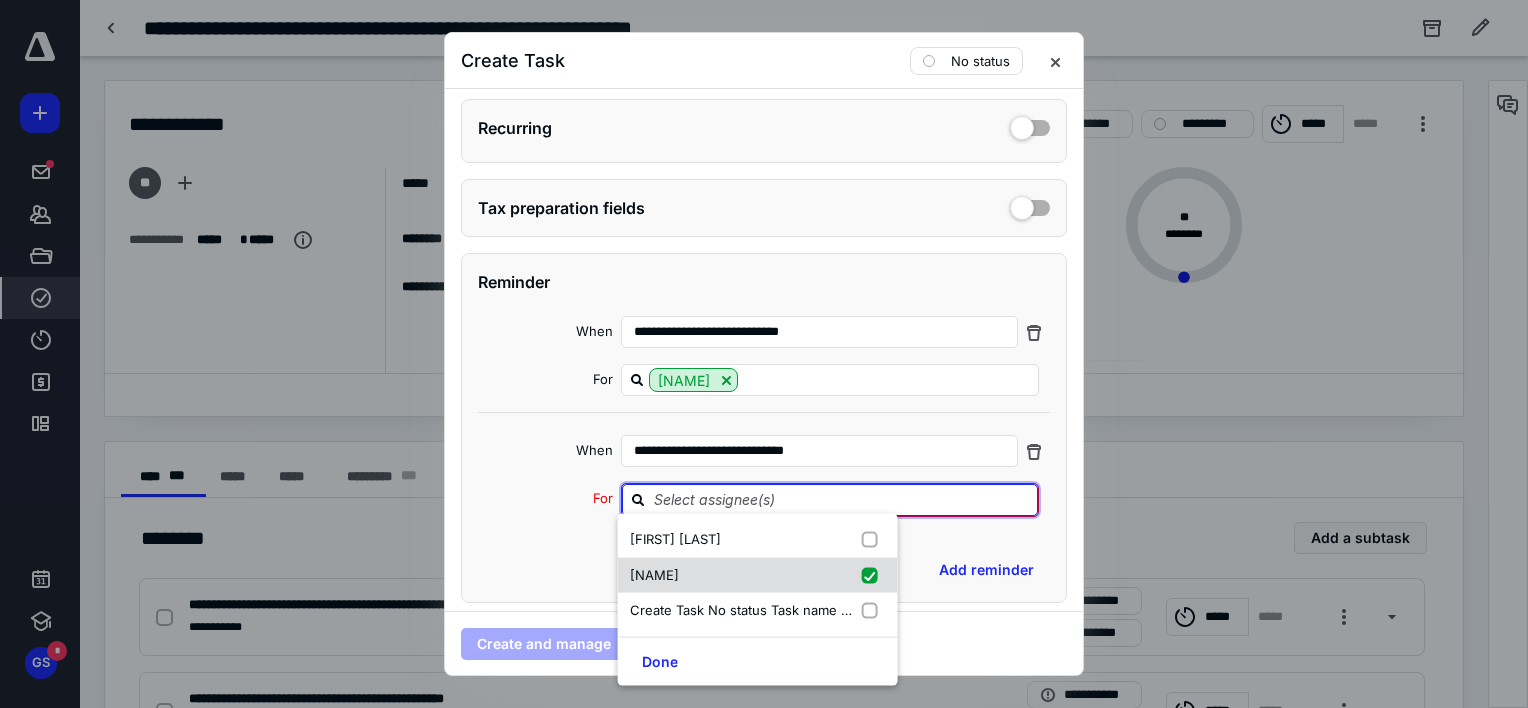 checkbox on "true" 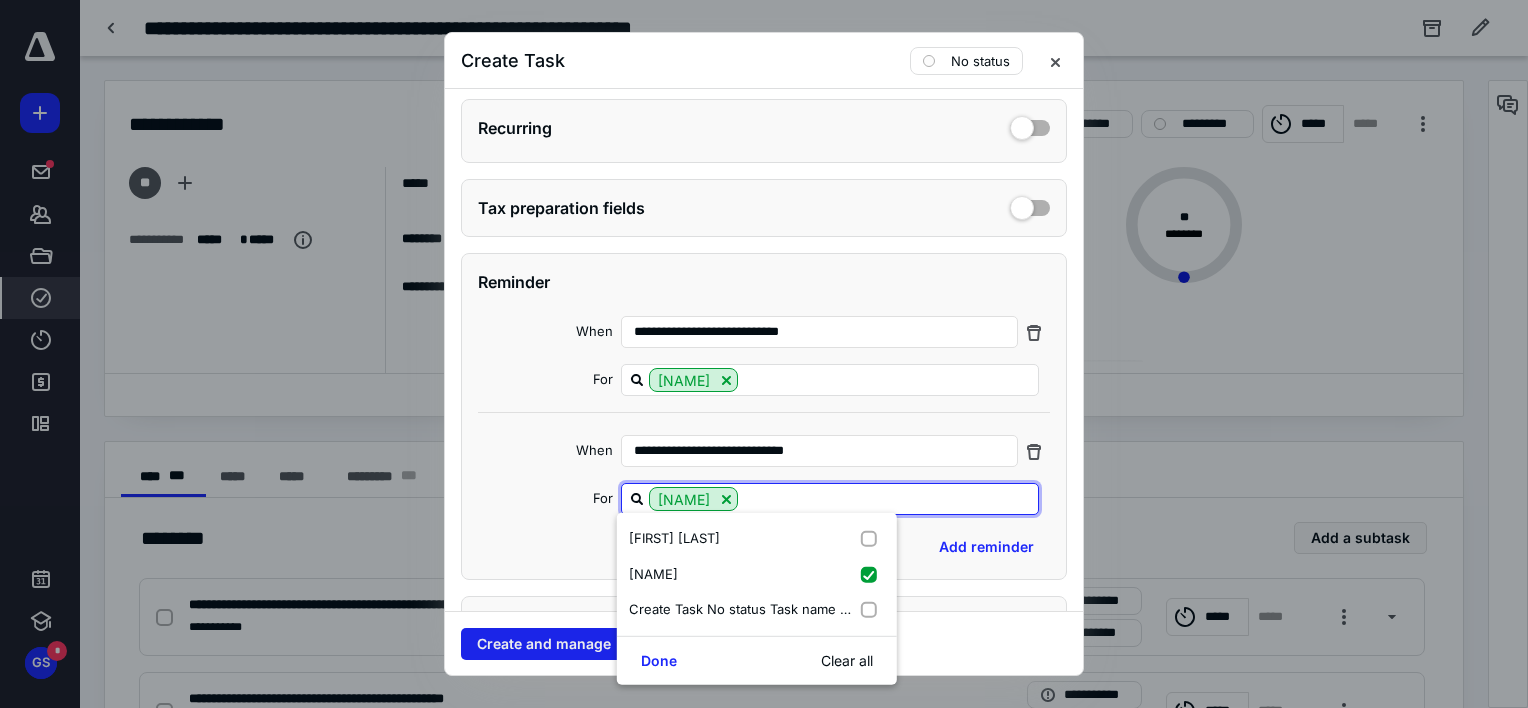 click on "Done" at bounding box center [659, 660] 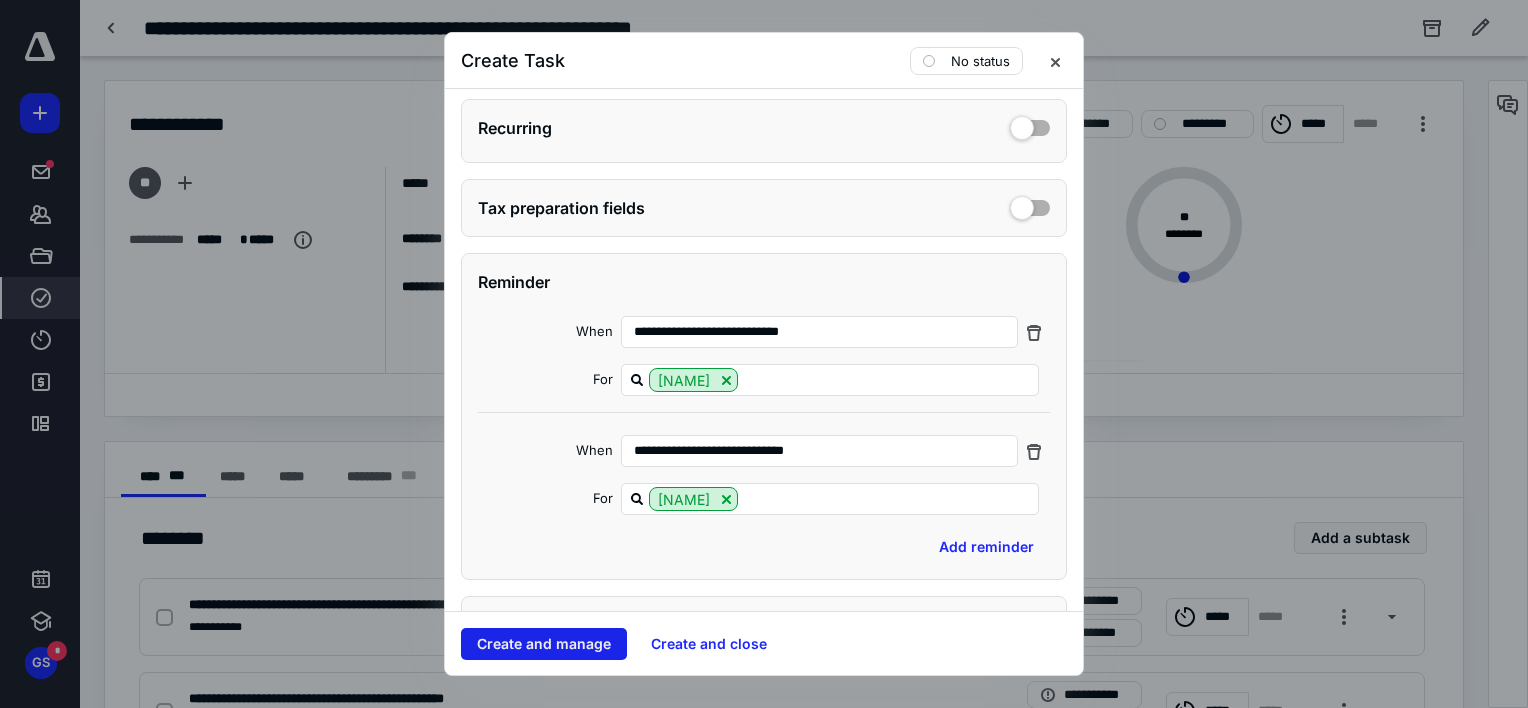 click on "Create and manage" at bounding box center [544, 644] 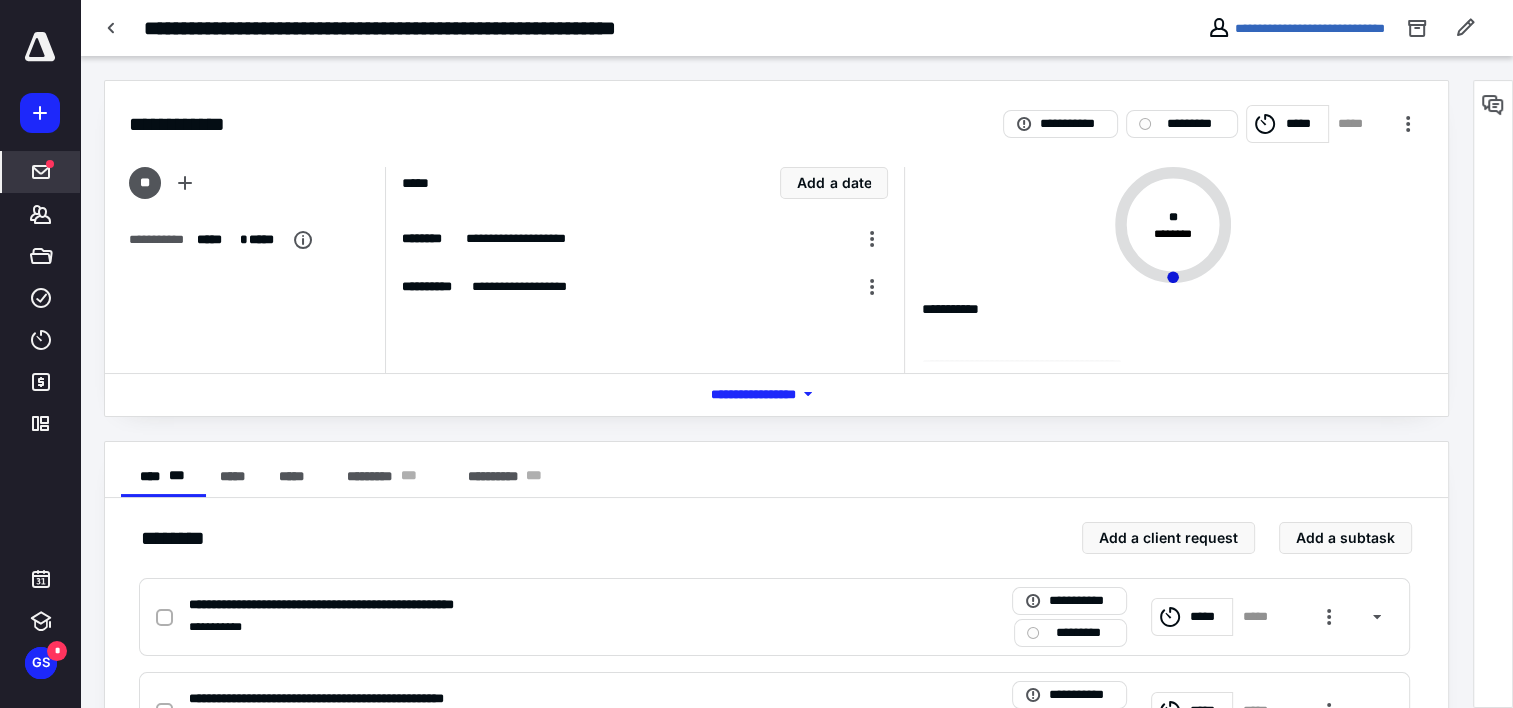click 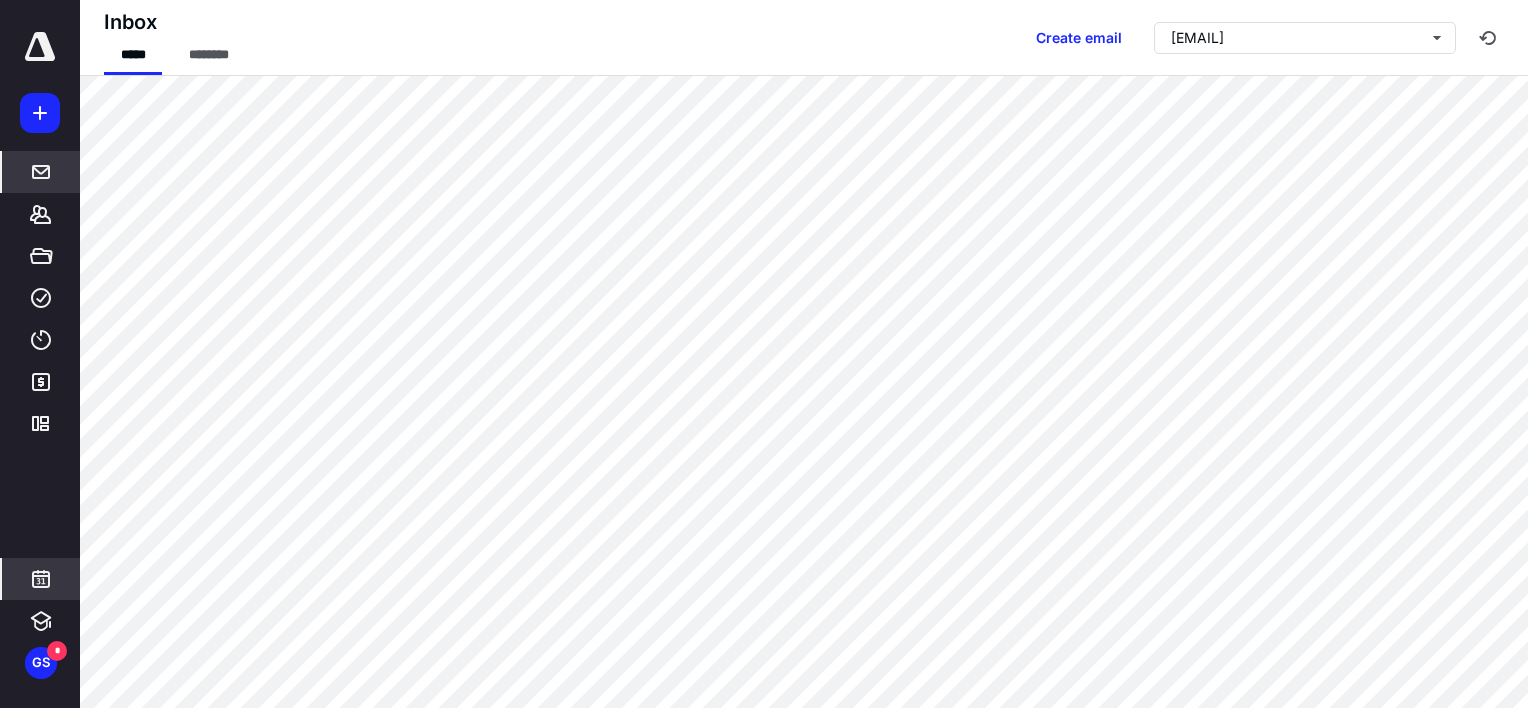 click at bounding box center [41, 579] 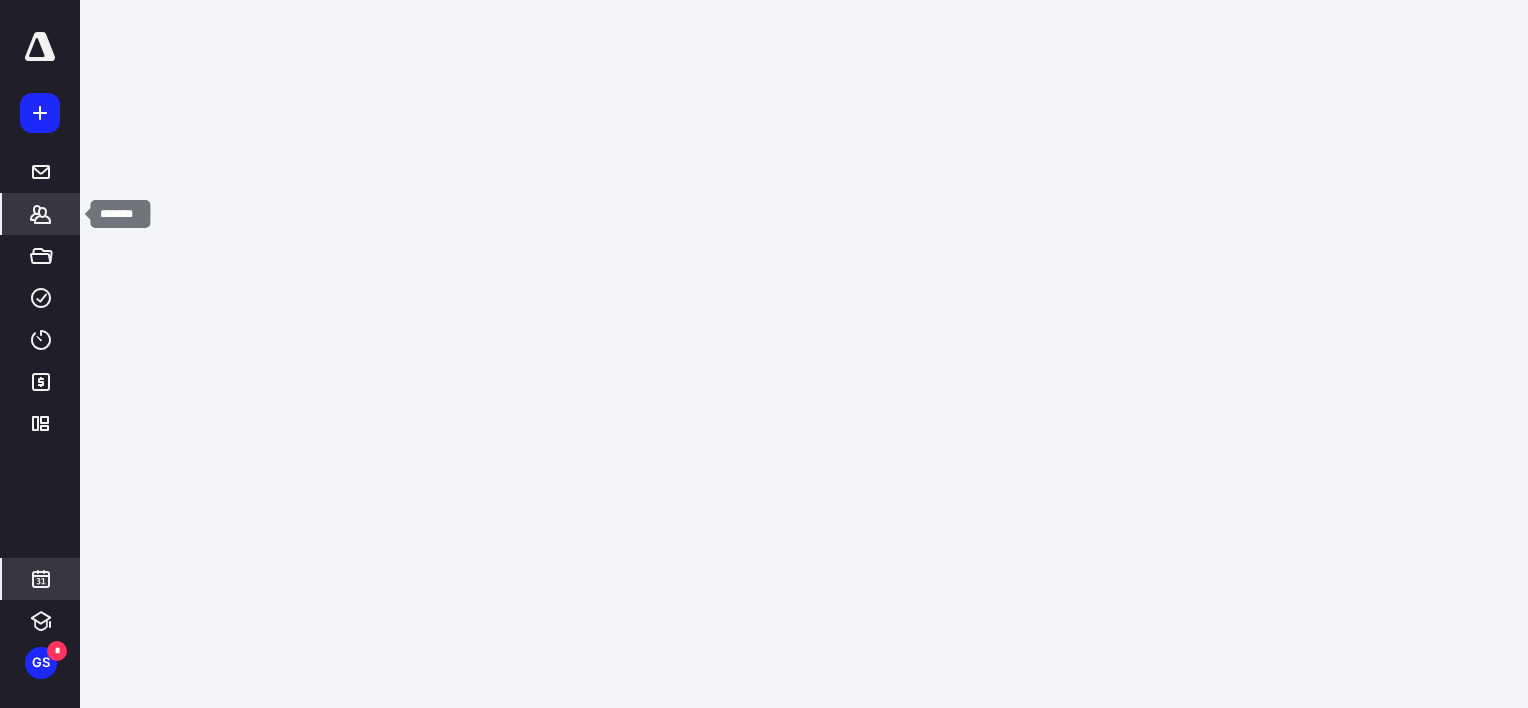 click 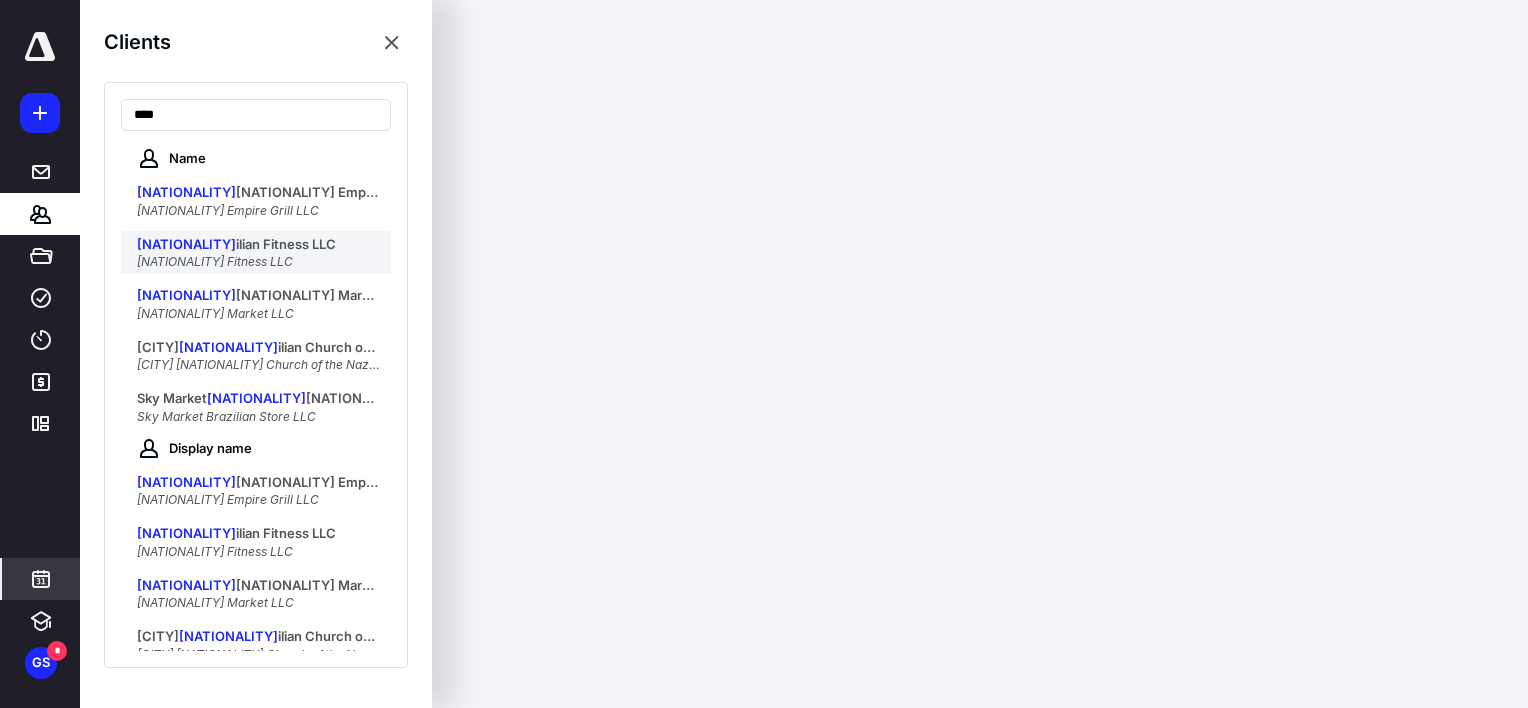 type on "****" 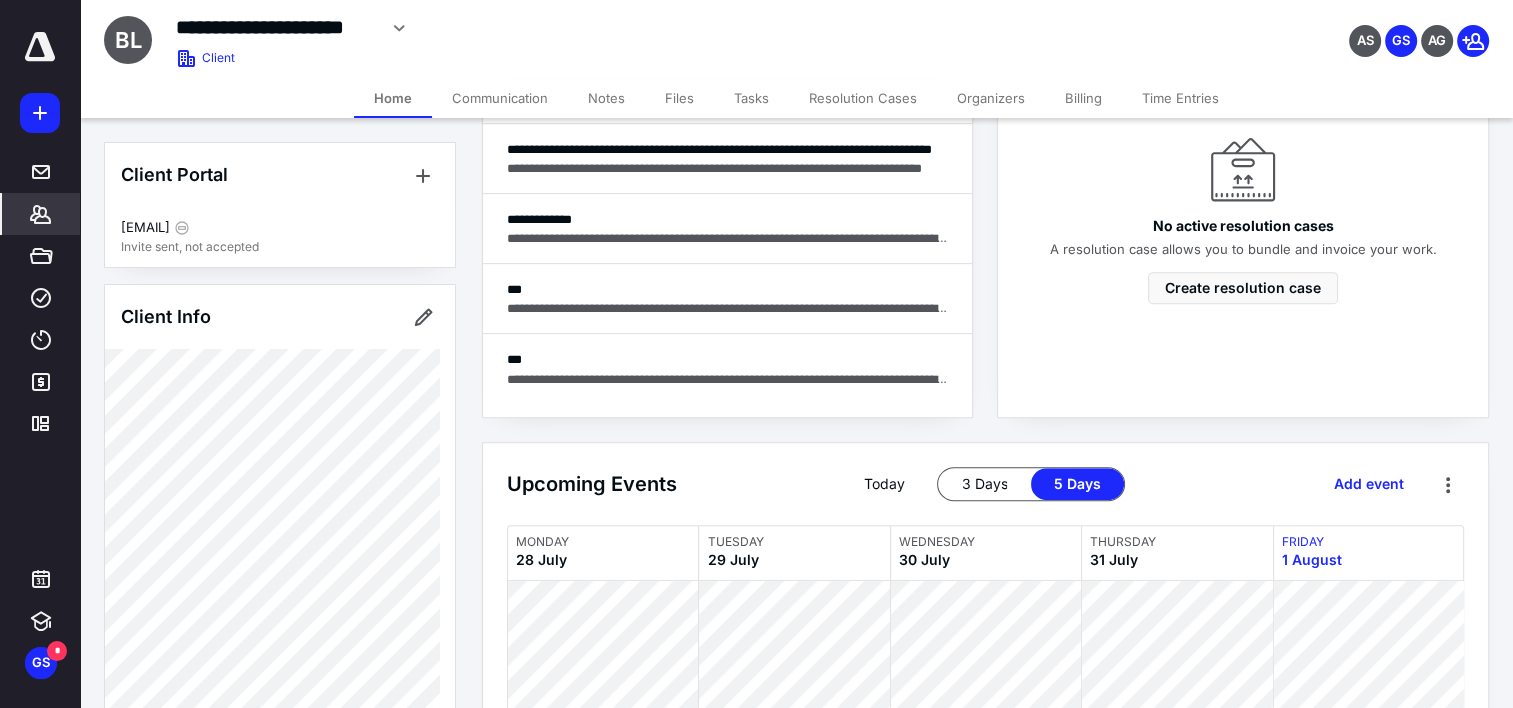 scroll, scrollTop: 940, scrollLeft: 0, axis: vertical 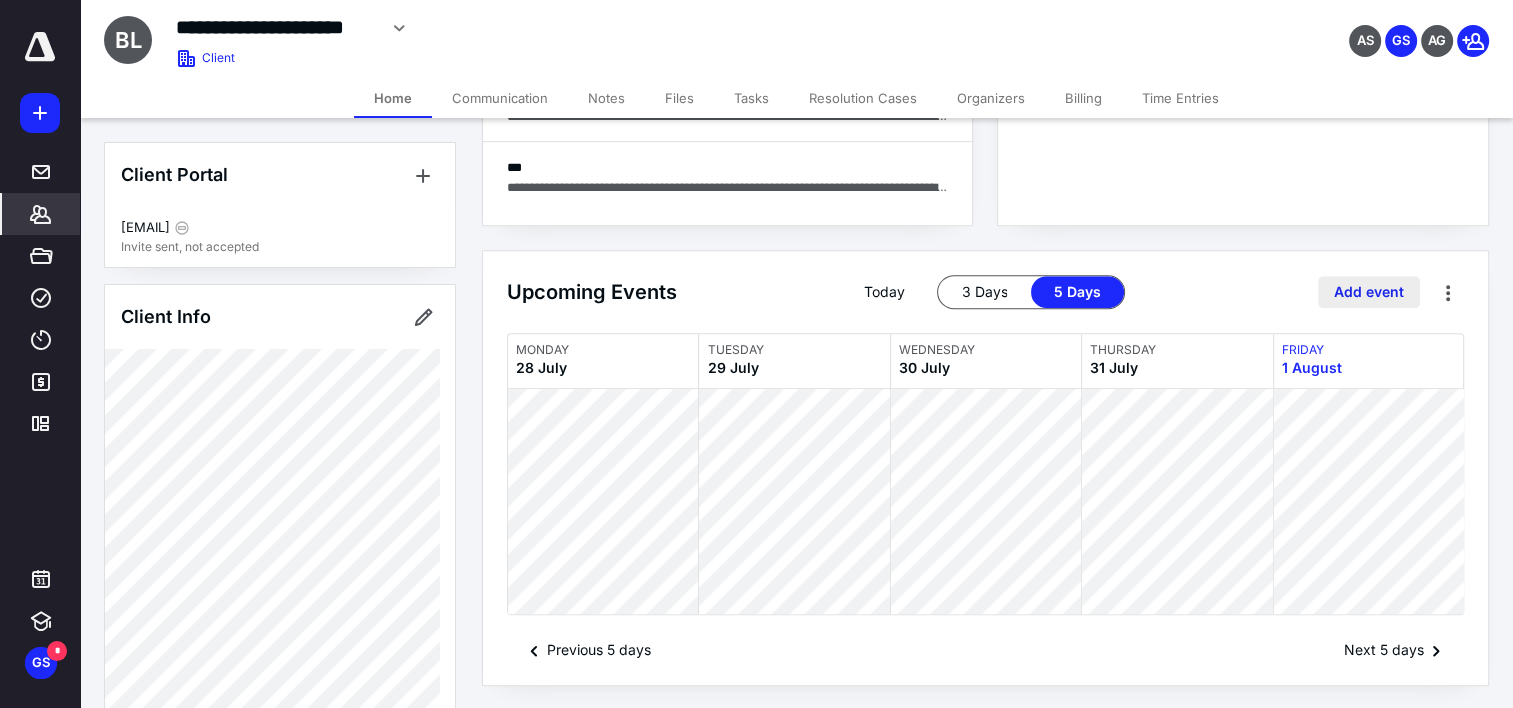 click on "Add event" at bounding box center (1369, 292) 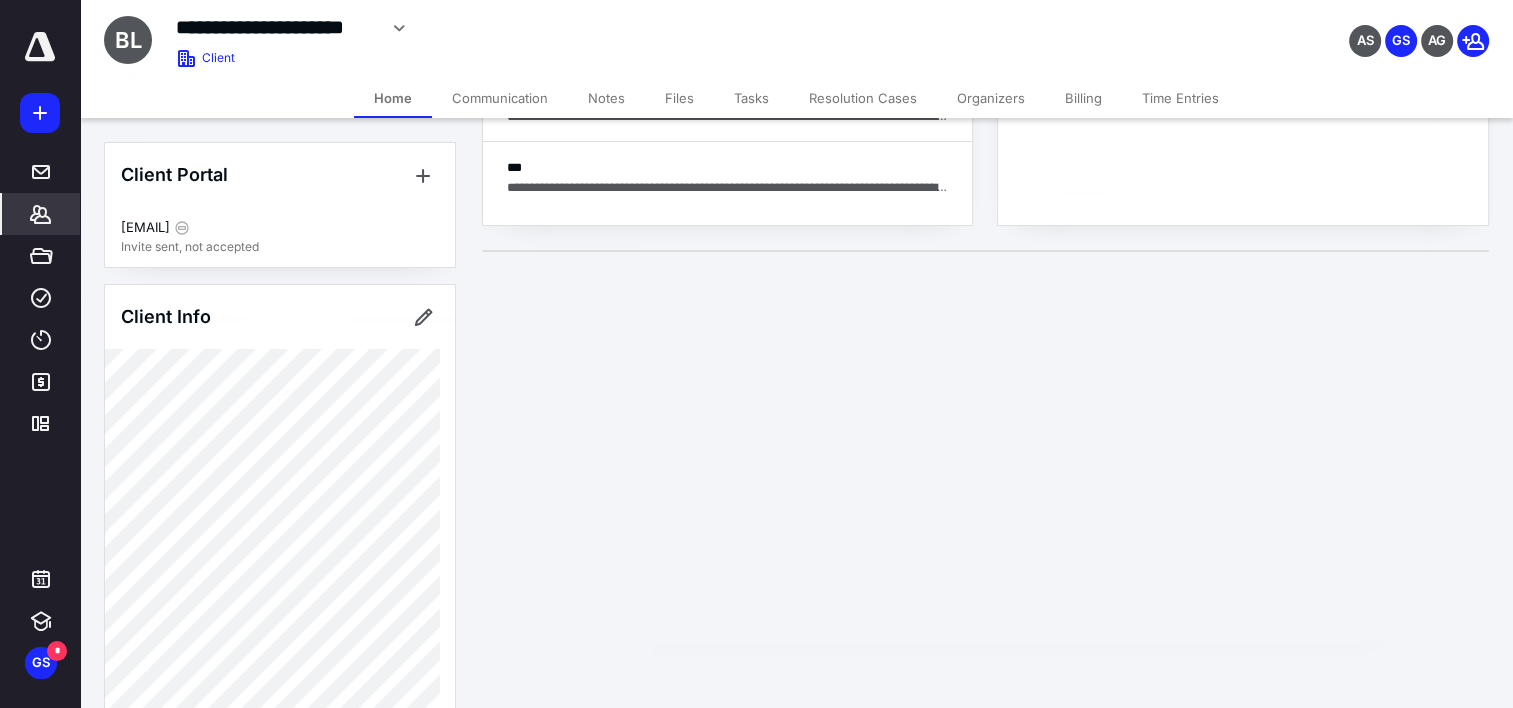 scroll, scrollTop: 508, scrollLeft: 0, axis: vertical 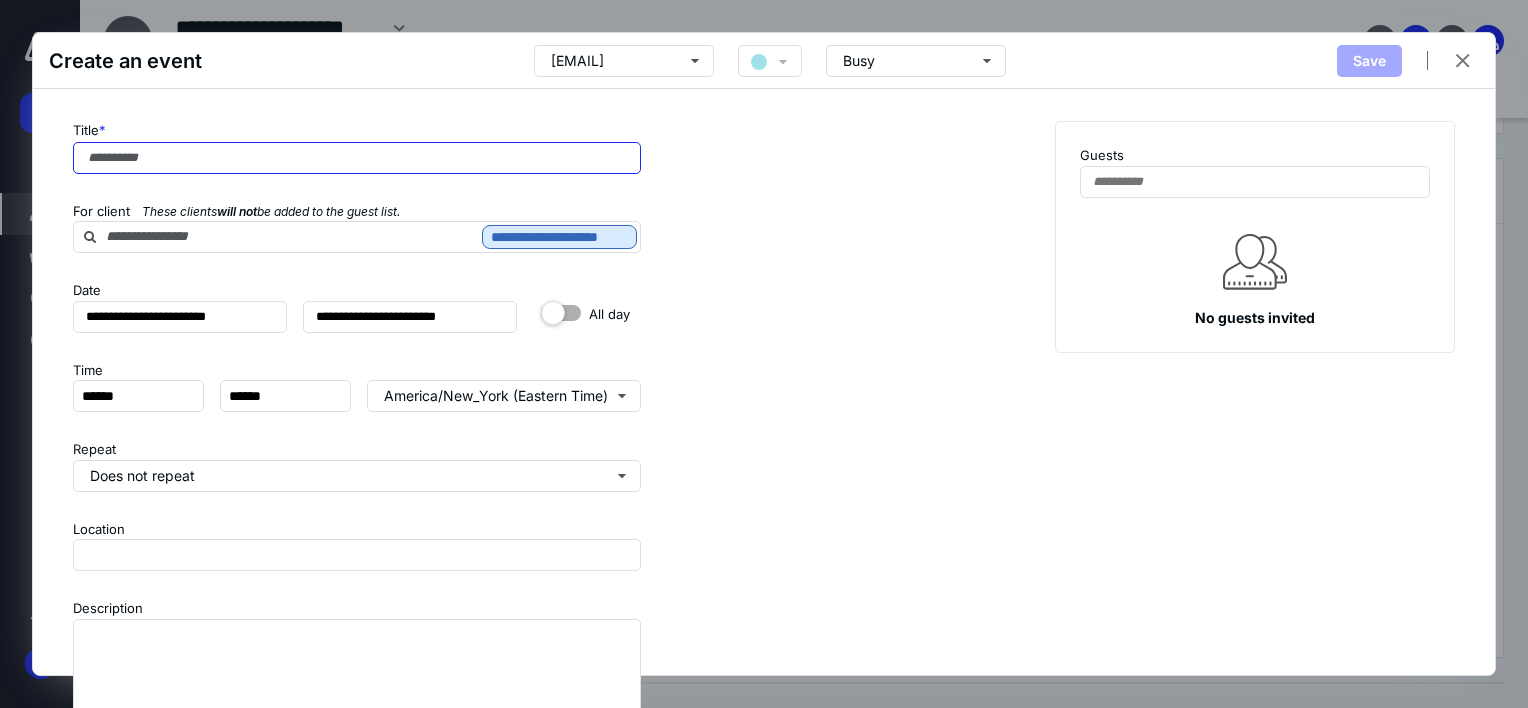 click on "Title  *" at bounding box center [357, 158] 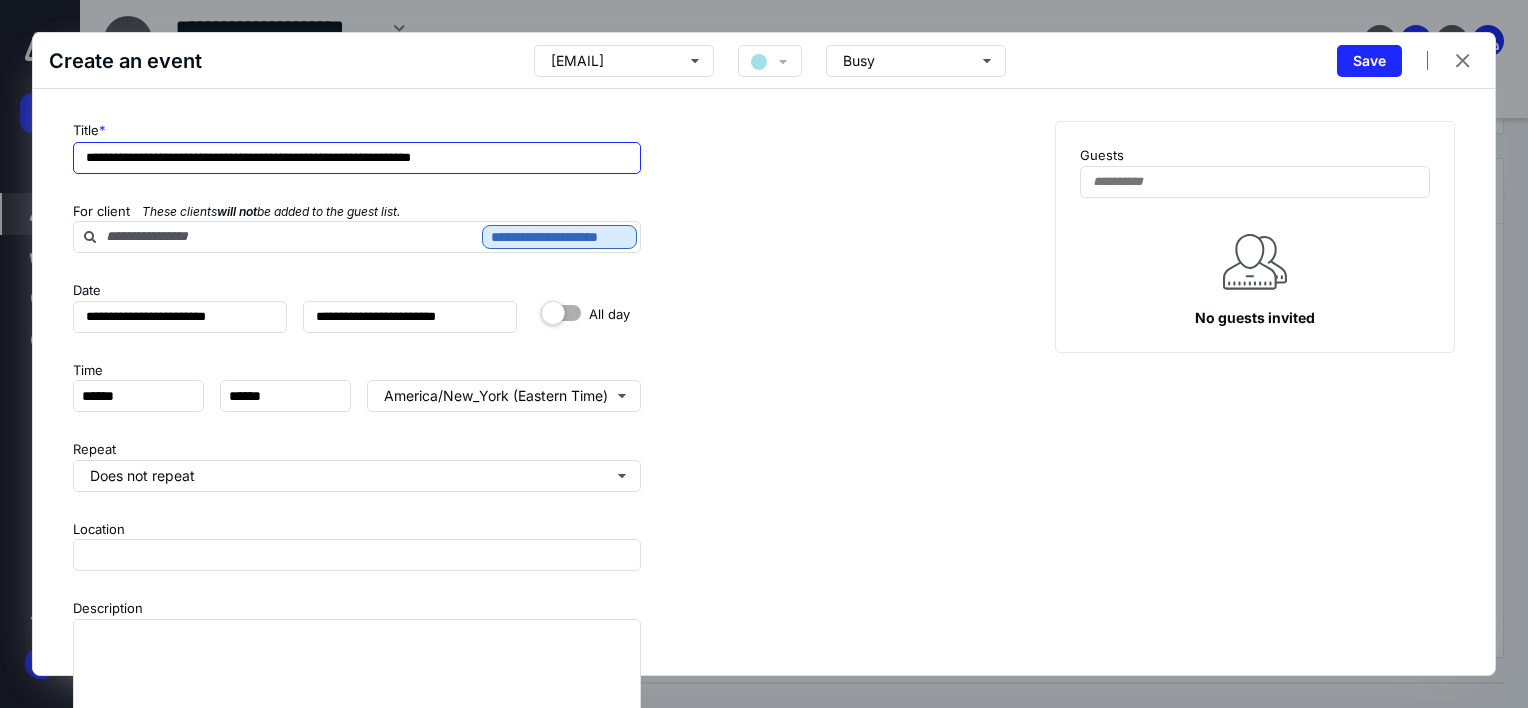 click on "**********" at bounding box center [357, 158] 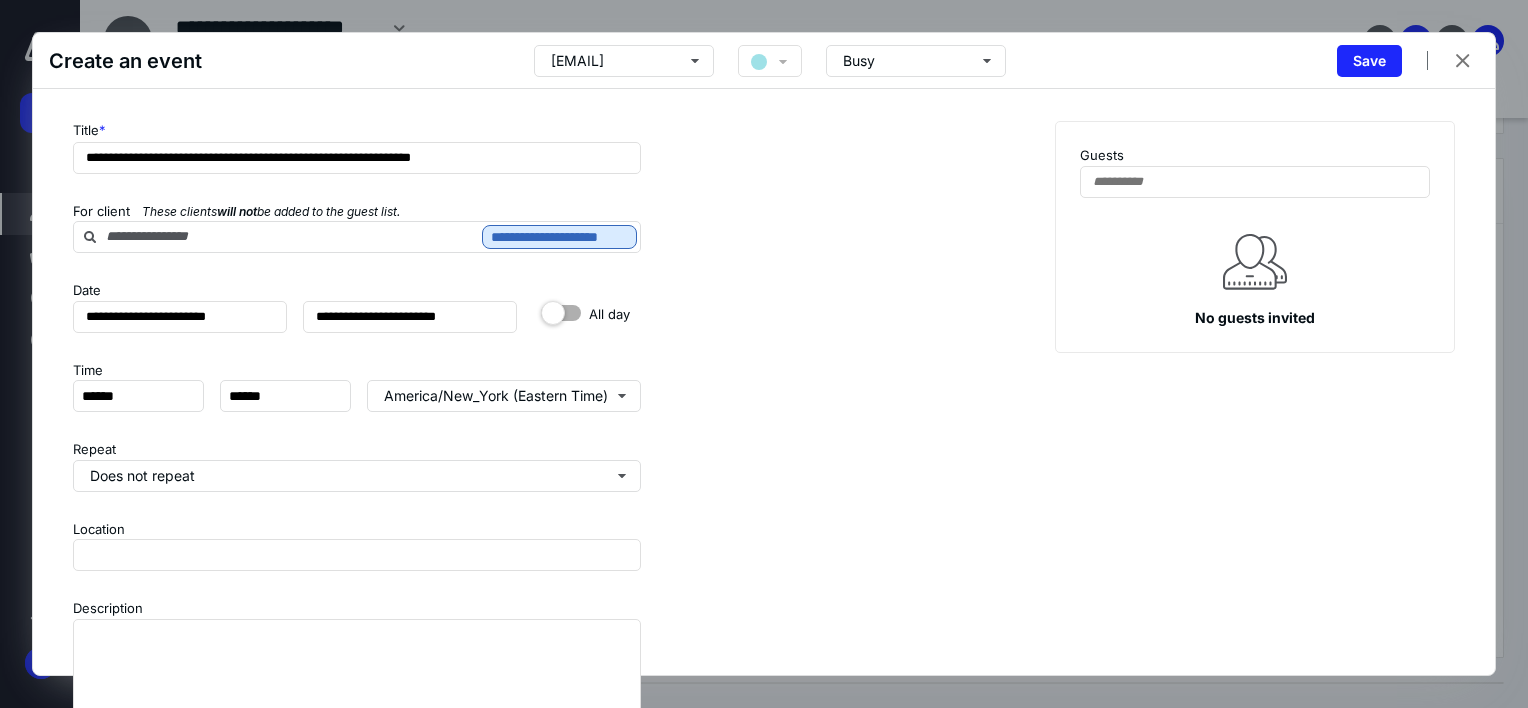click on "**********" at bounding box center (357, 161) 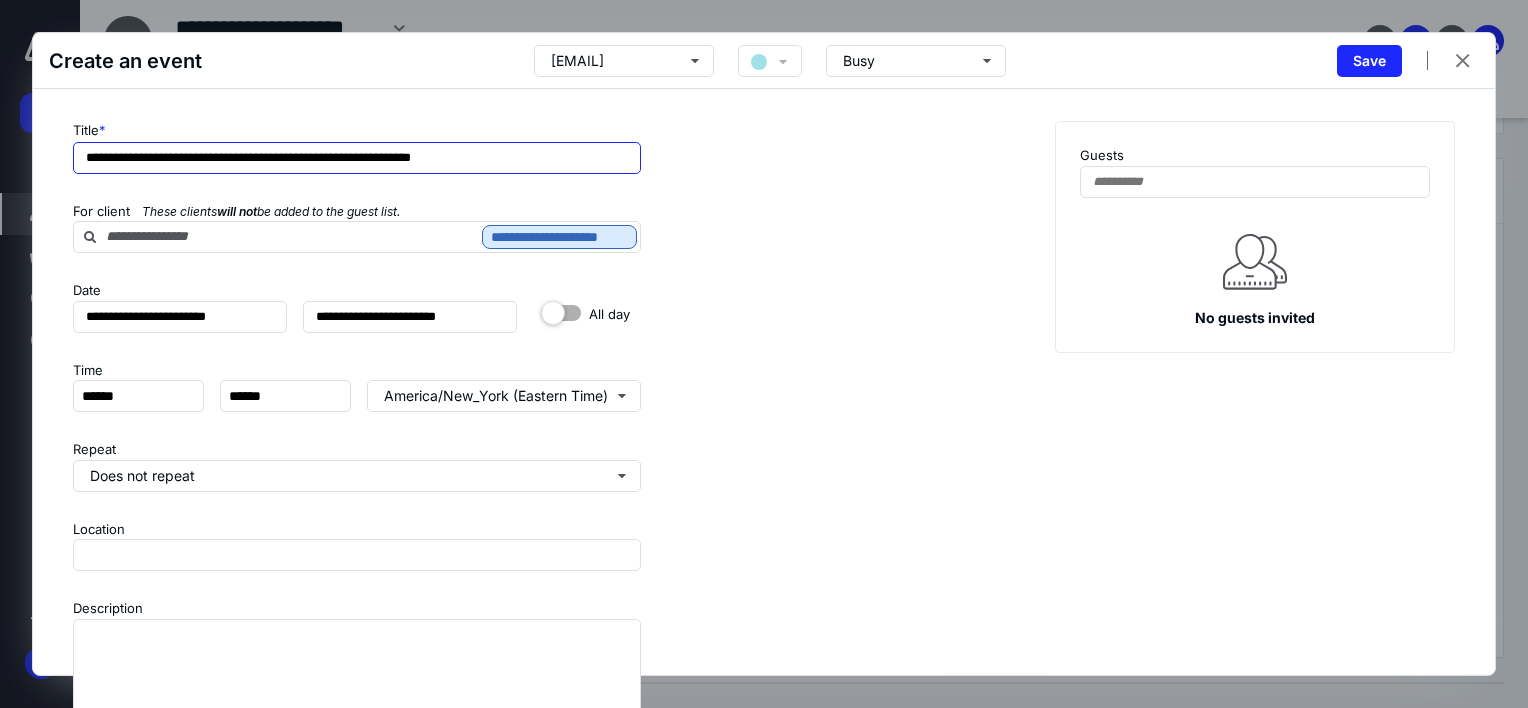 click on "**********" at bounding box center [357, 158] 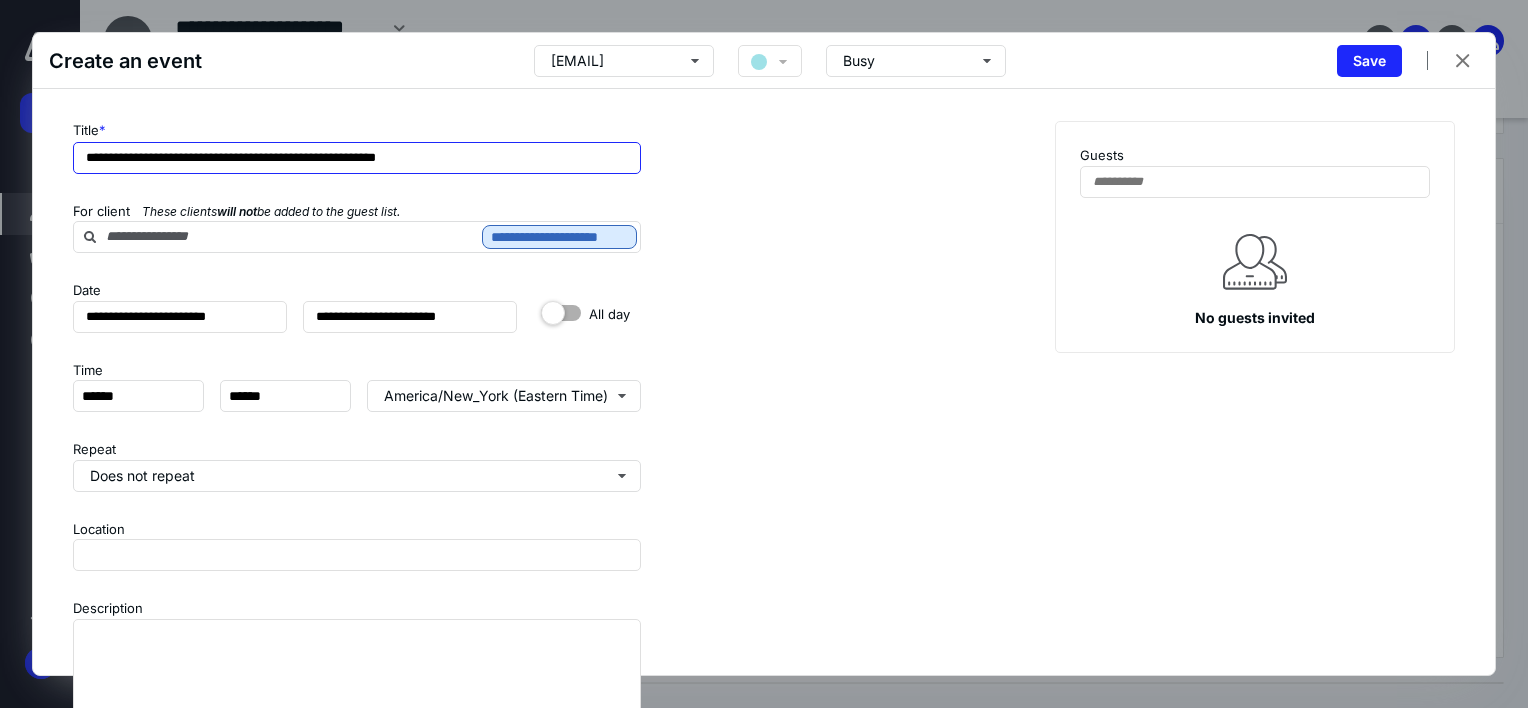 drag, startPoint x: 421, startPoint y: 156, endPoint x: 385, endPoint y: 156, distance: 36 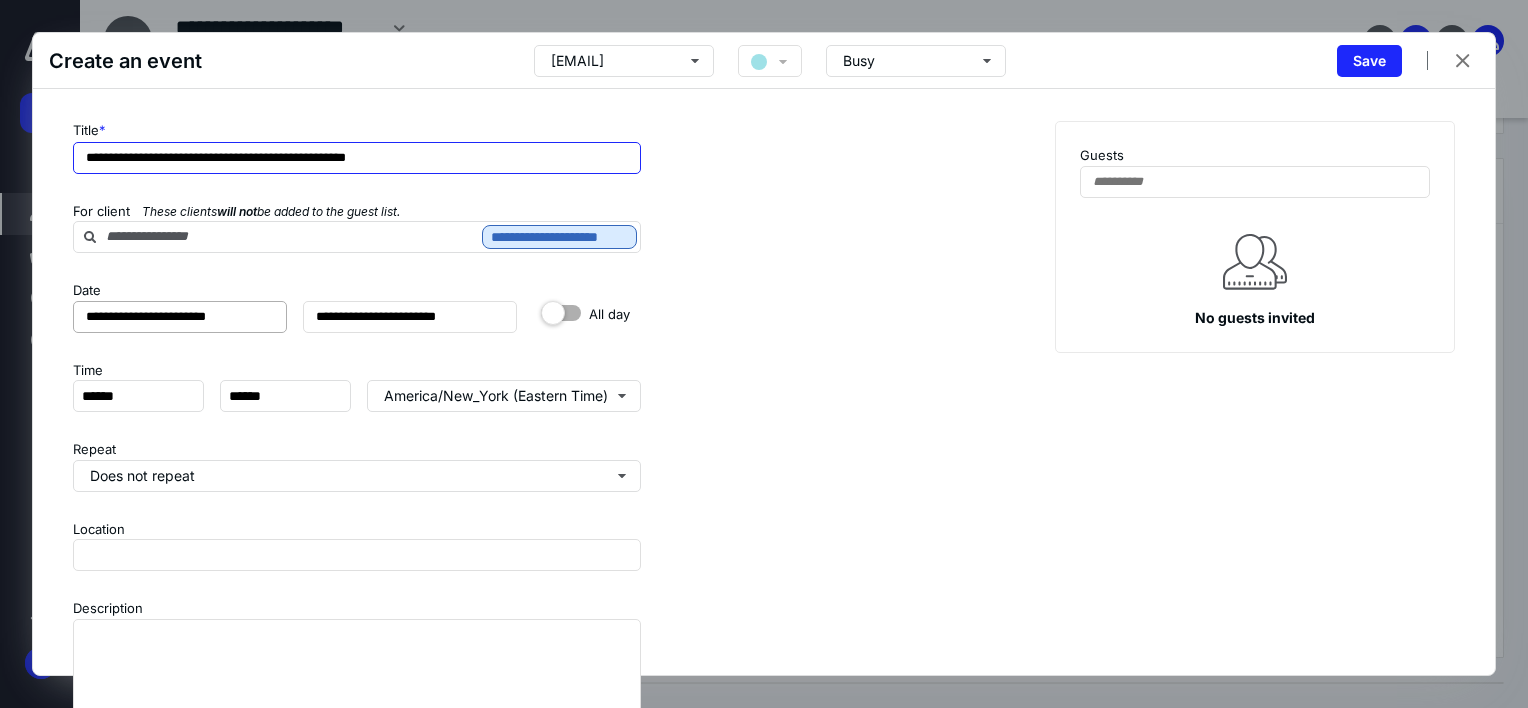 type on "**********" 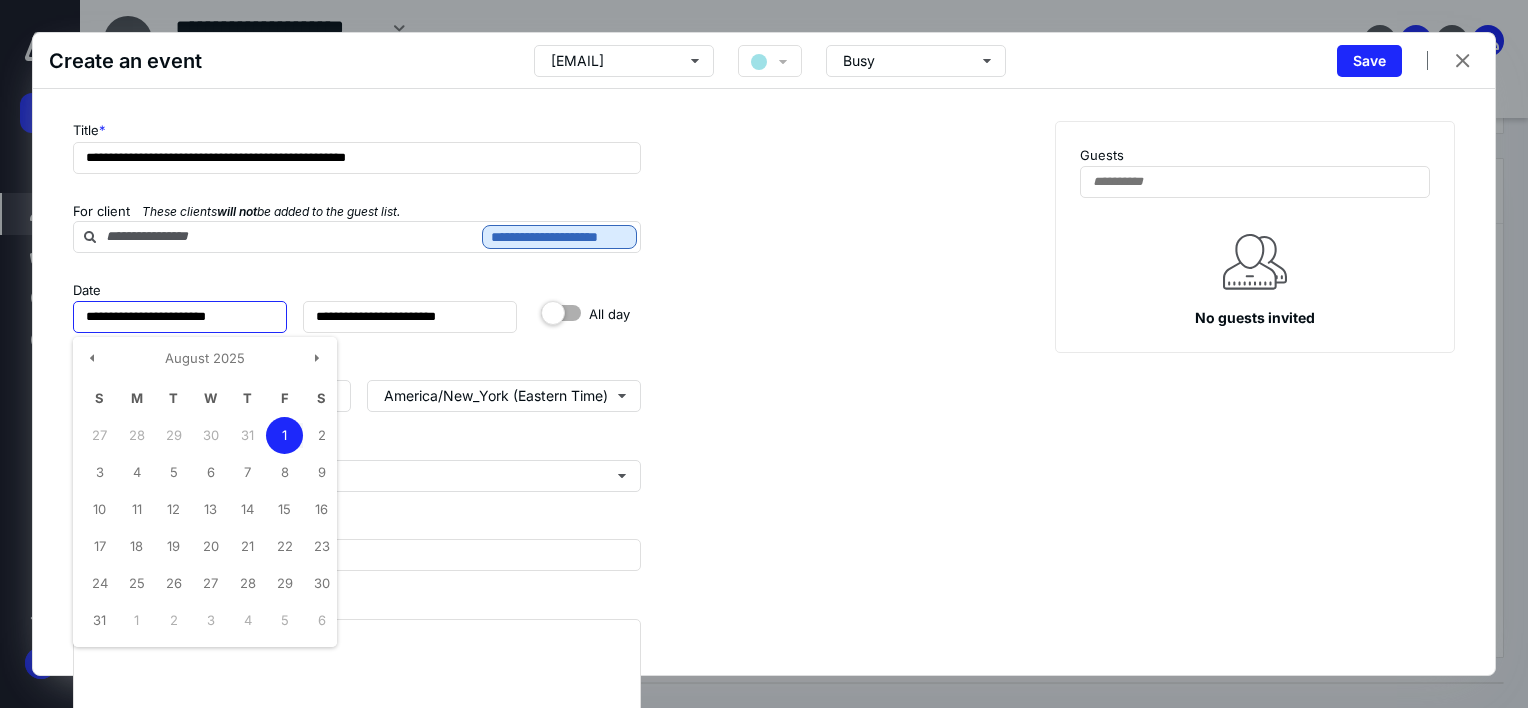 click on "**********" at bounding box center [180, 317] 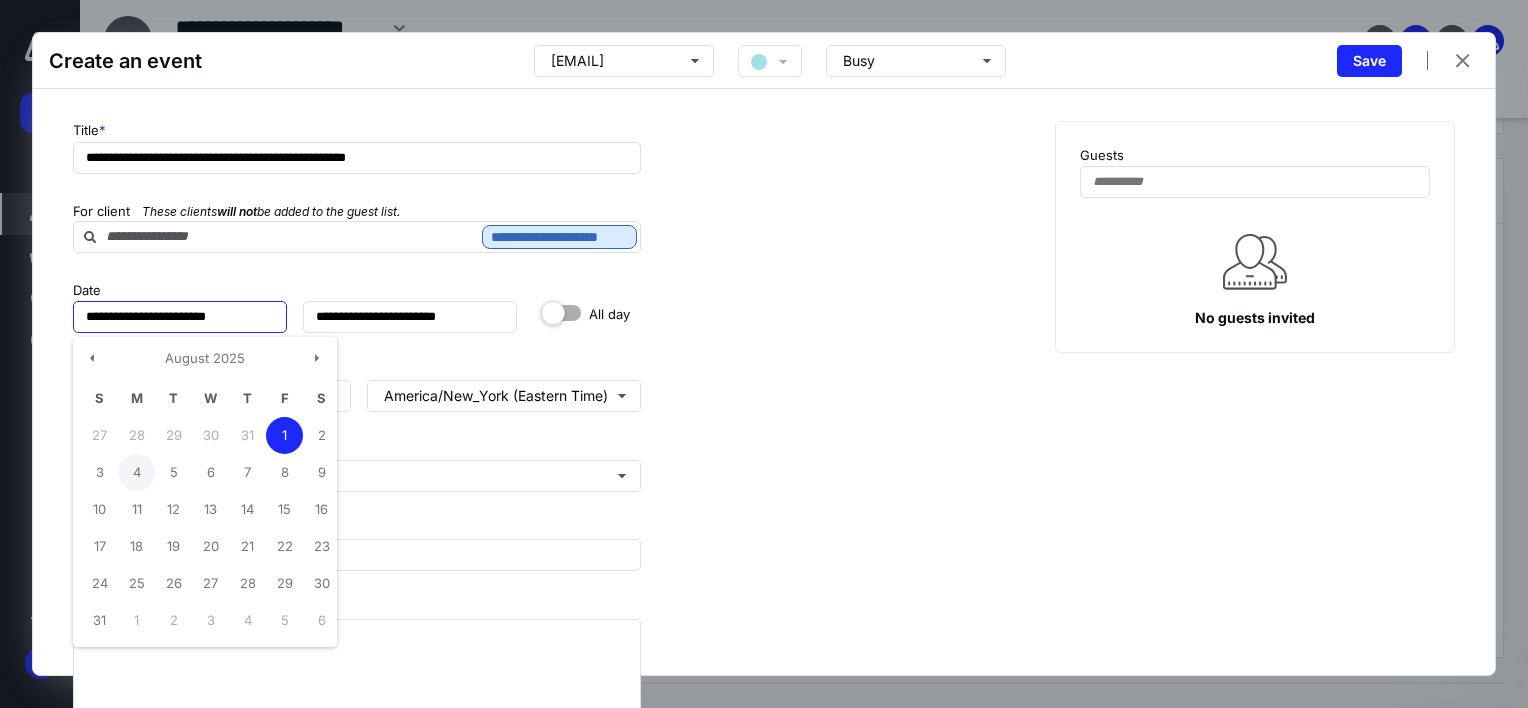 click on "4" at bounding box center (136, 472) 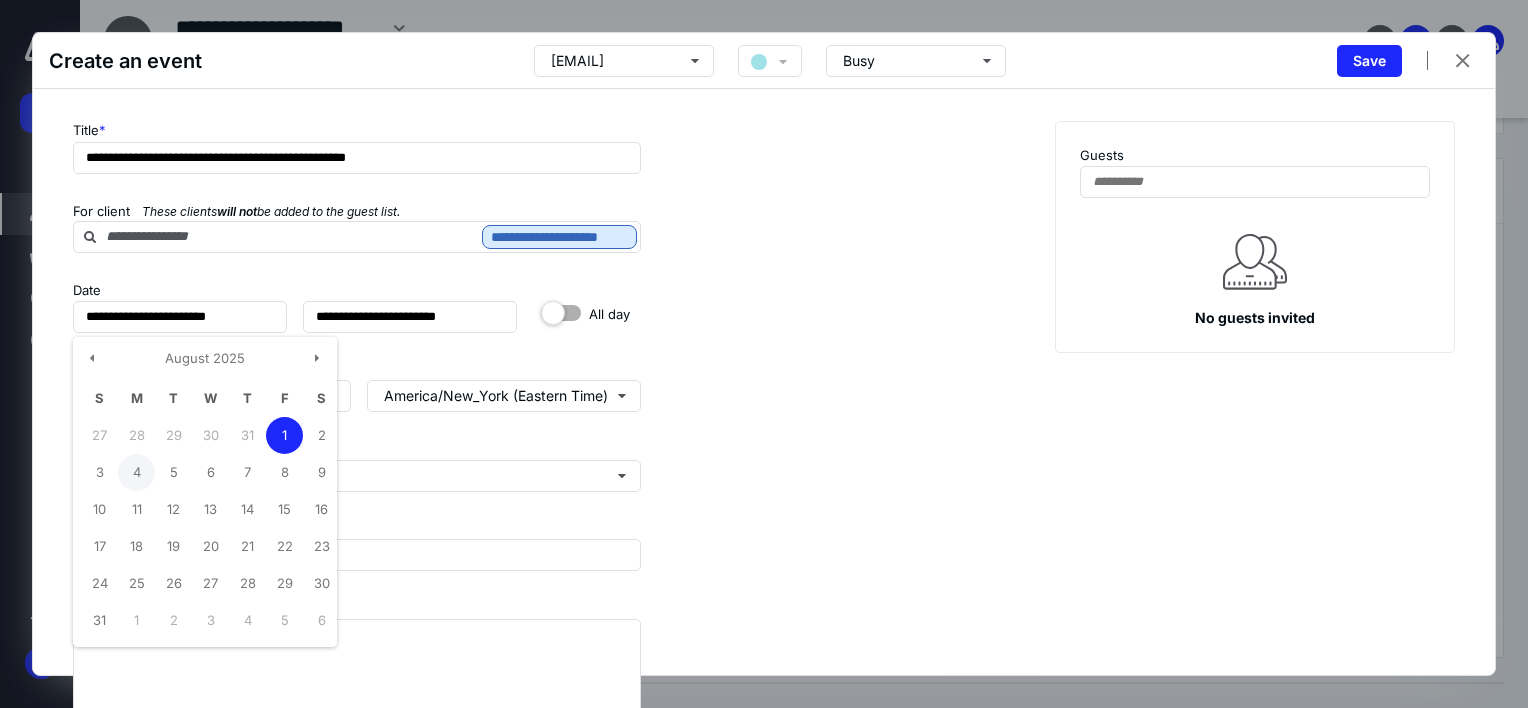 type on "**********" 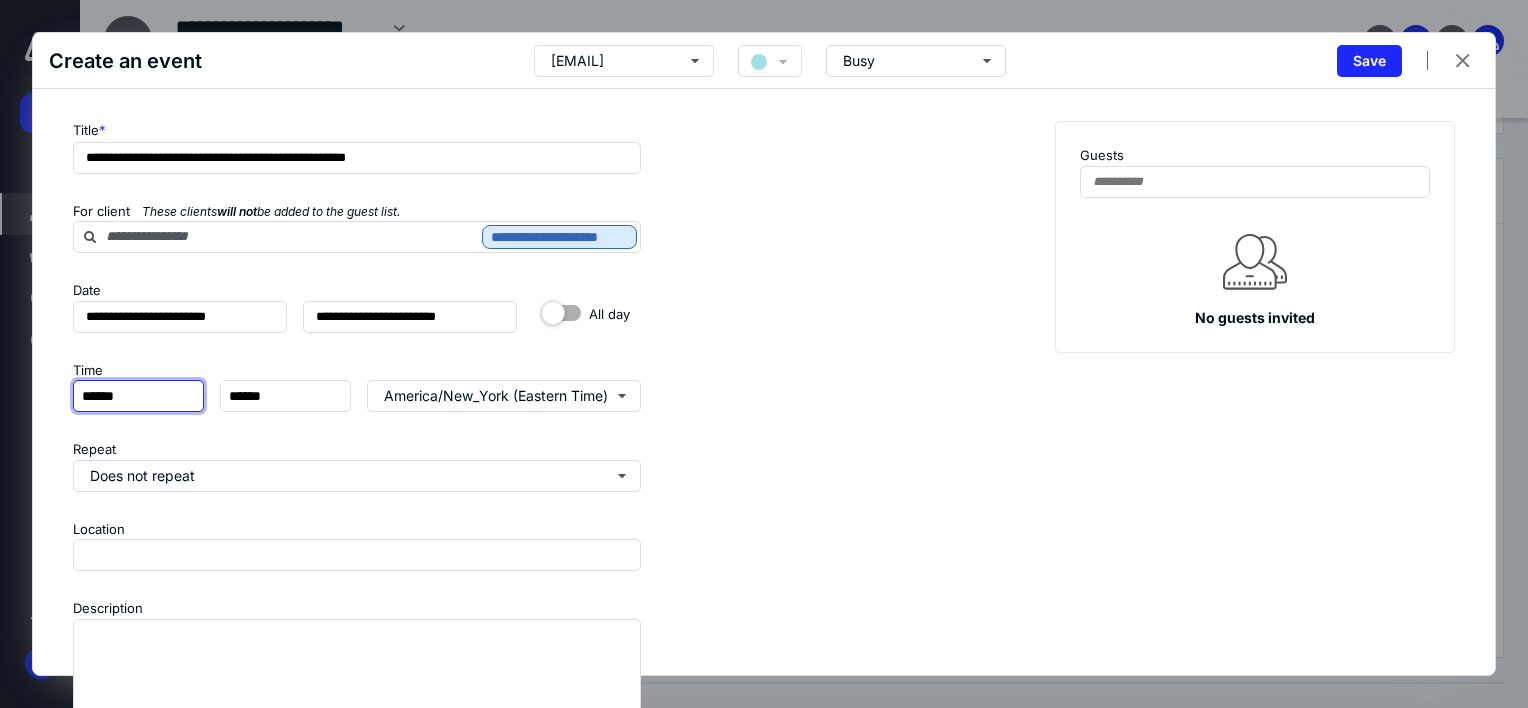 click on "******" at bounding box center (138, 396) 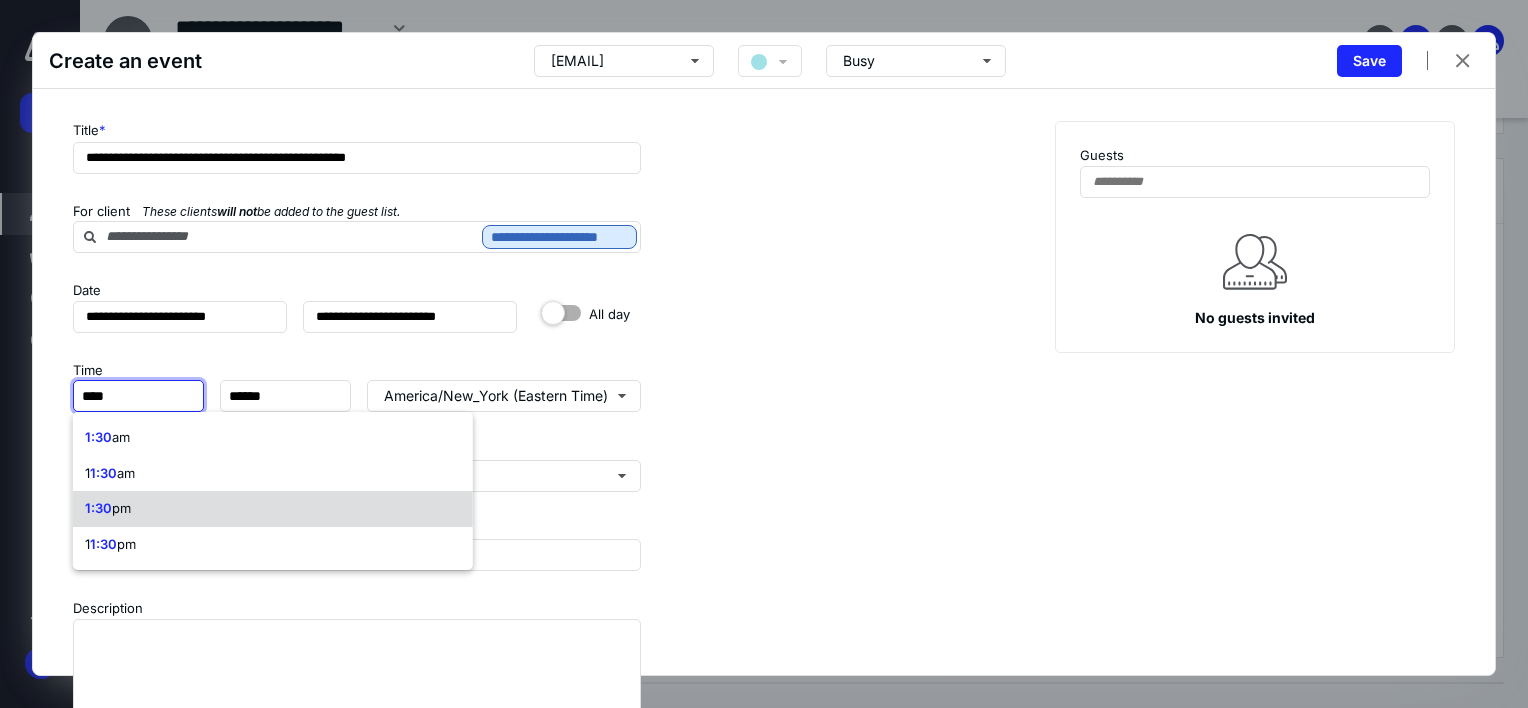 click on "1:30 pm" at bounding box center [273, 509] 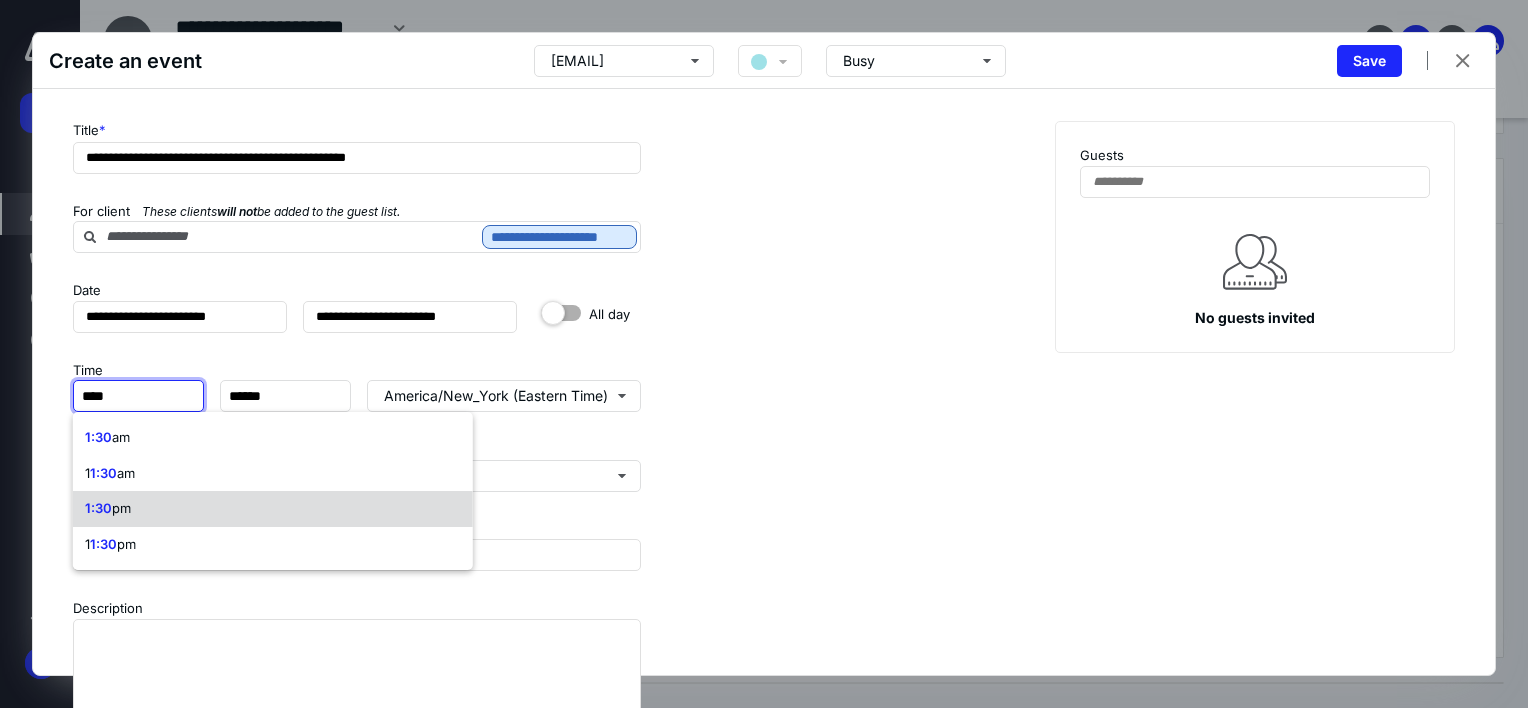 type on "******" 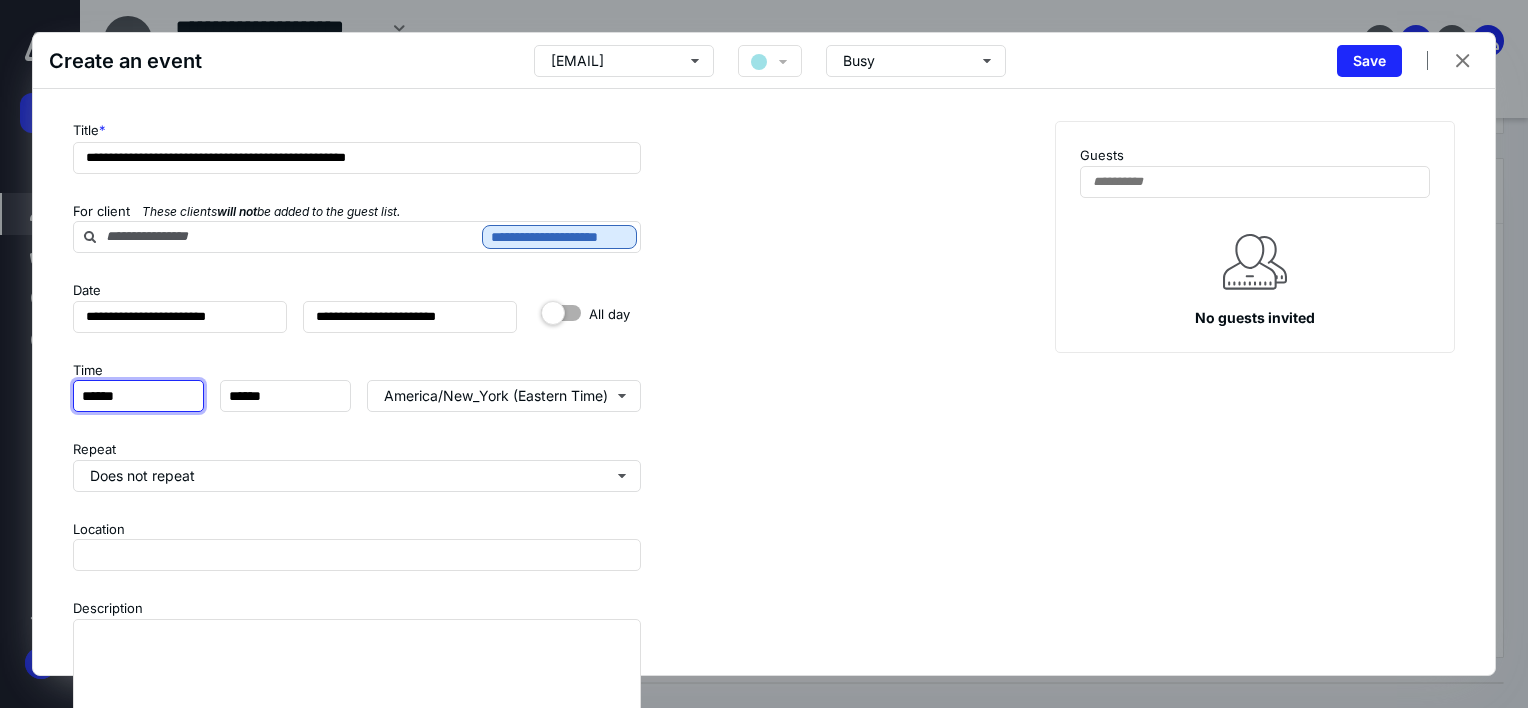 type on "******" 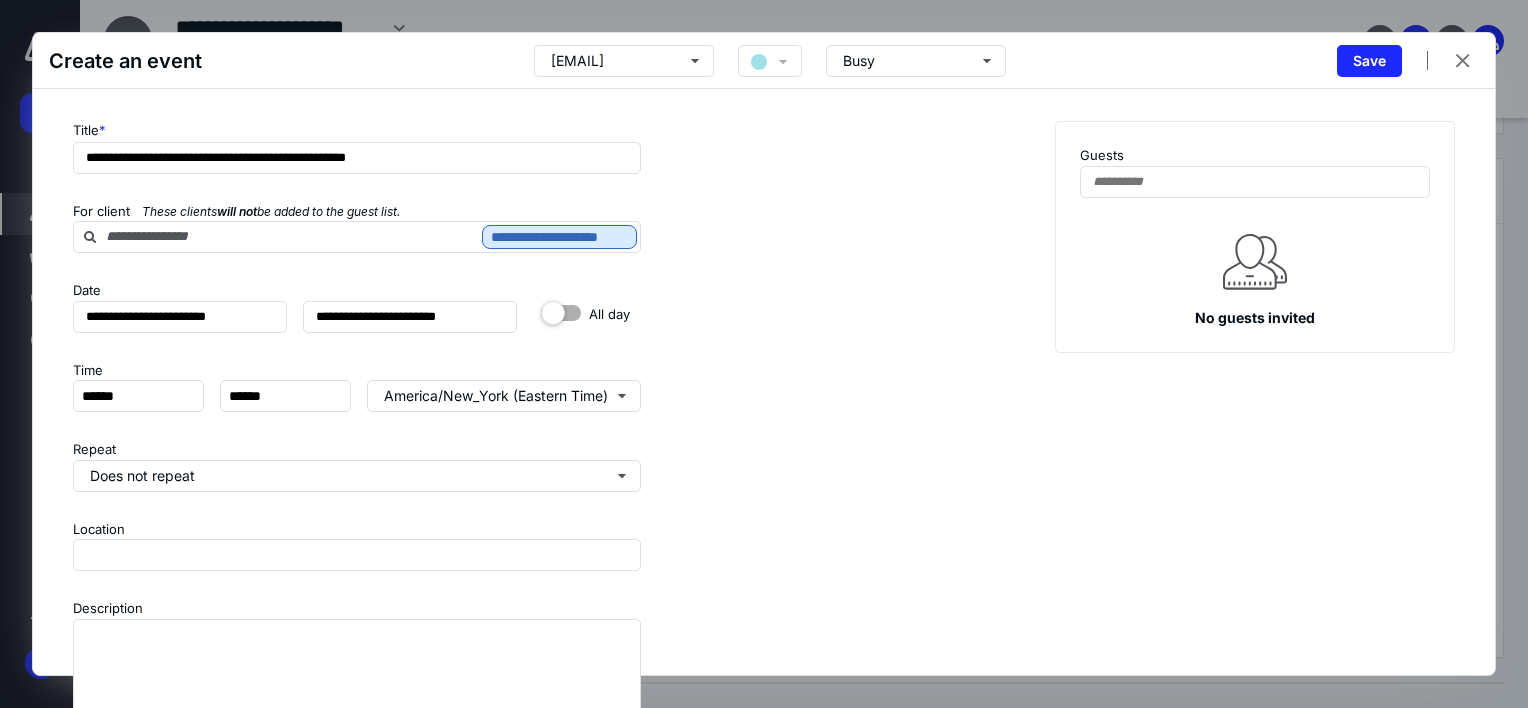 click on "Time" at bounding box center [357, 371] 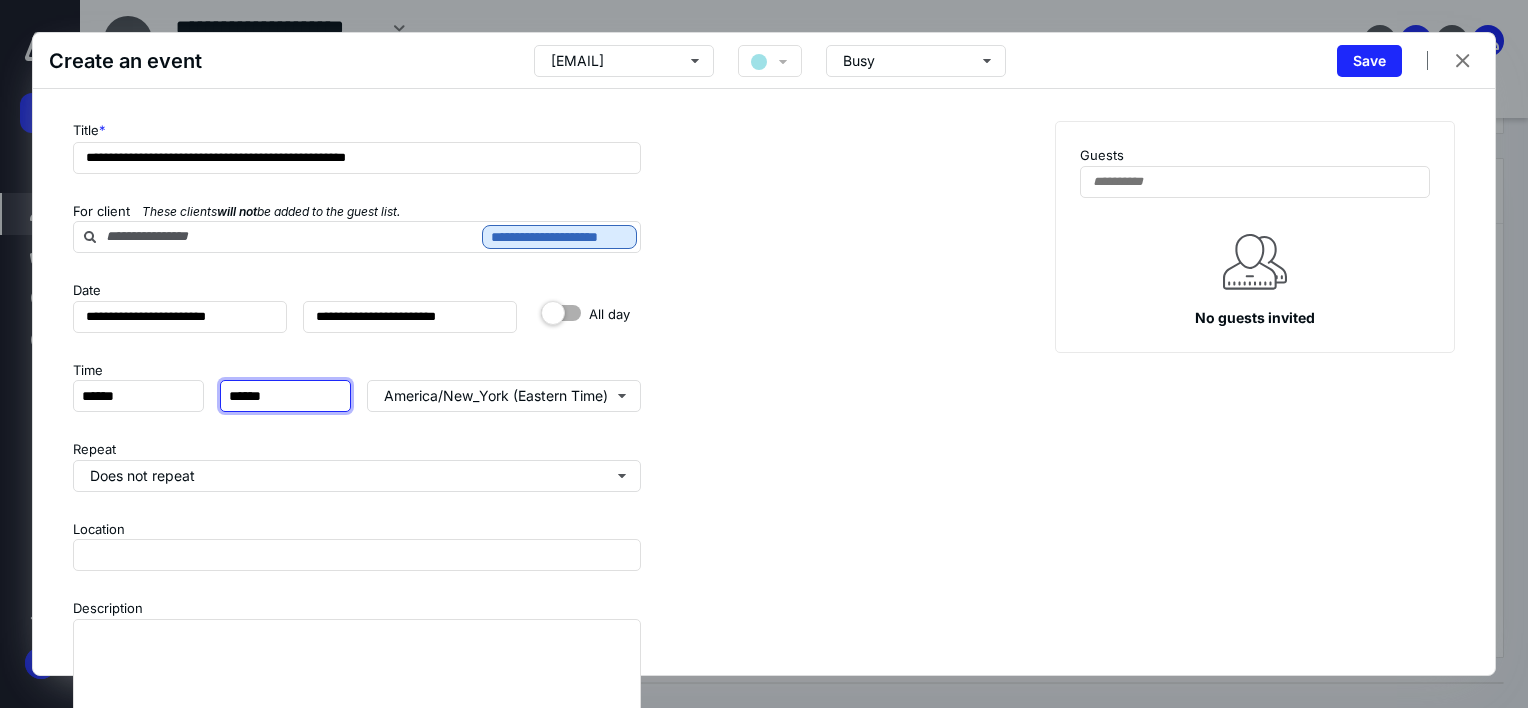 click on "******" at bounding box center (285, 396) 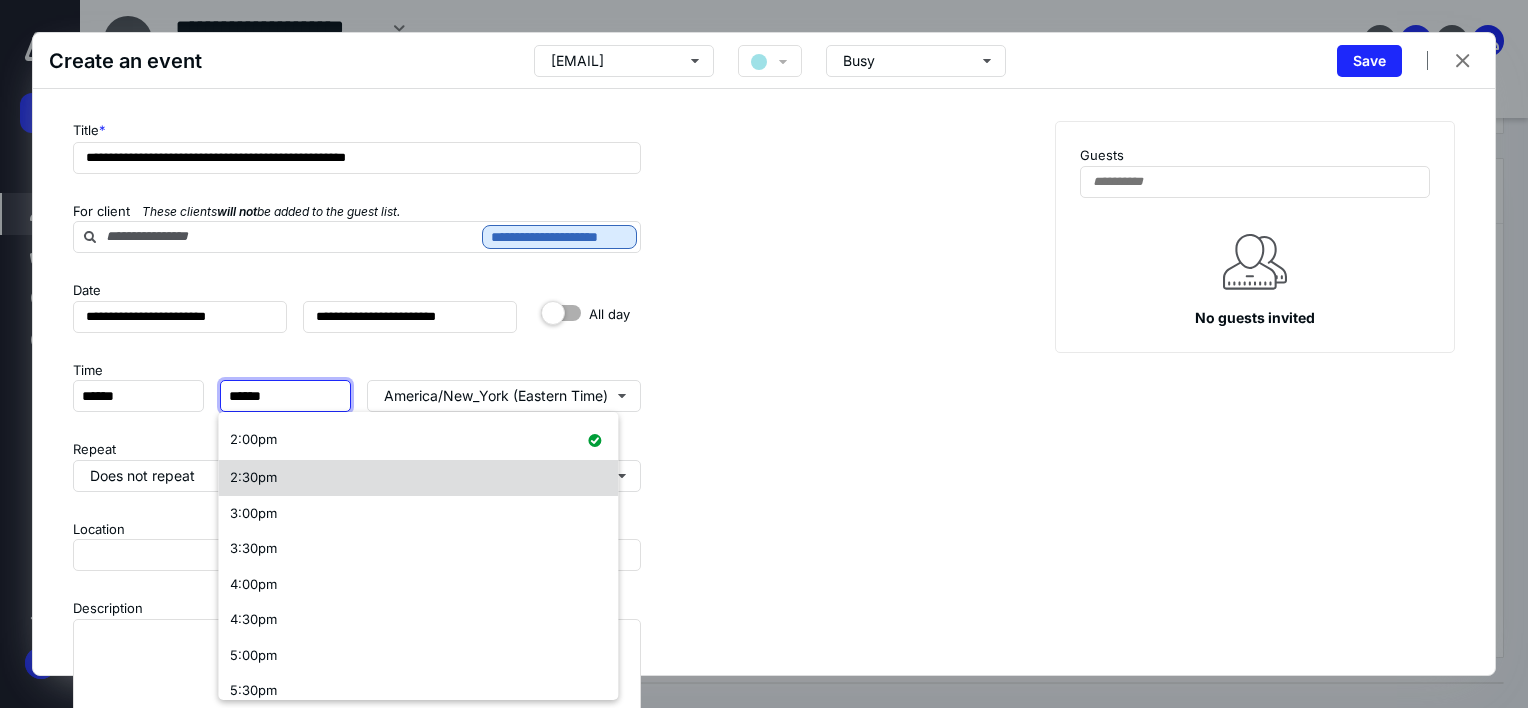 click on "2:30pm" at bounding box center (418, 478) 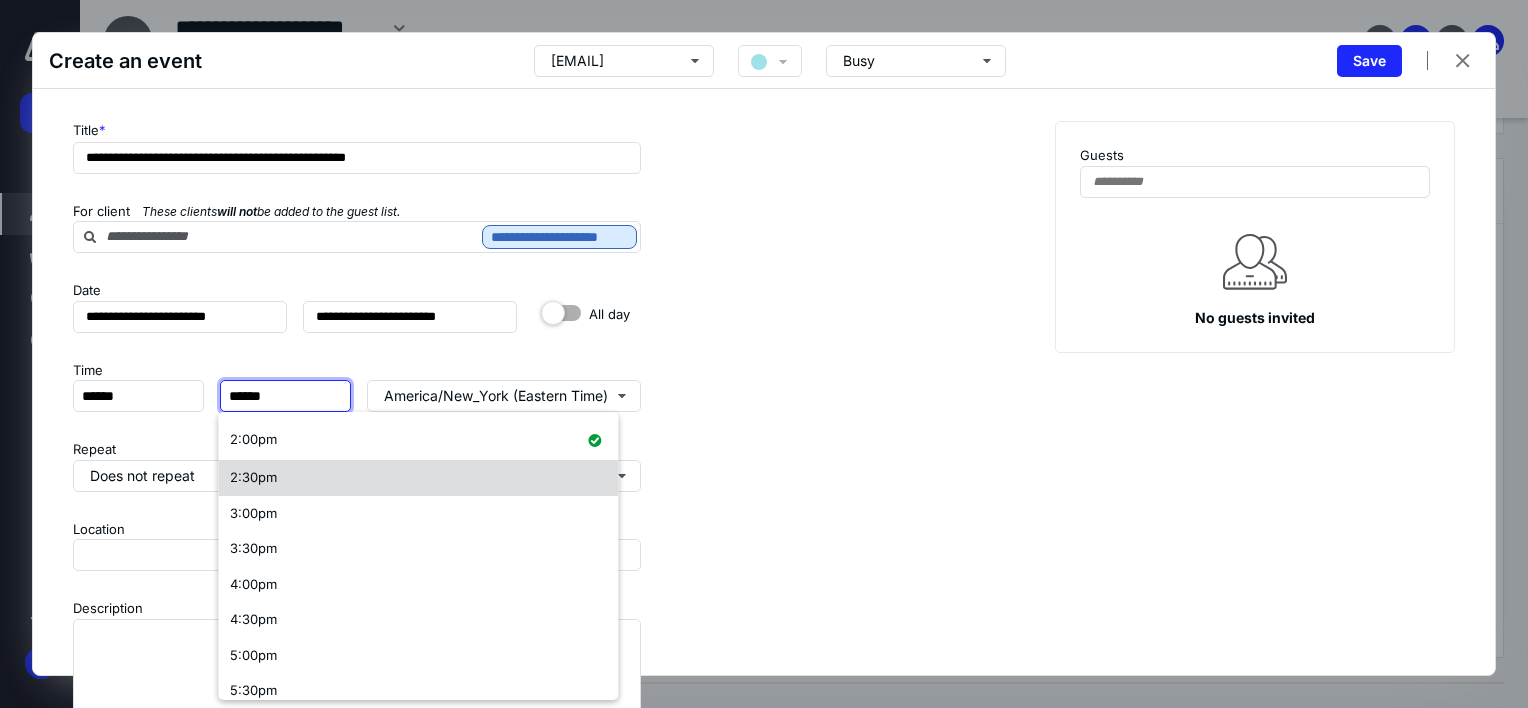 type on "******" 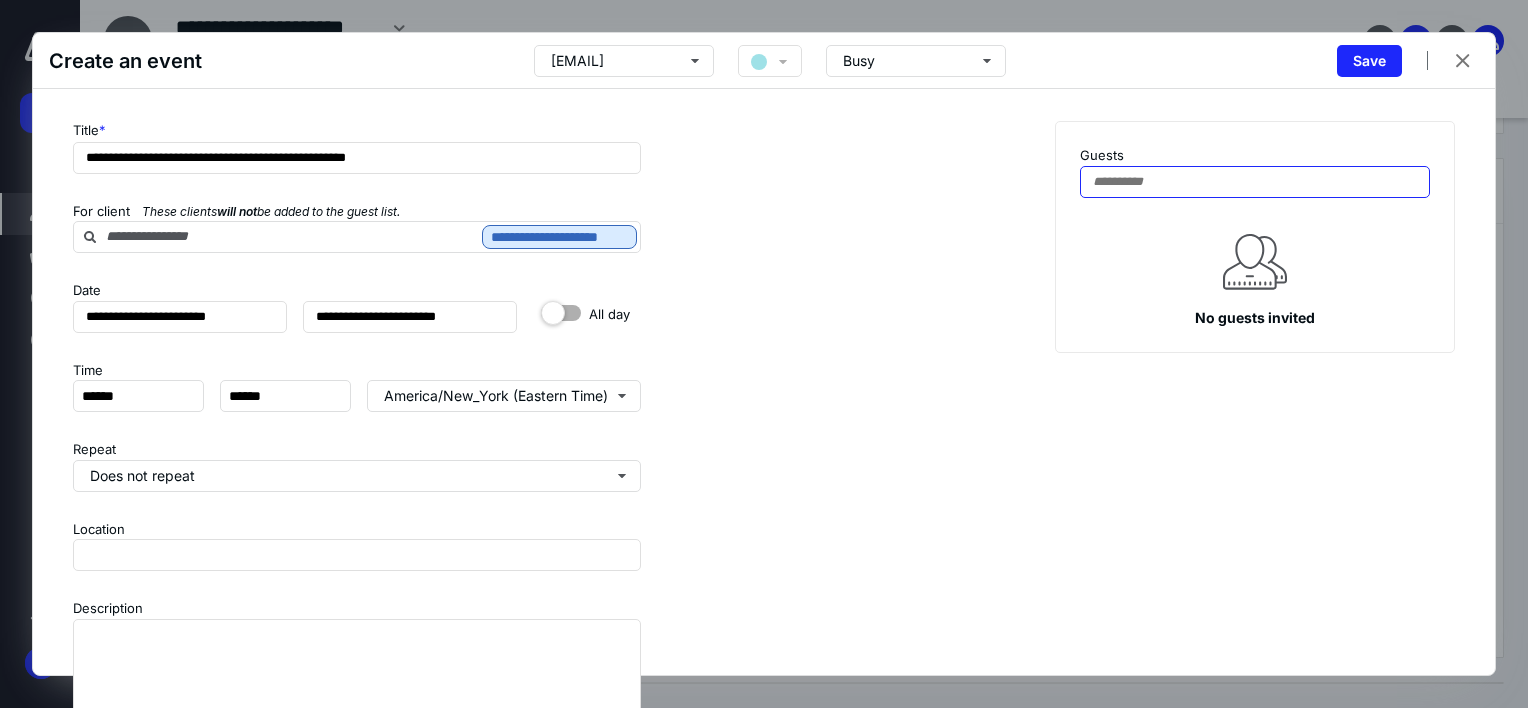 click on "Guests" at bounding box center (1255, 182) 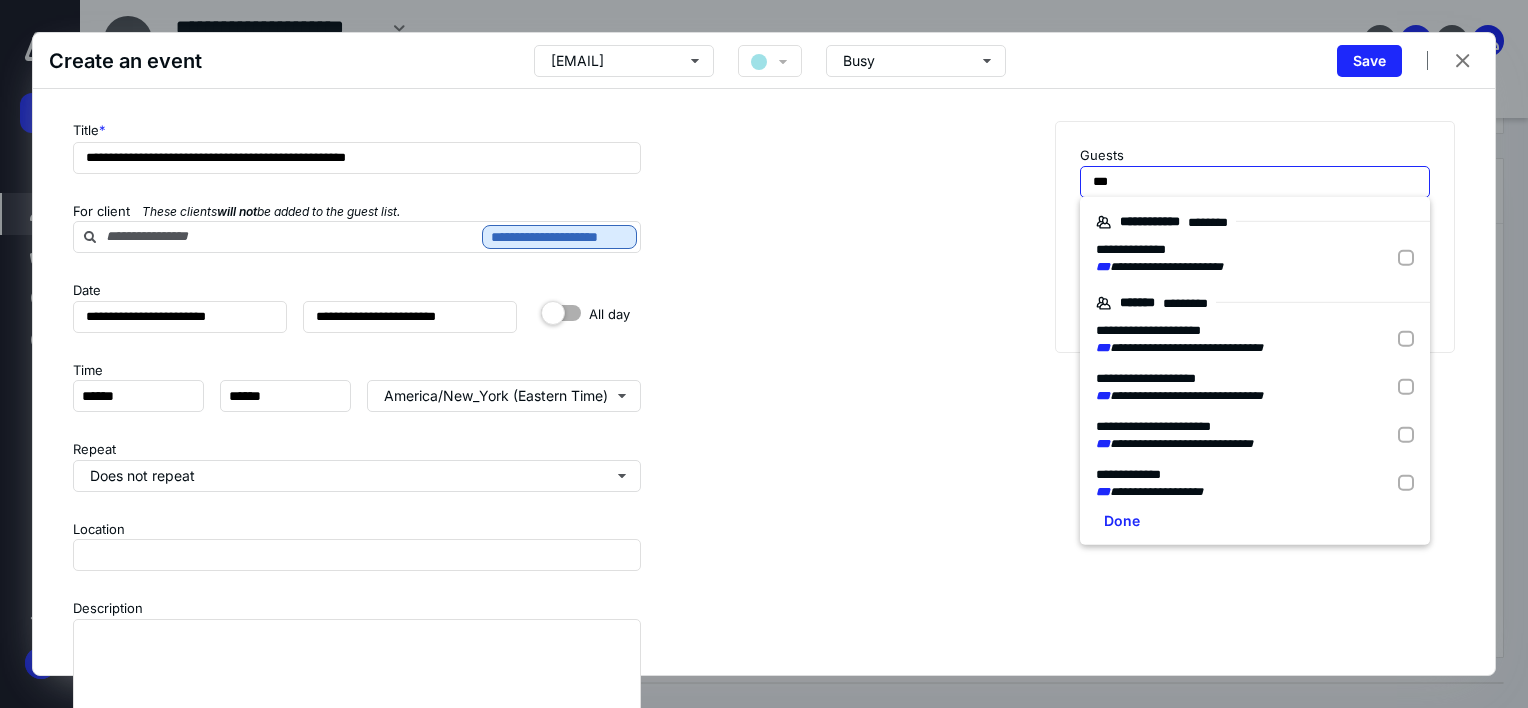 type on "***" 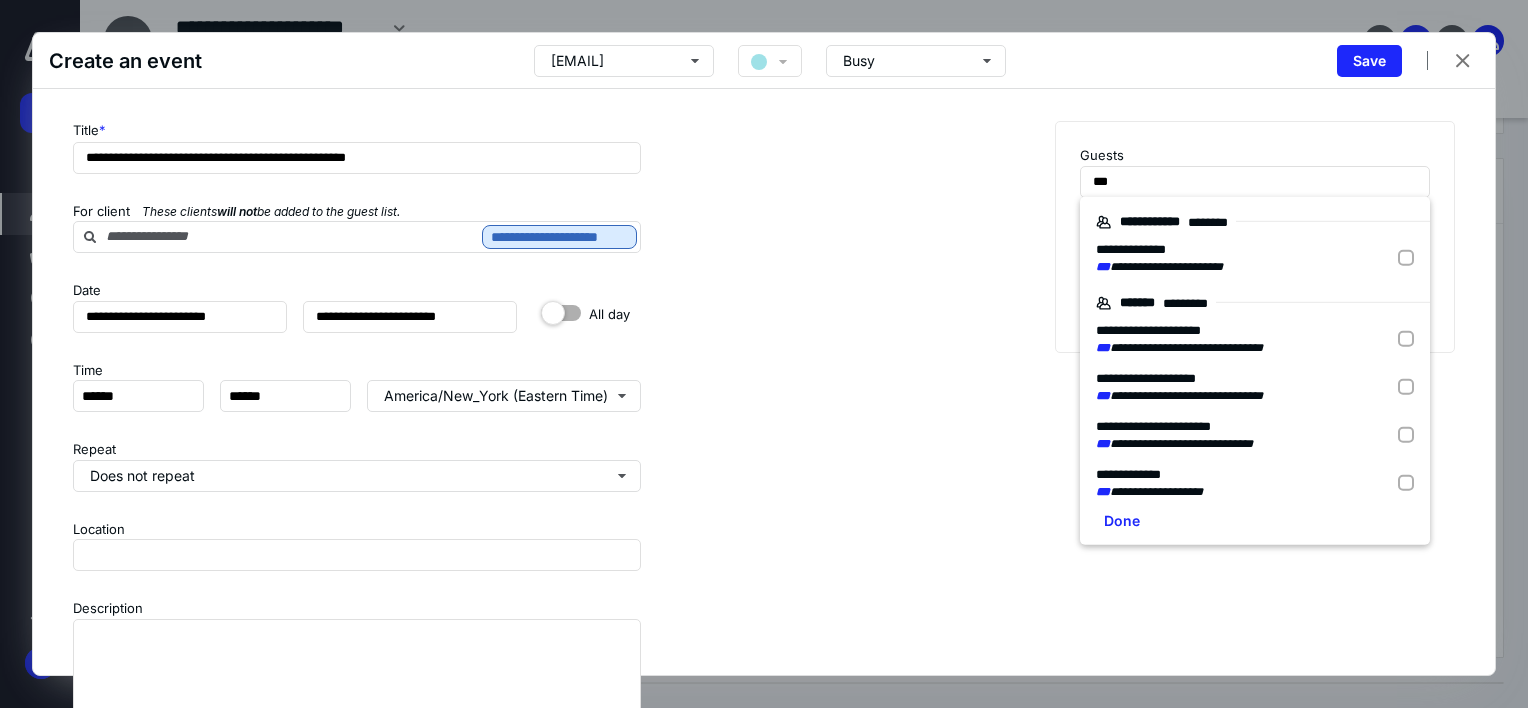 click on "**********" at bounding box center [1131, 249] 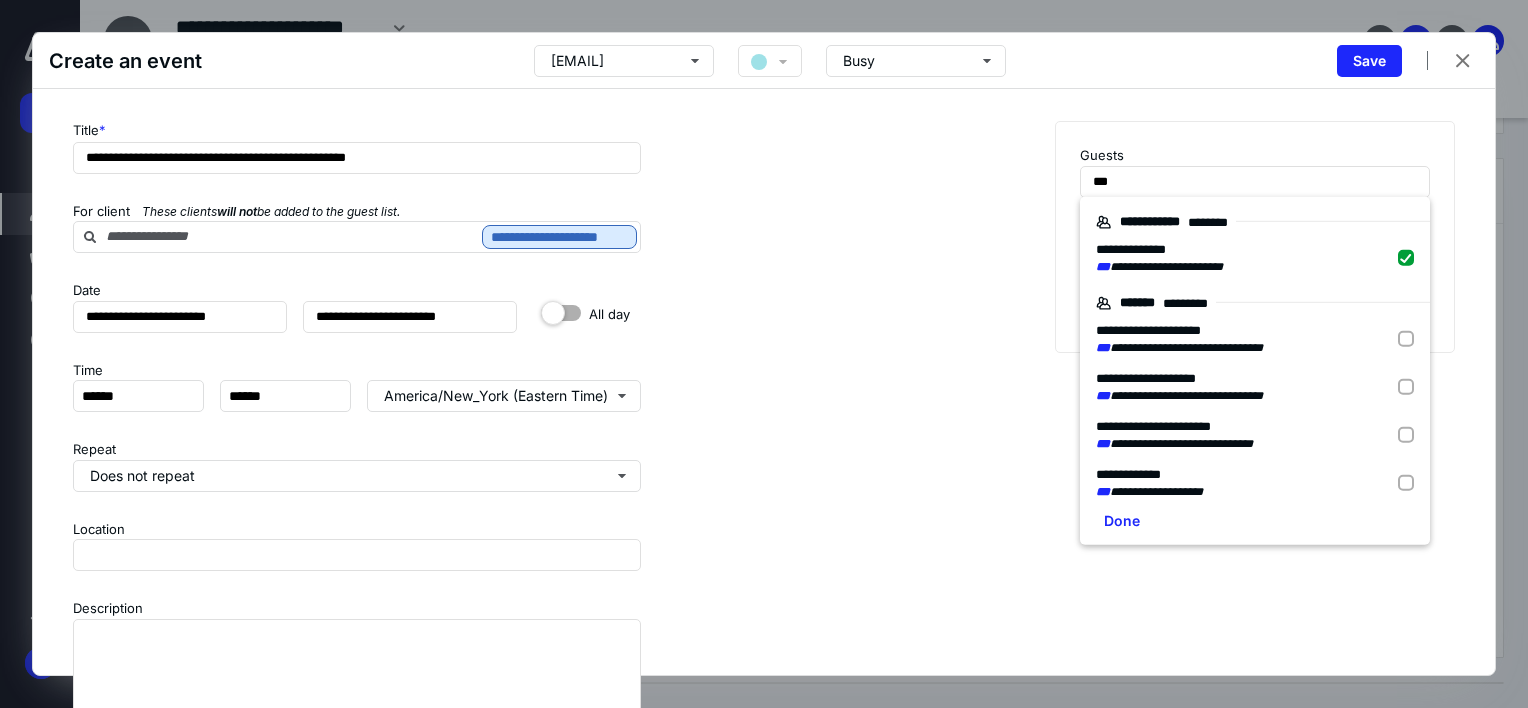 checkbox on "true" 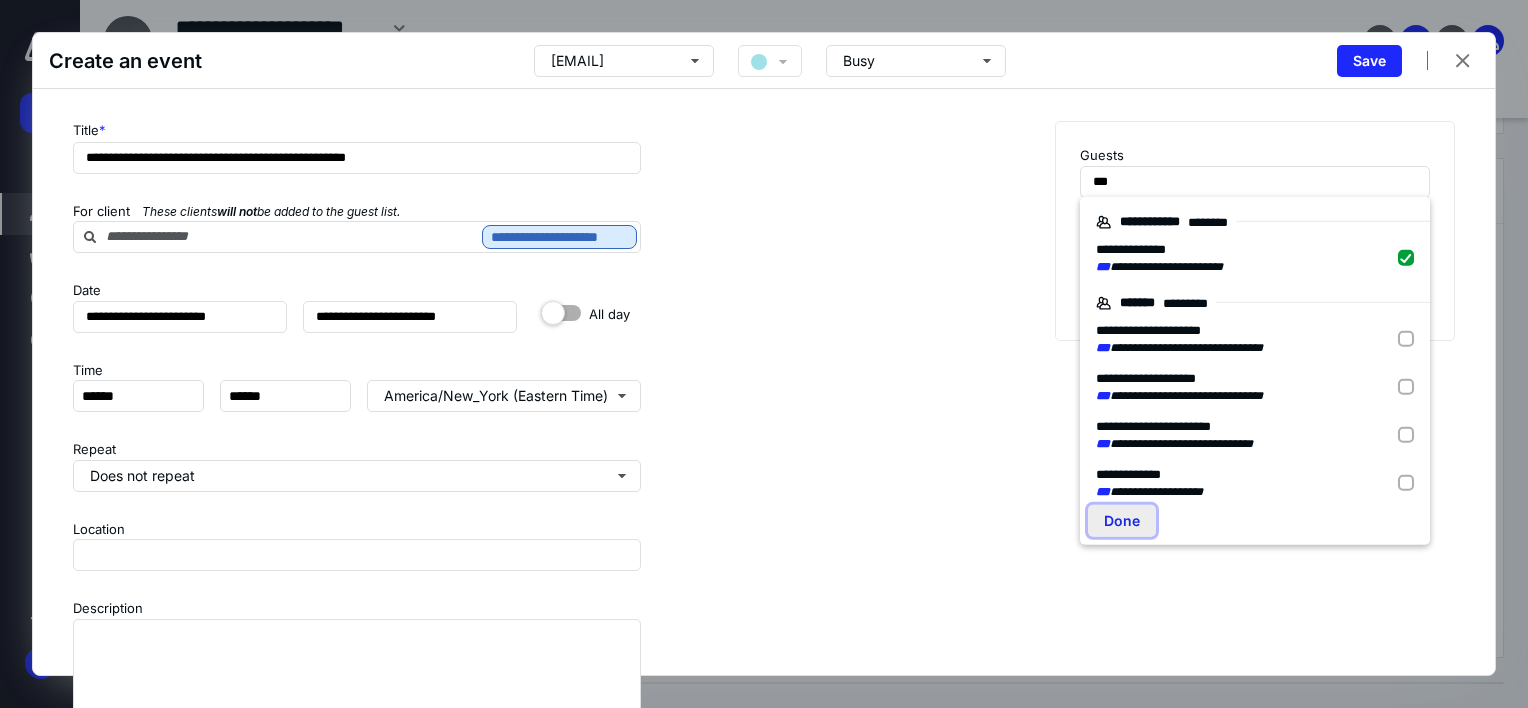 click on "Done" at bounding box center [1122, 521] 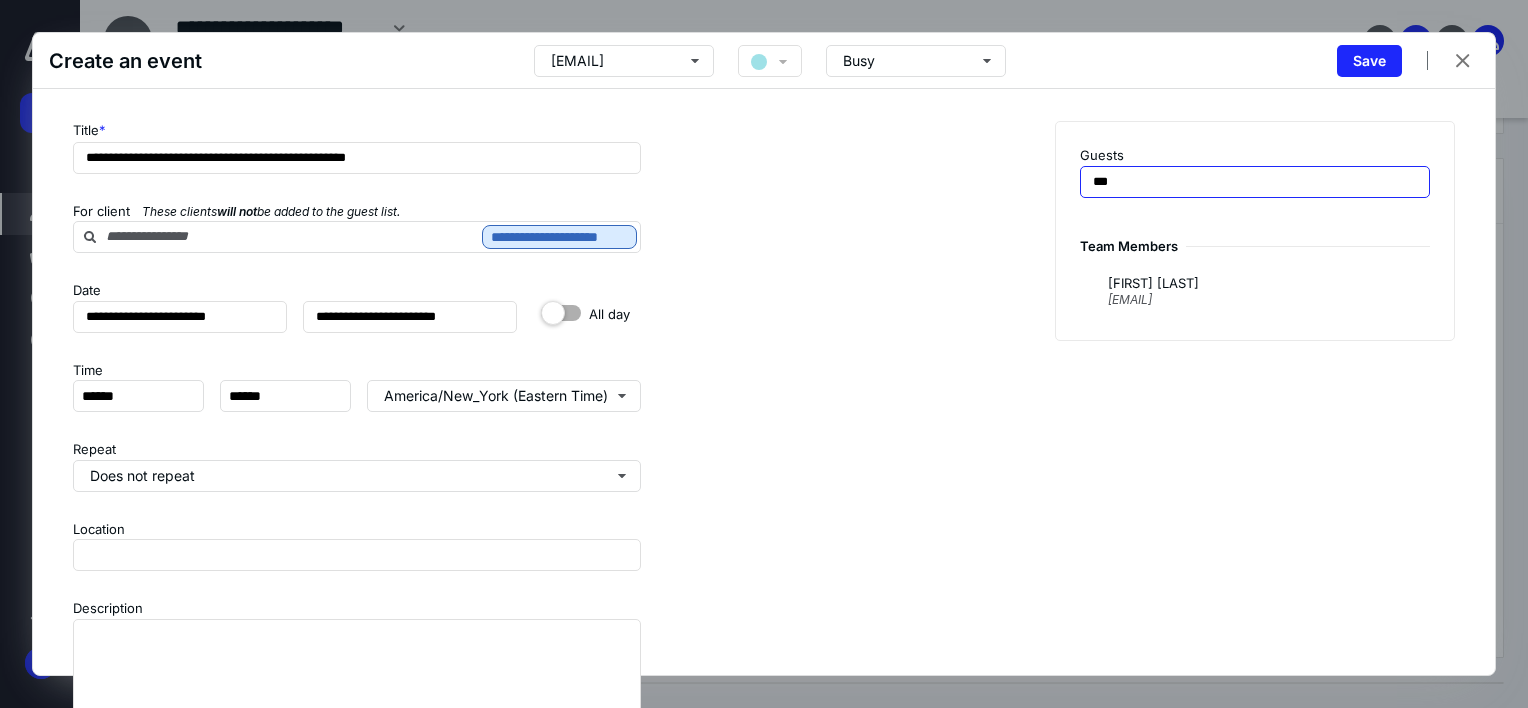 click on "***" at bounding box center [1255, 182] 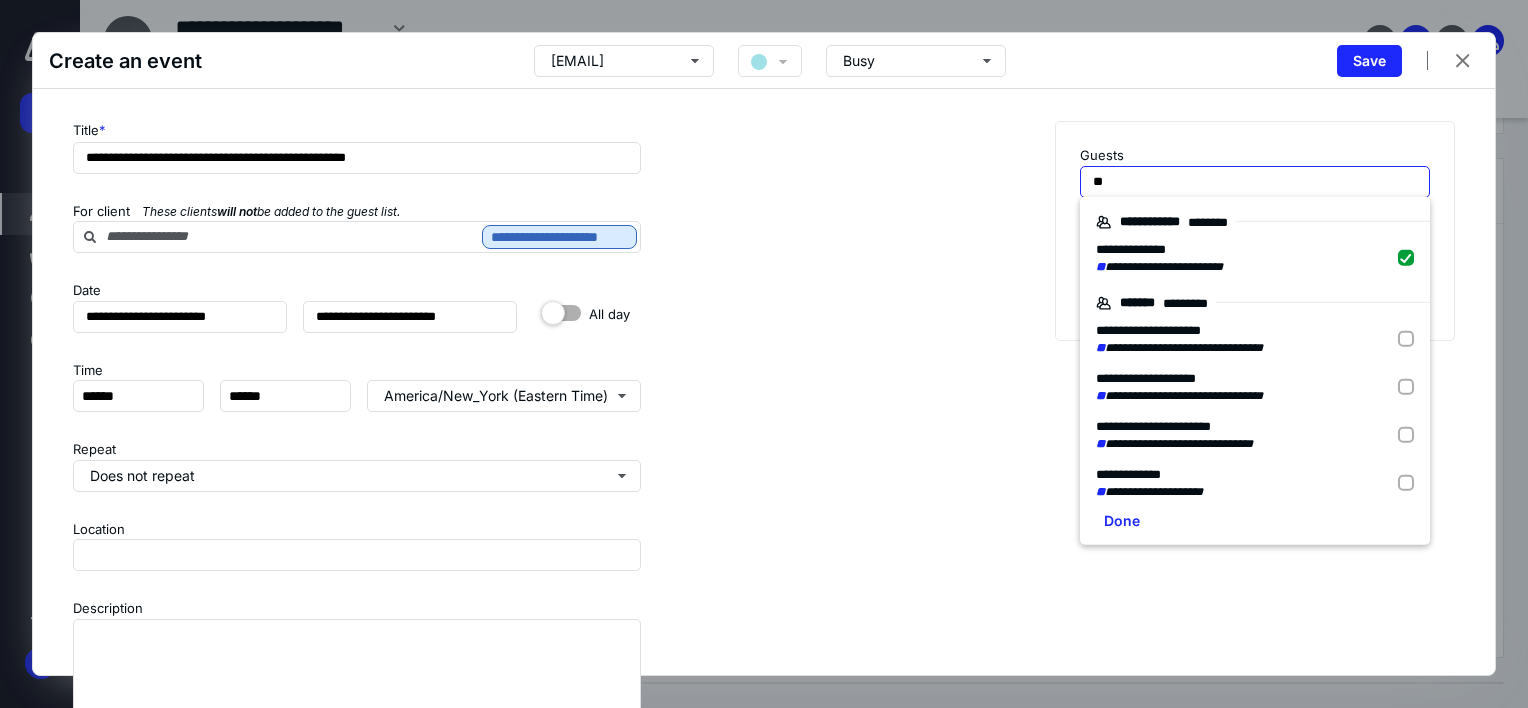 type on "*" 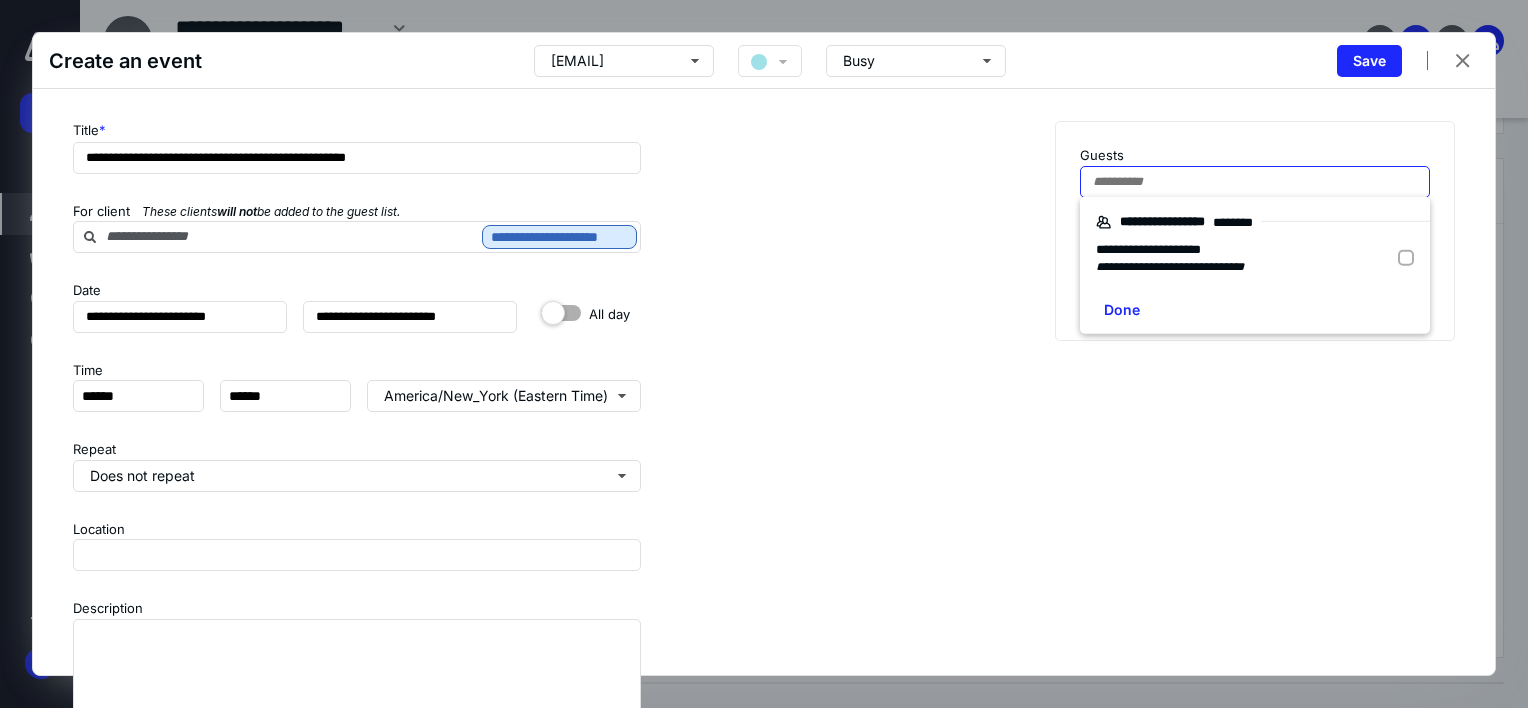 type 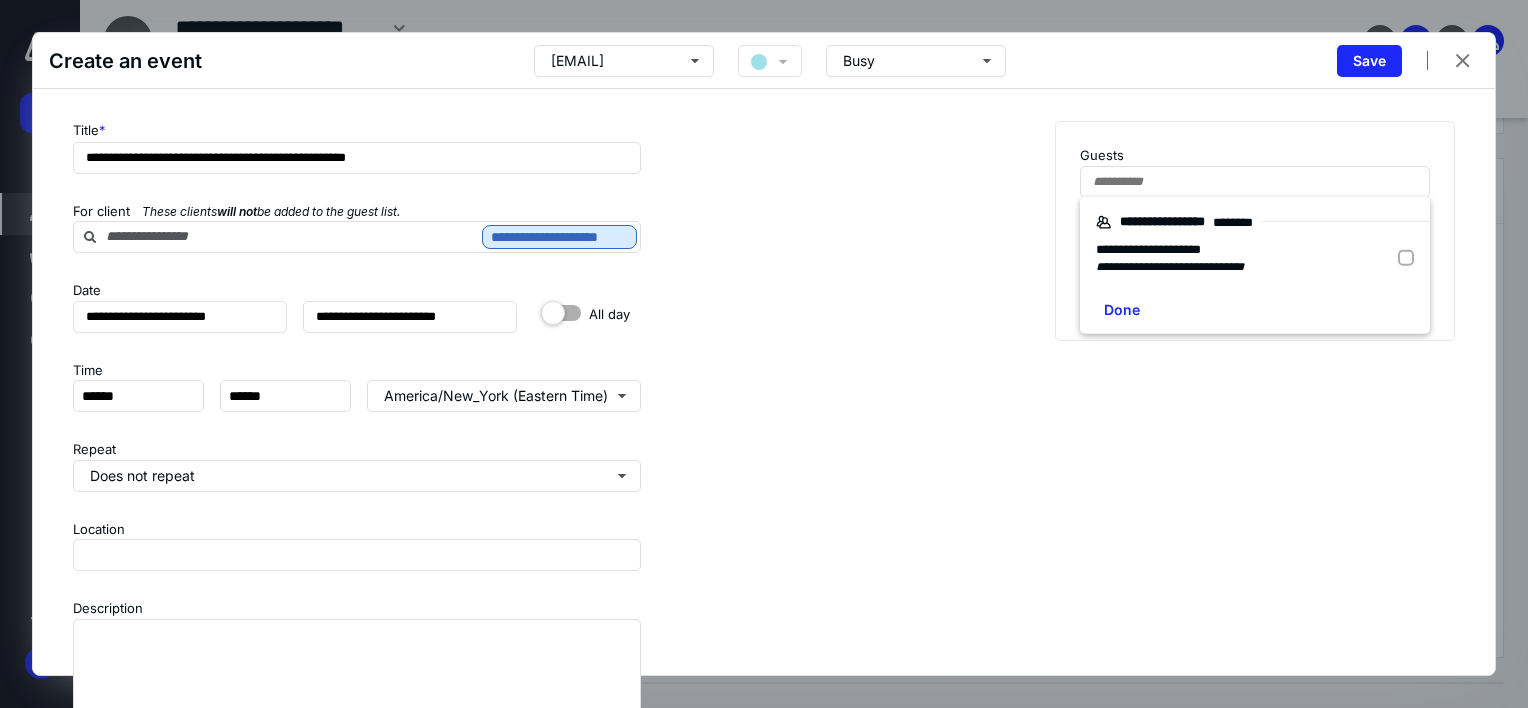 click on "Done" at bounding box center [1255, 310] 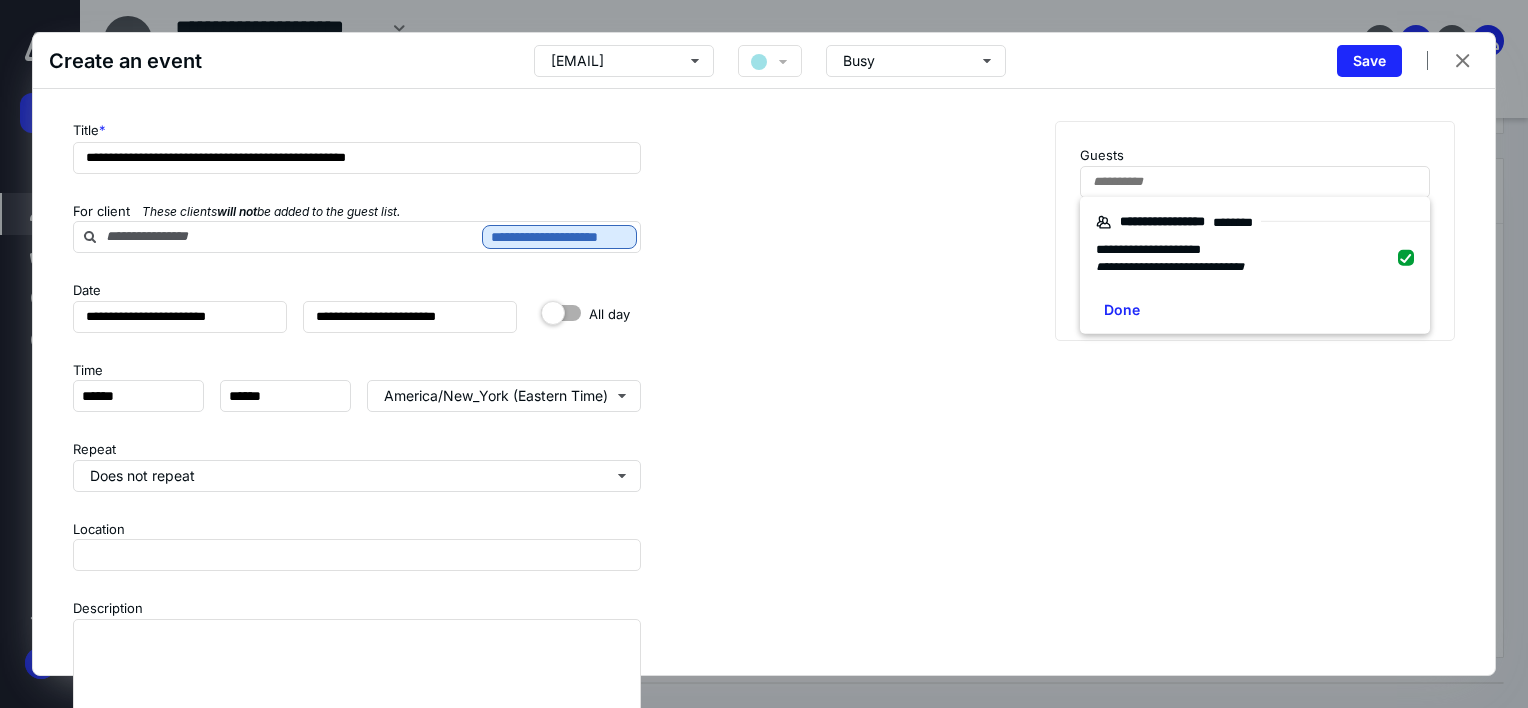 checkbox on "true" 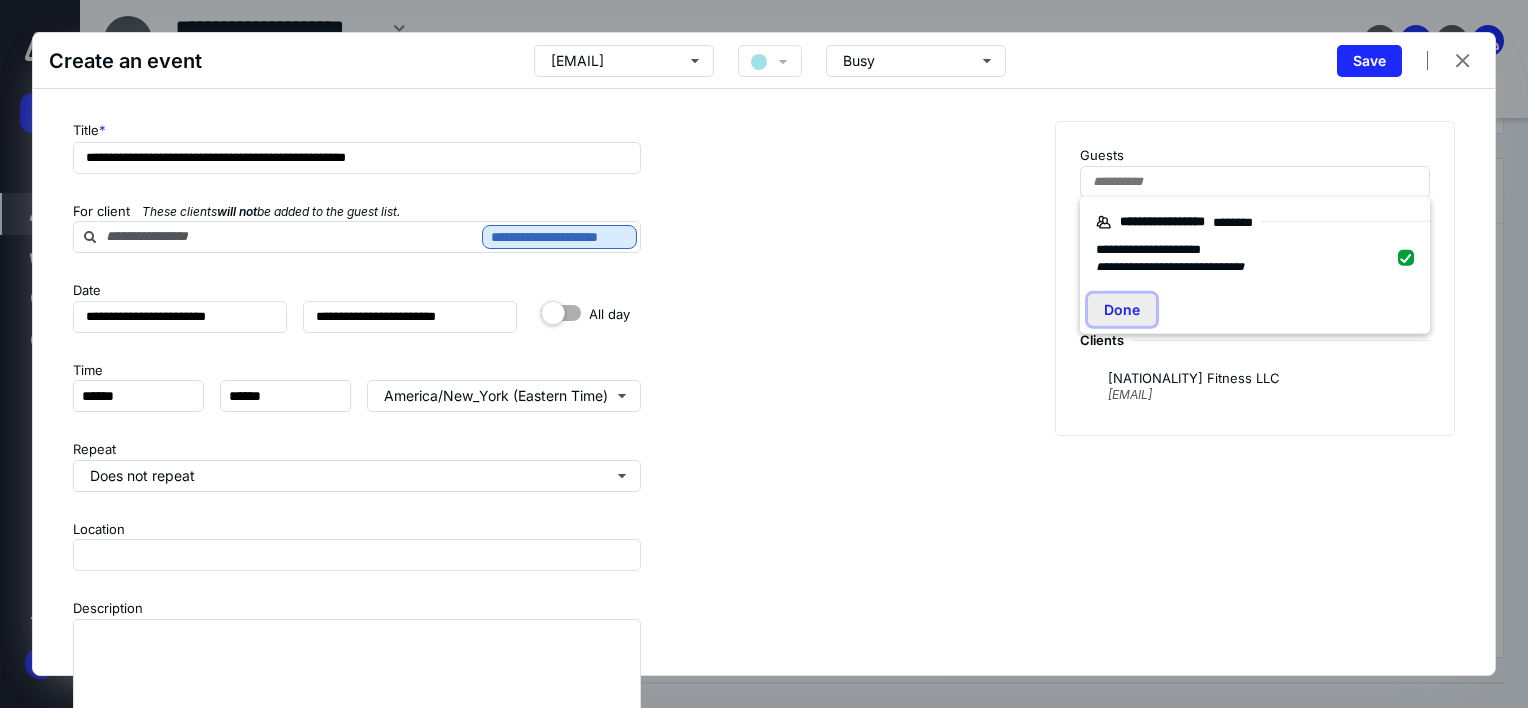 click on "Done" at bounding box center (1122, 310) 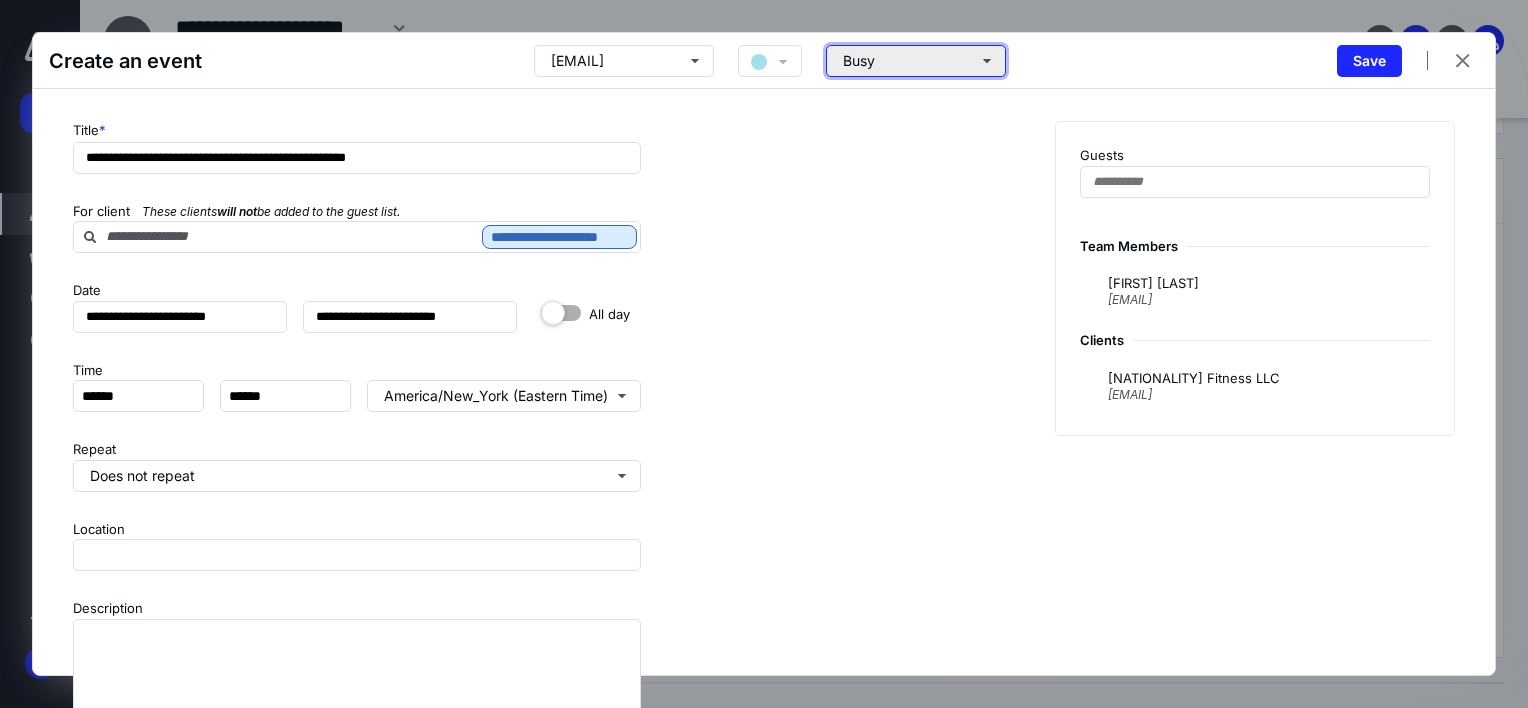 click on "Busy" at bounding box center (916, 61) 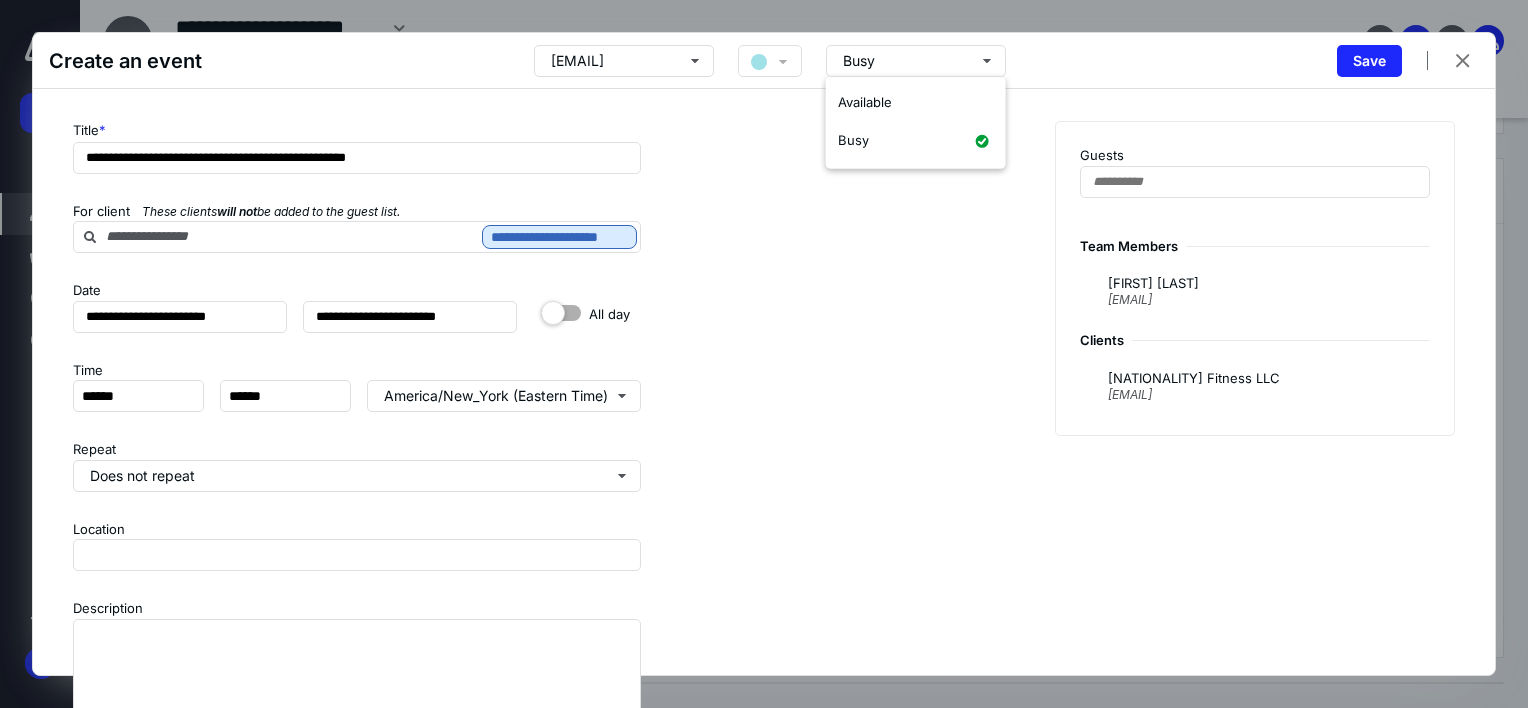 click on "**********" at bounding box center [764, 449] 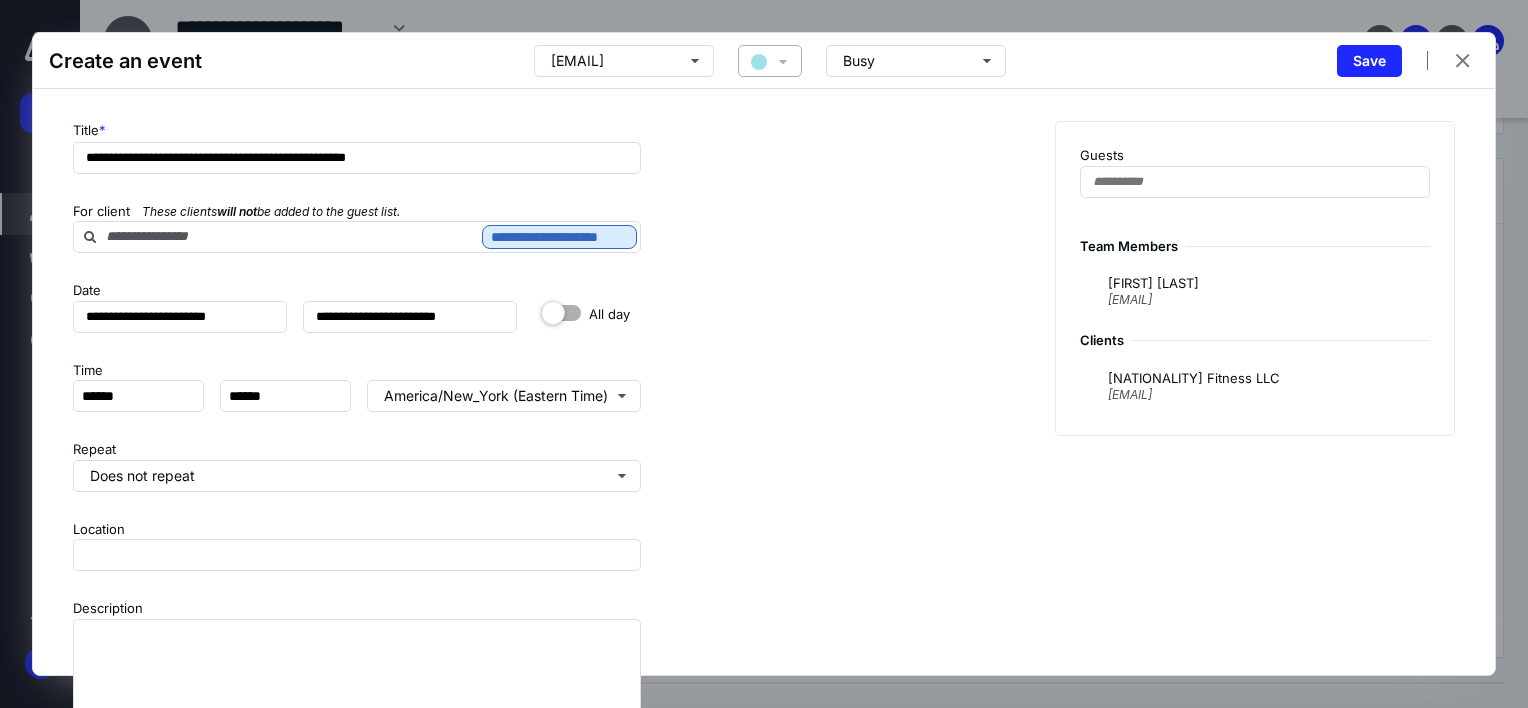 click at bounding box center (783, 64) 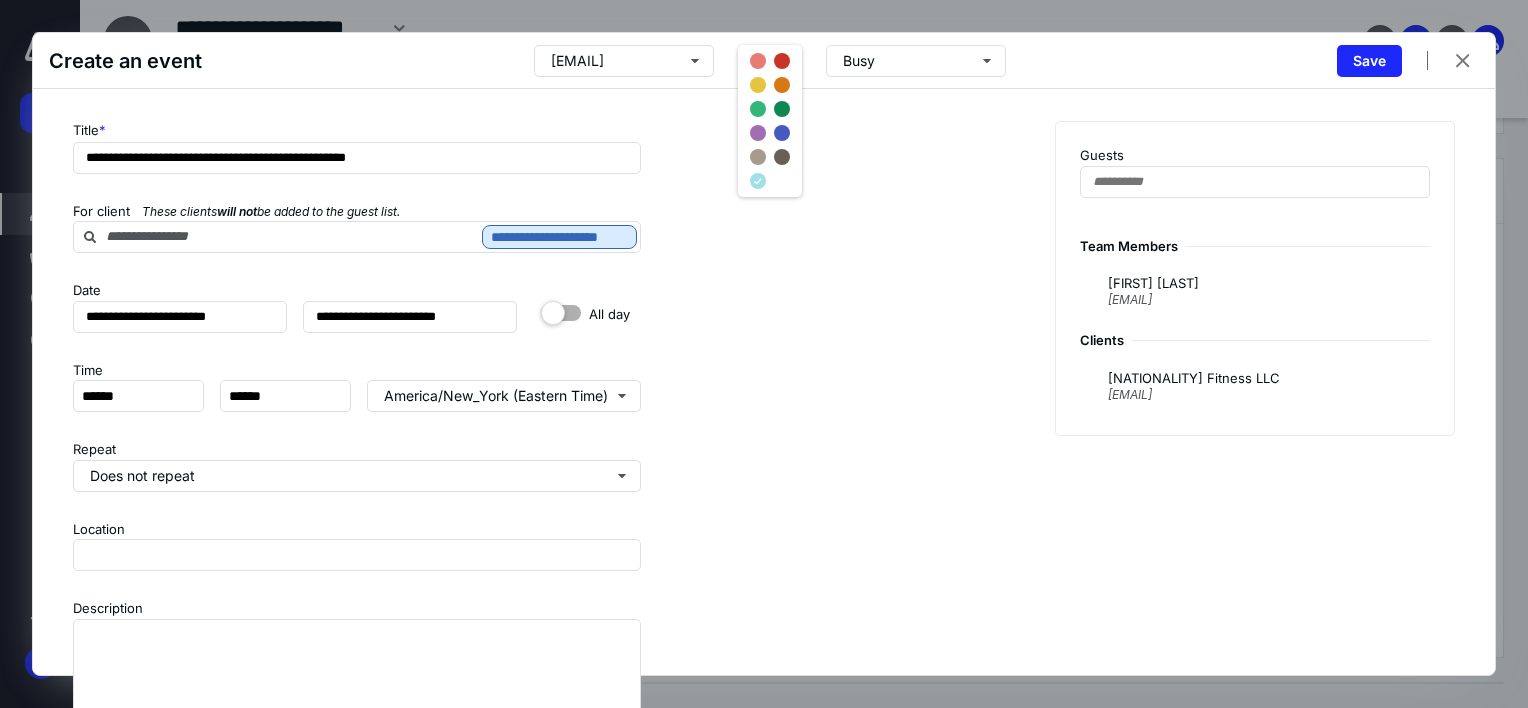 click at bounding box center [782, 109] 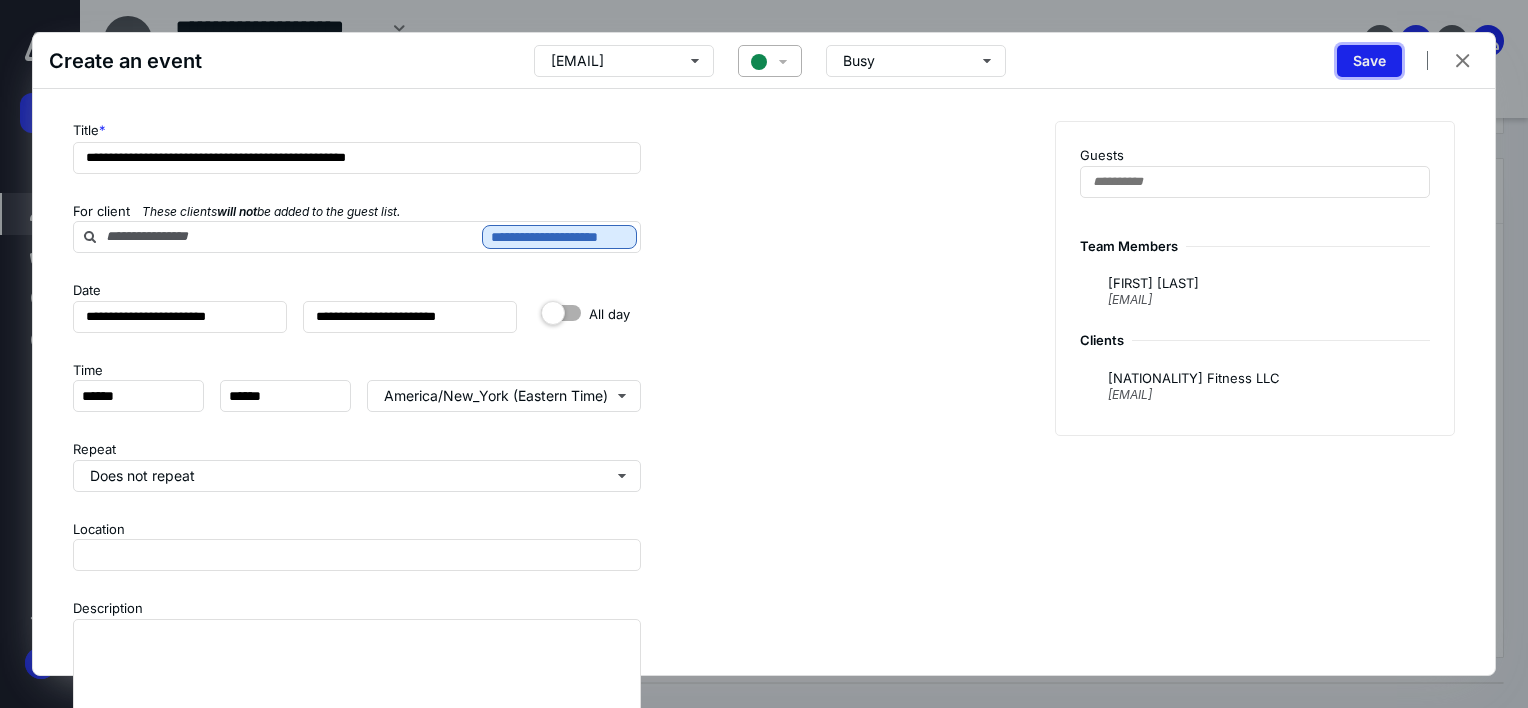 click on "Save" at bounding box center [1369, 61] 